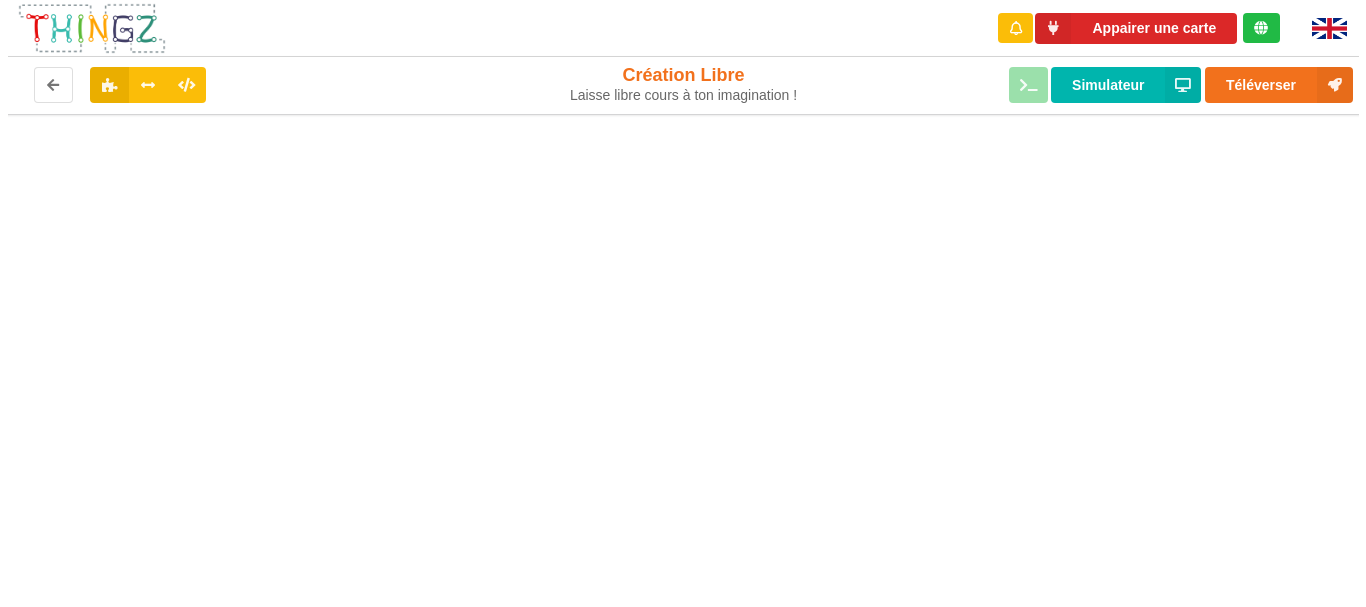 scroll, scrollTop: 0, scrollLeft: 0, axis: both 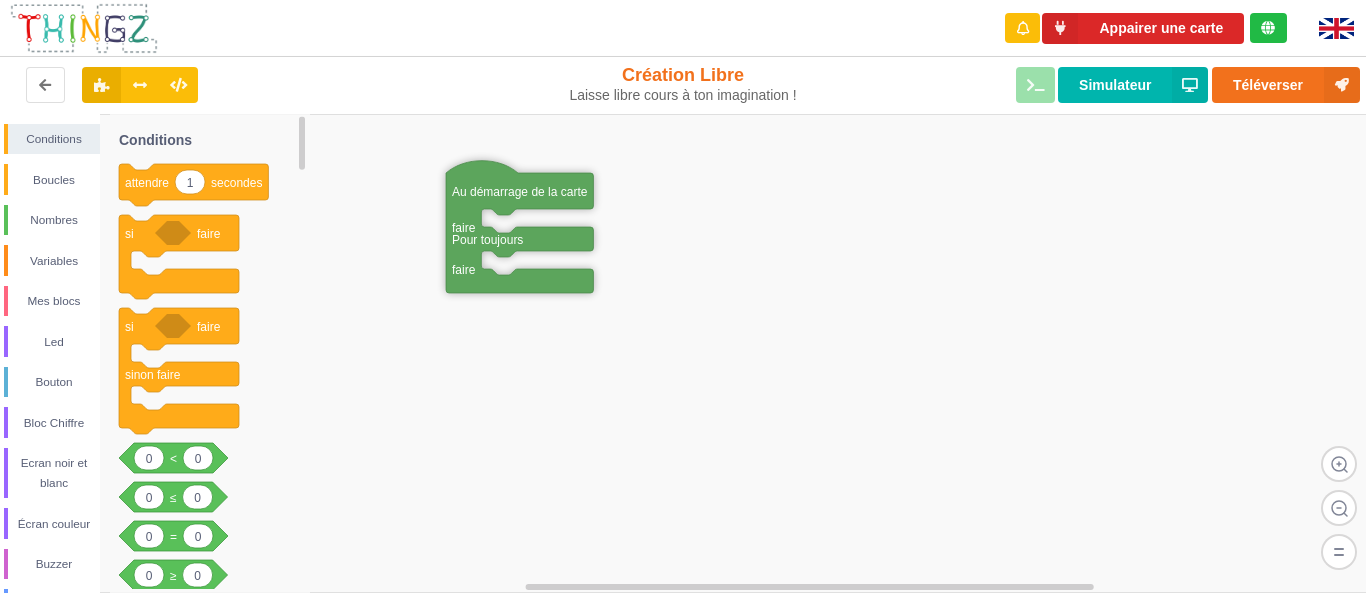 drag, startPoint x: 862, startPoint y: 320, endPoint x: 478, endPoint y: 198, distance: 402.9144 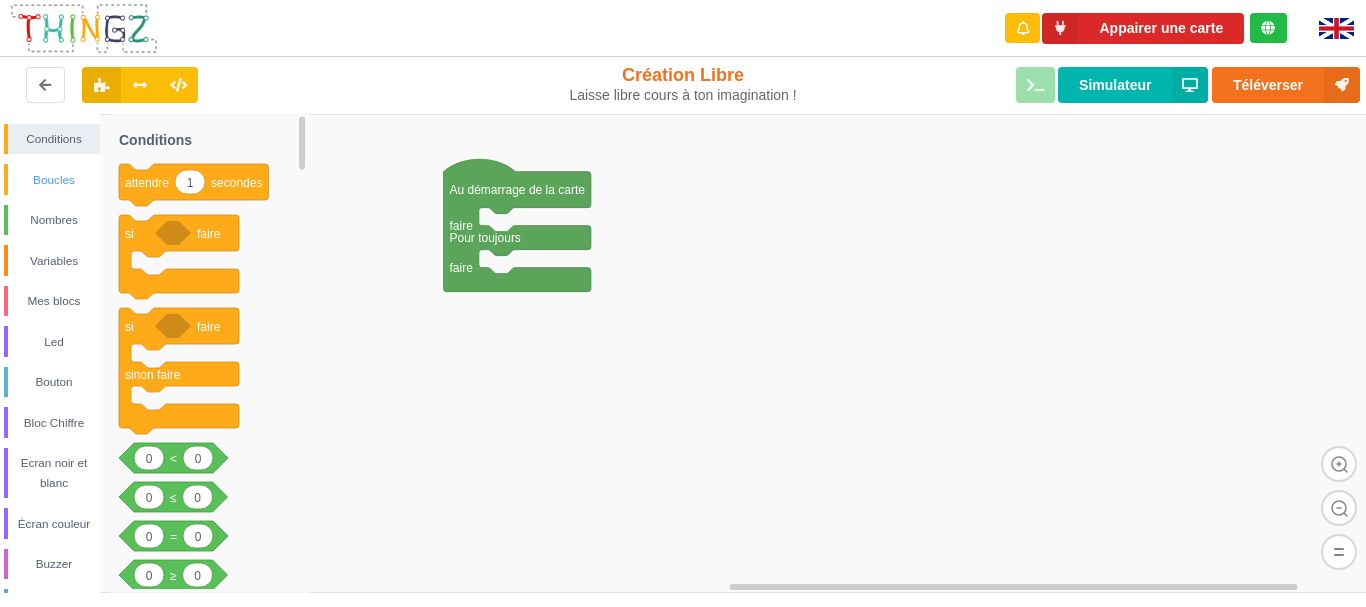 click on "Boucles" at bounding box center (54, 180) 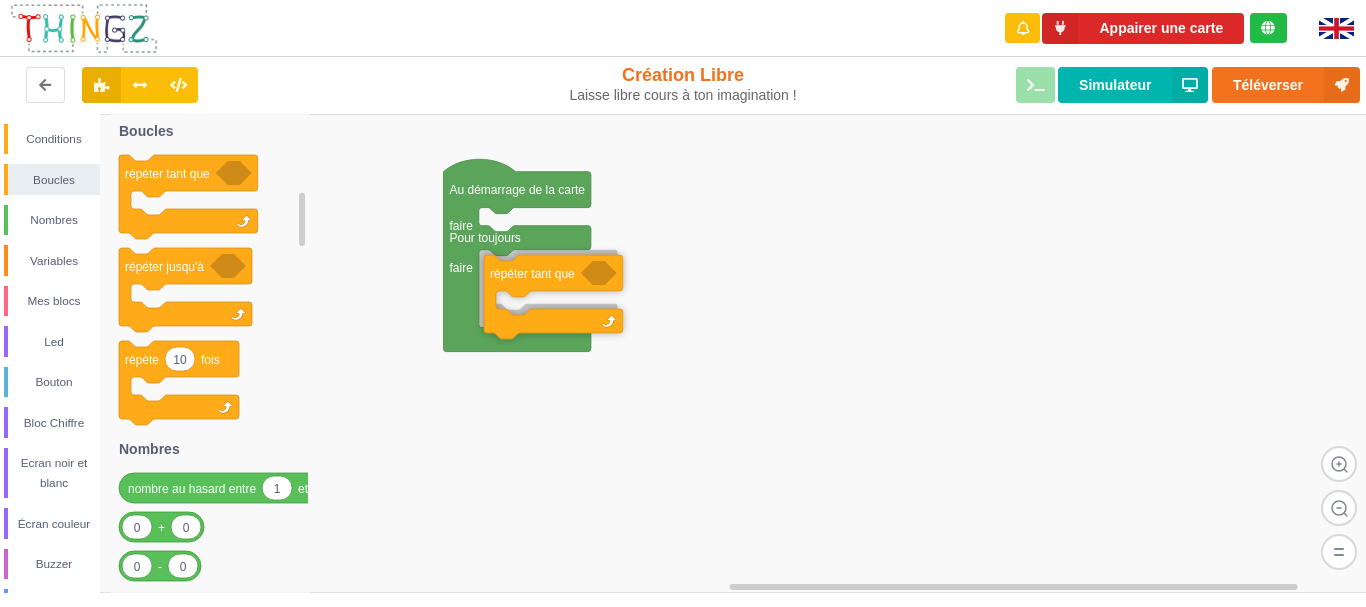 drag, startPoint x: 140, startPoint y: 170, endPoint x: 505, endPoint y: 270, distance: 378.45078 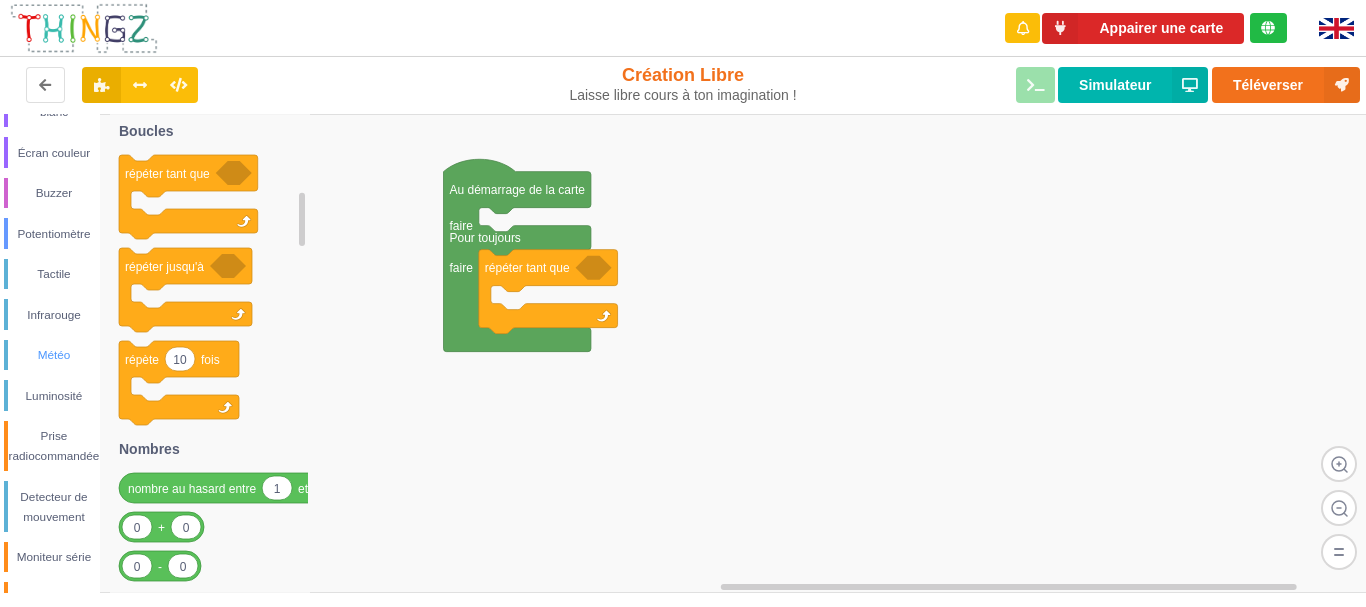 scroll, scrollTop: 441, scrollLeft: 0, axis: vertical 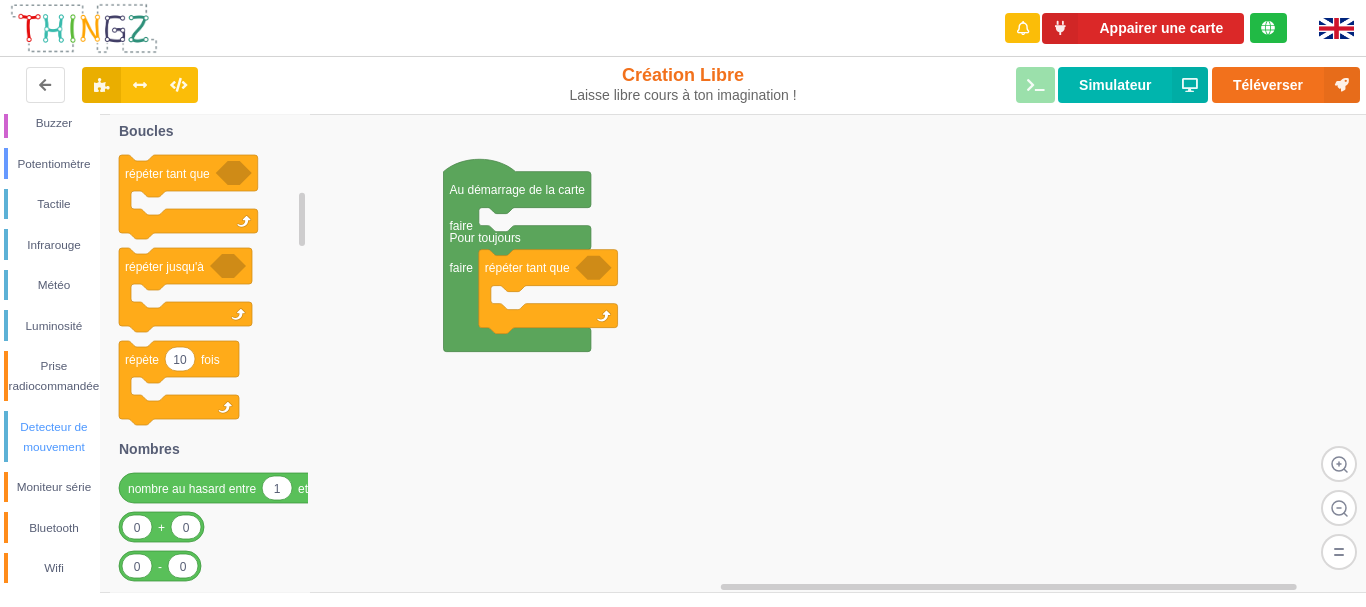 click on "Detecteur de mouvement" at bounding box center (54, 437) 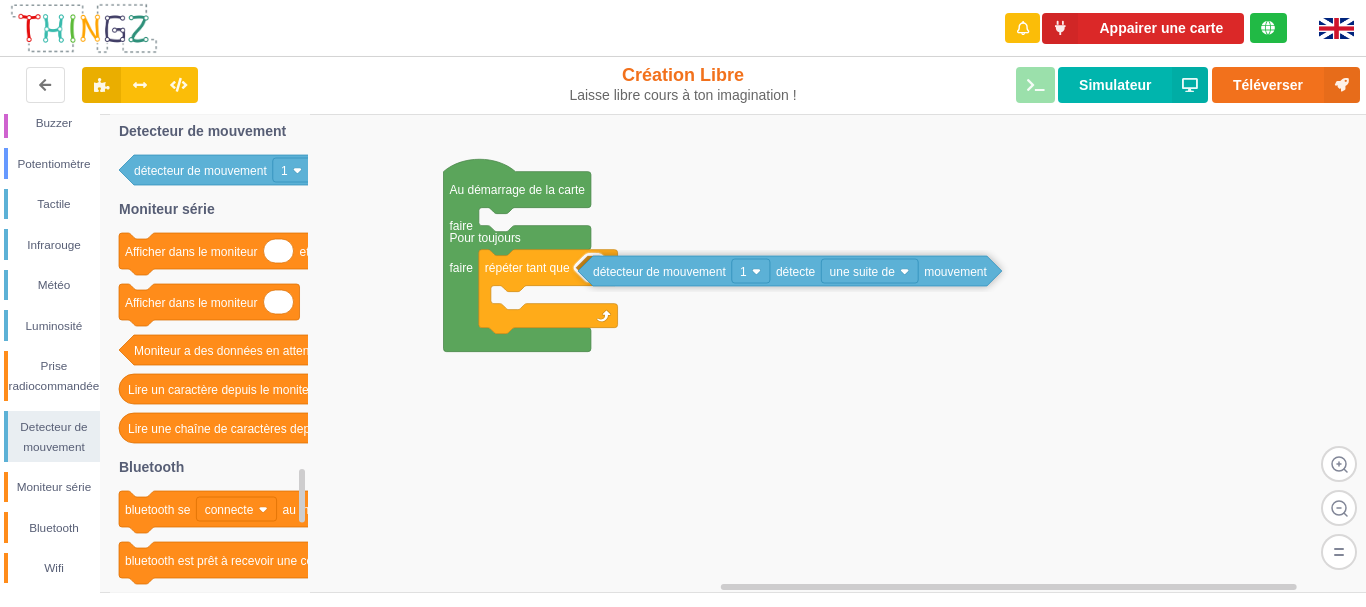 drag, startPoint x: 186, startPoint y: 168, endPoint x: 643, endPoint y: 269, distance: 468.02777 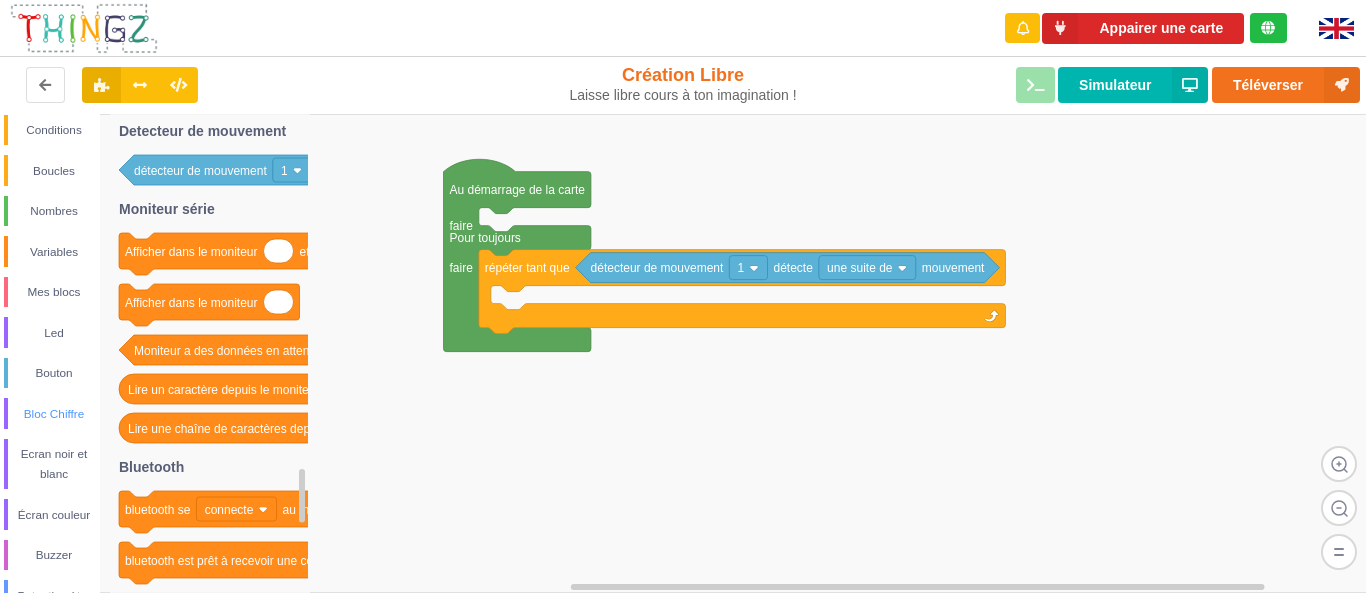 scroll, scrollTop: 0, scrollLeft: 0, axis: both 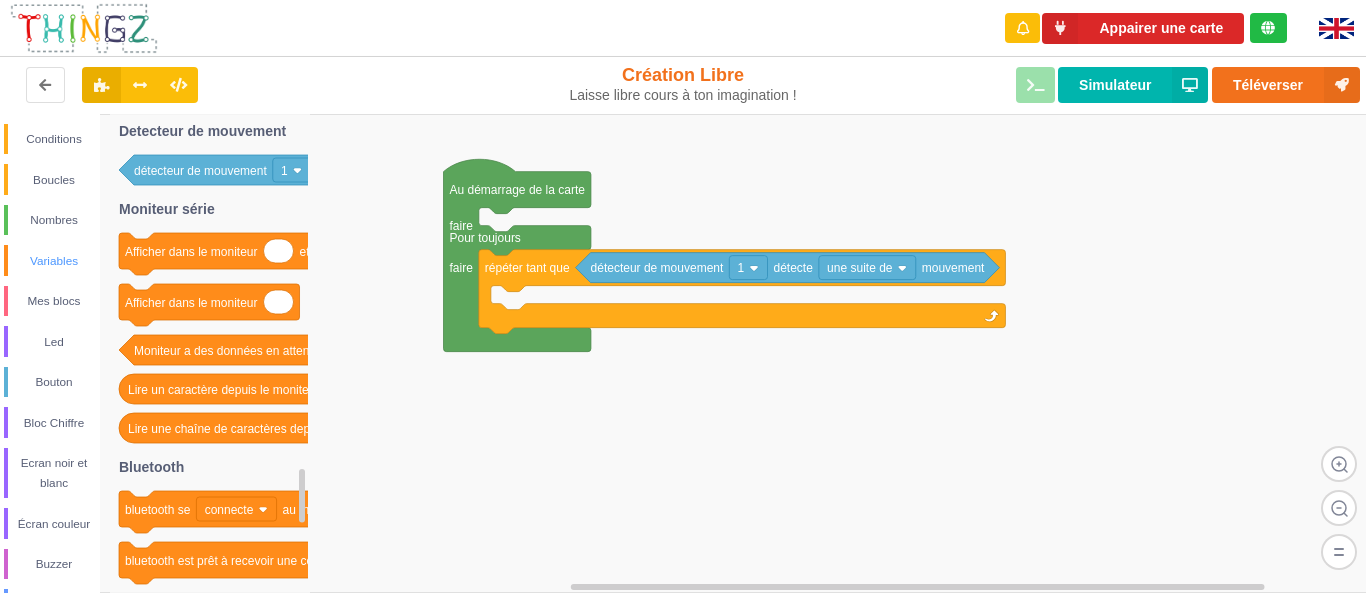 click on "Variables" at bounding box center [54, 261] 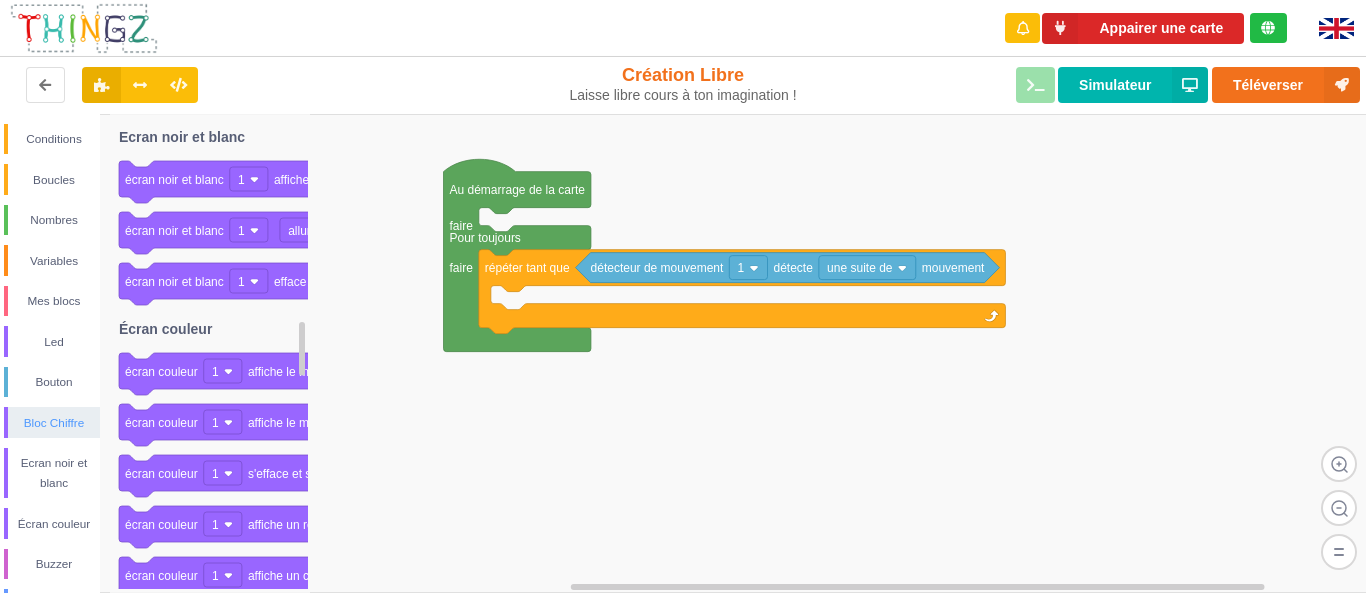 click on "Bloc Chiffre" at bounding box center (54, 423) 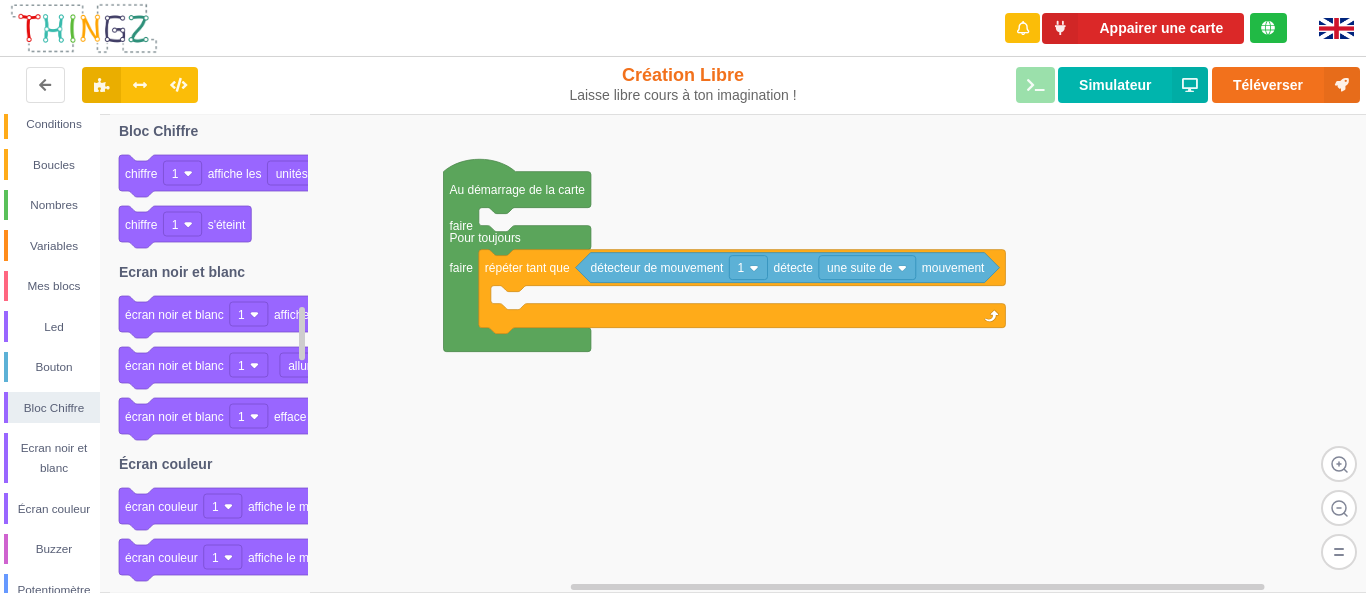 scroll, scrollTop: 0, scrollLeft: 0, axis: both 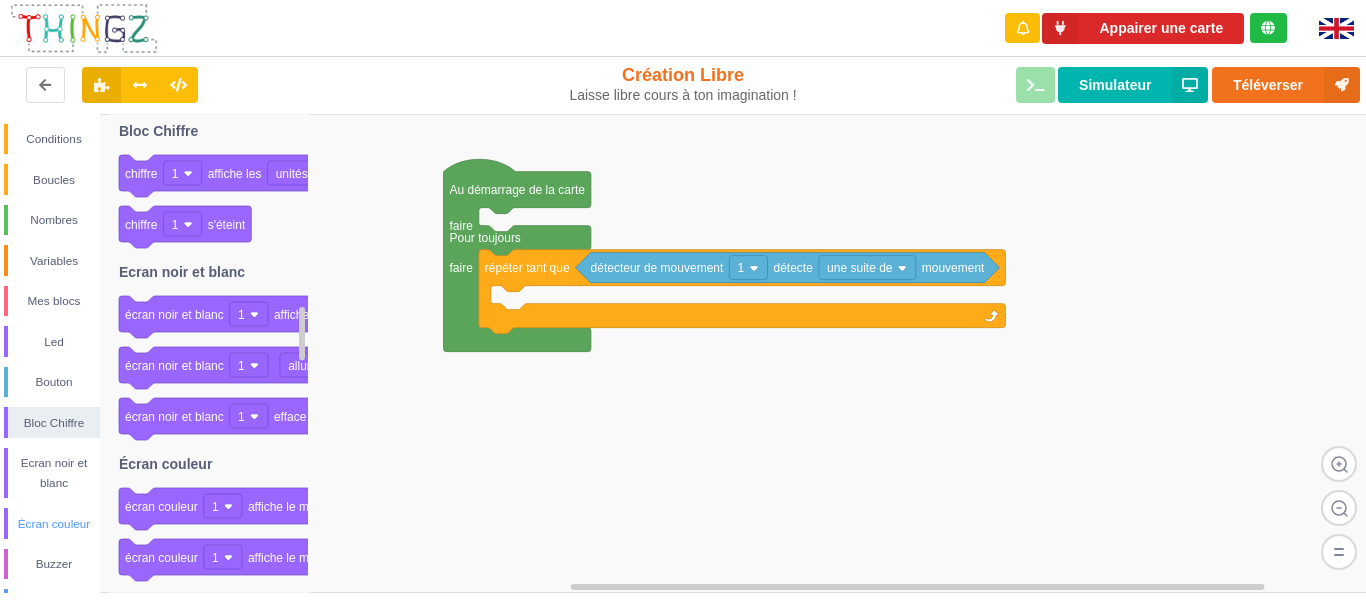 click on "Écran couleur" at bounding box center [54, 524] 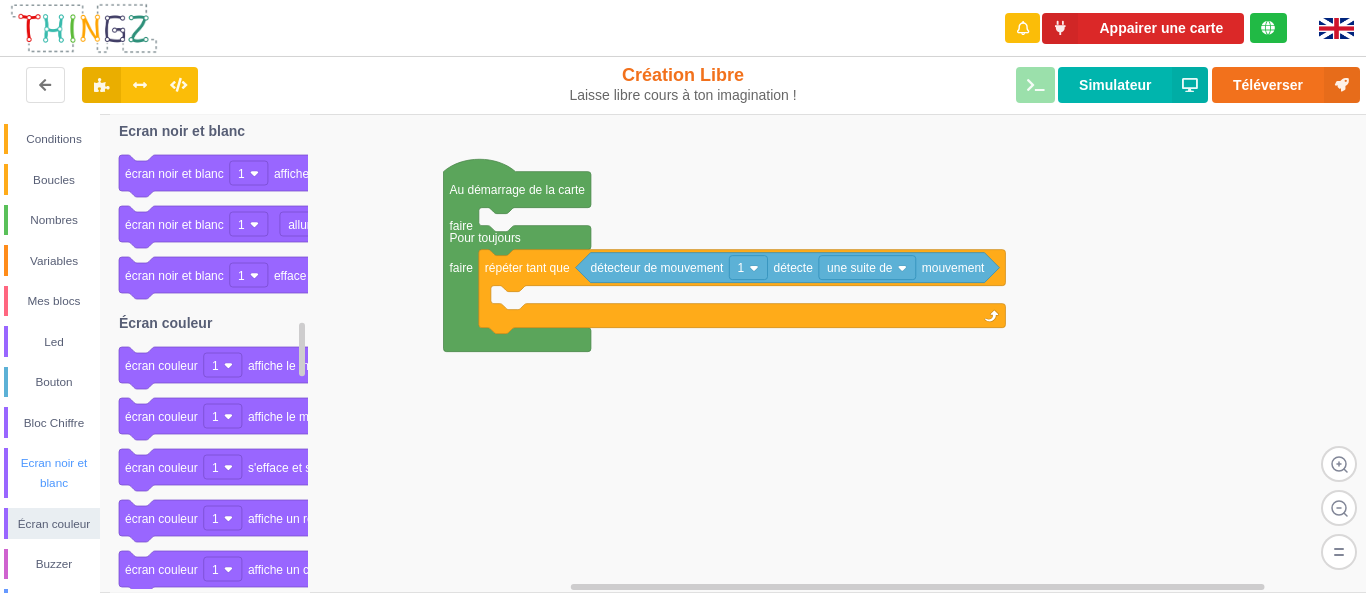 click on "Ecran noir et blanc" at bounding box center (54, 473) 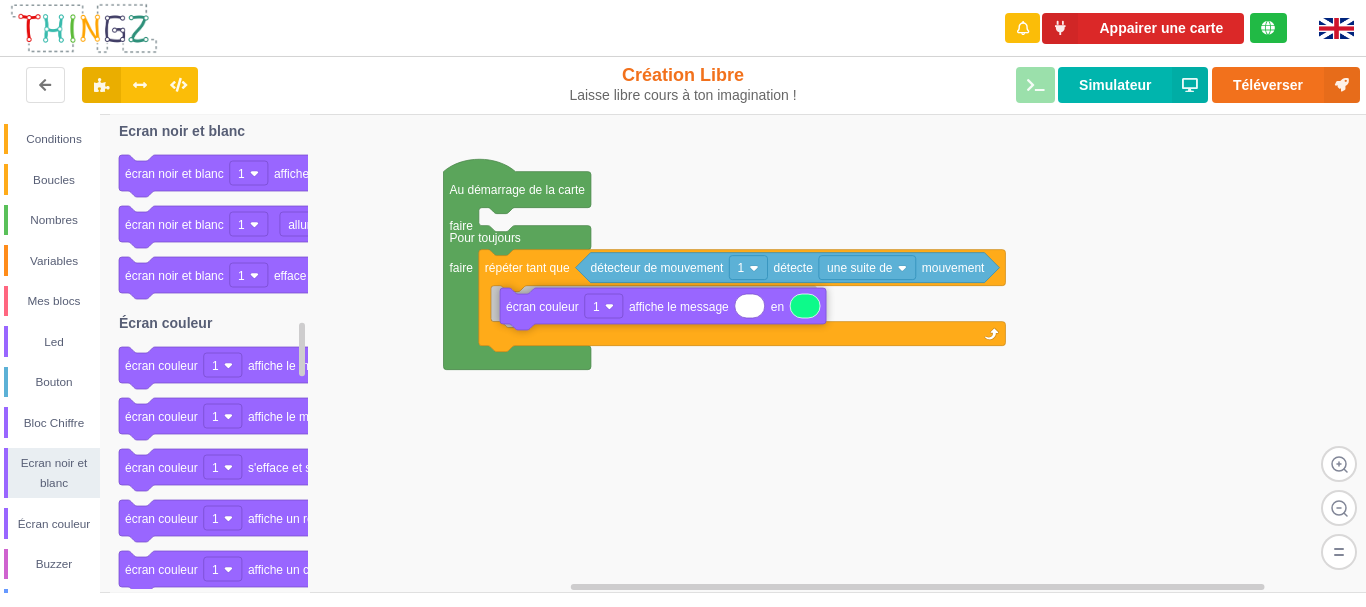 drag, startPoint x: 158, startPoint y: 369, endPoint x: 531, endPoint y: 306, distance: 378.28296 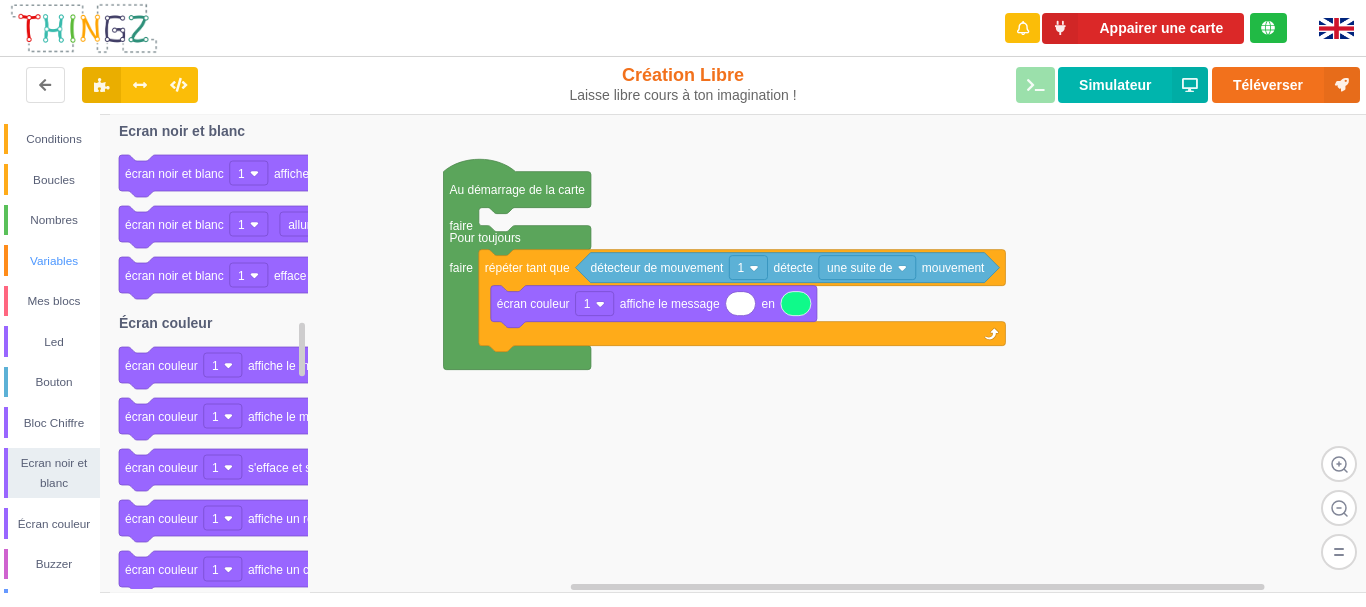 click on "Variables" at bounding box center (54, 261) 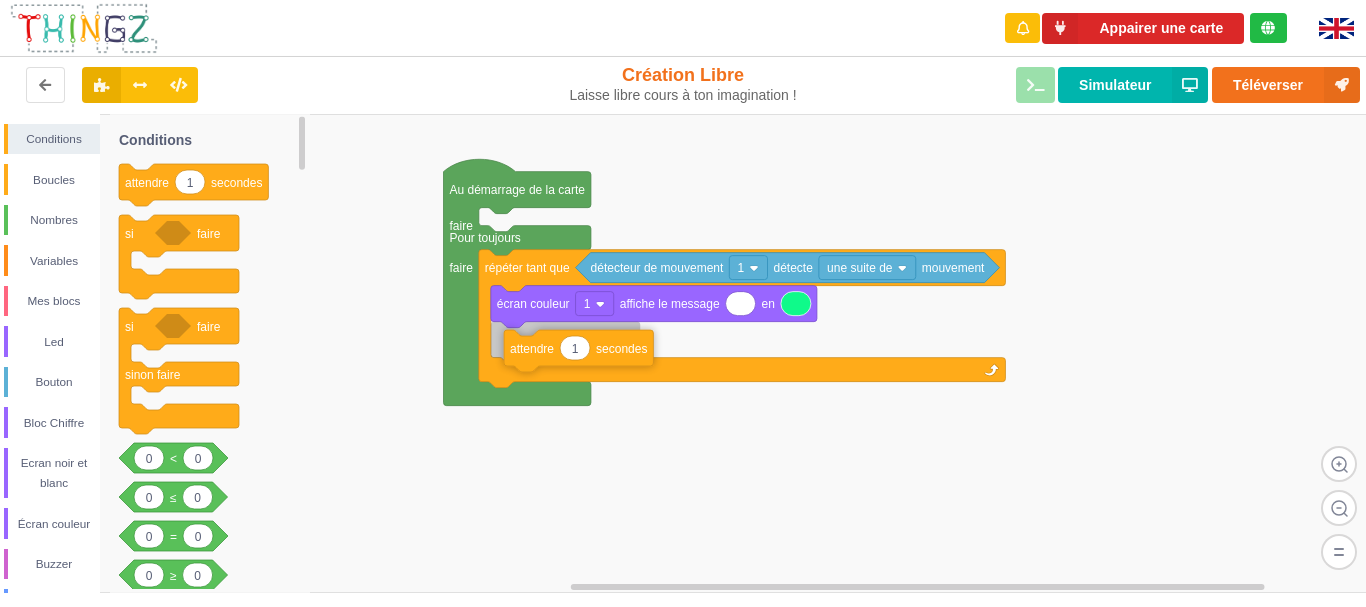 drag, startPoint x: 155, startPoint y: 184, endPoint x: 531, endPoint y: 339, distance: 406.69522 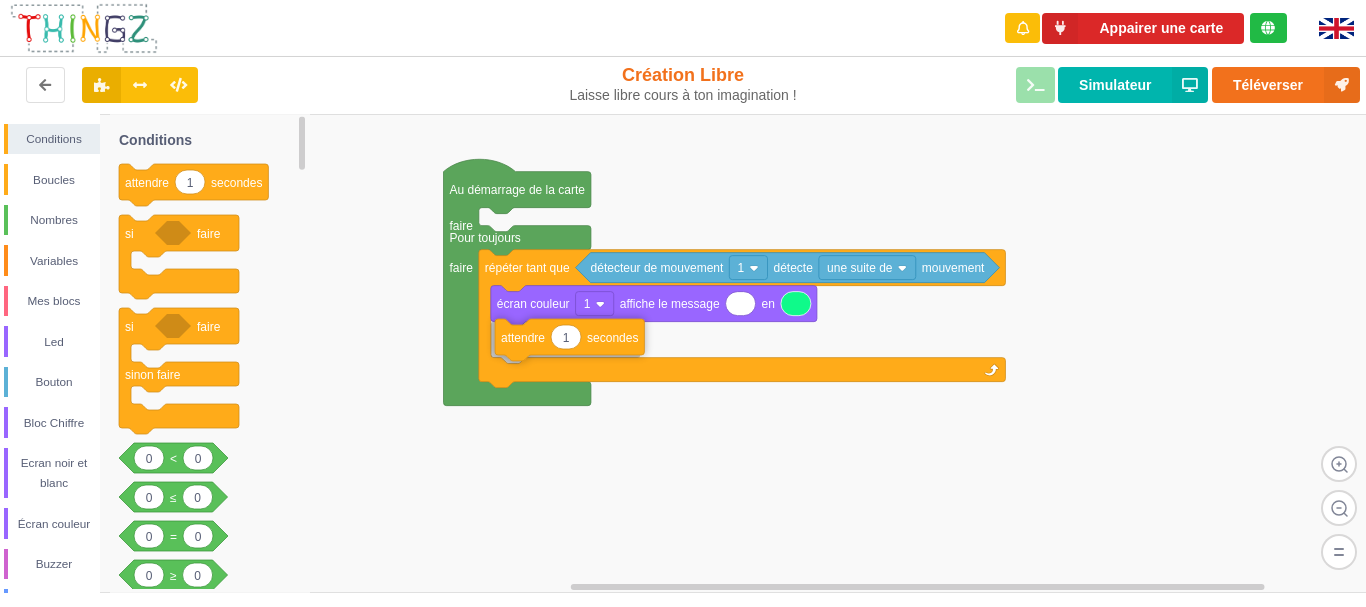 click on "Conditions Boucles Nombres Variables Mes blocs Led Bouton Bloc Chiffre Ecran noir et blanc Écran couleur Buzzer Potentiomètre Tactile Infrarouge Météo Luminosité Prise radiocommandée Detecteur de mouvement Moniteur série Bluetooth Wifi Au démarrage de la carte faire Pour toujours faire répéter tant que détecteur de mouvement 1 détecte une suite de mouvement     écran couleur 1 affiche le message en 1 attendre secondes si faire si faire sinon faire 0 0 < 0 0 ≤ 0 0 = 0 0 ≥ 0 0 > 0 0 ≠ et ou pas répéter tant que répéter jusqu'à 10 répète fois 1 10 nombre au hasard entre et 0 0 + 0 0 - 0 0 * 0 0 / led 1 s'allume led 1 basculer l'état 1 led 1 s'allume pendant secondes Bouton 1 est appuyé 0 chiffre 1 affiche les unités de chiffre 1 s'éteint   écran noir et blanc 1 affiche le message à la ligne 1 écran noir et blanc 1 allume le rétroéclairage écran noir et blanc 1 efface la ligne 1     écran couleur 1 affiche le message en     1 1" at bounding box center (690, 353) 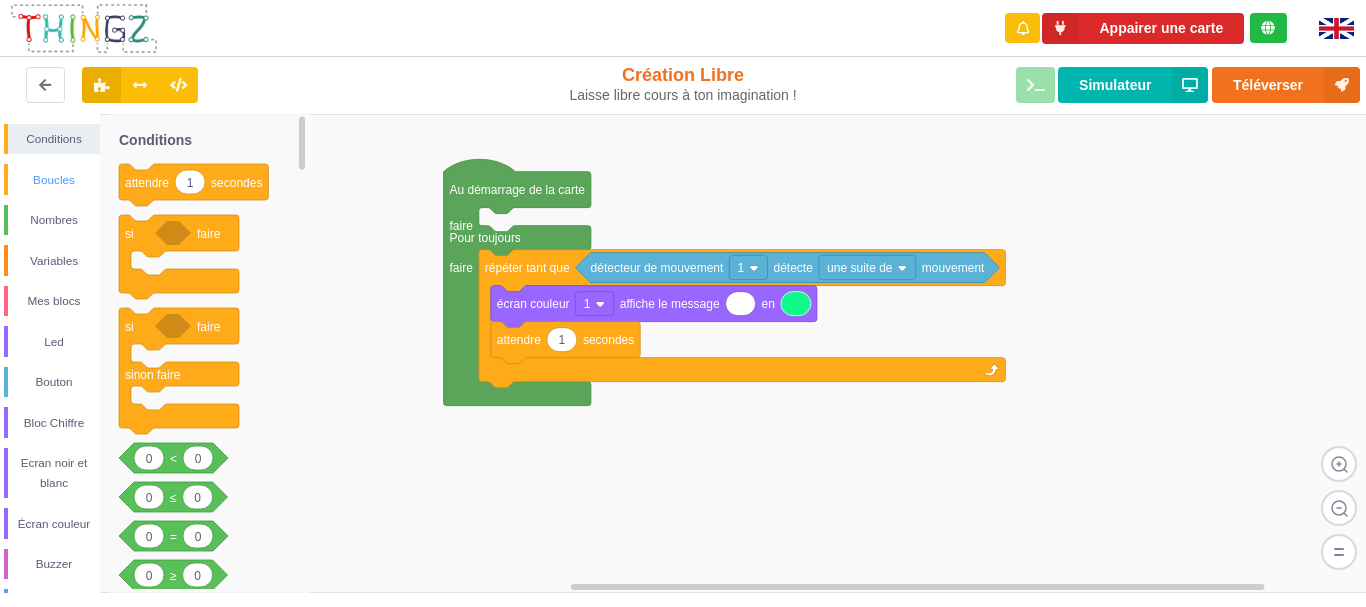 click on "Boucles" at bounding box center [54, 180] 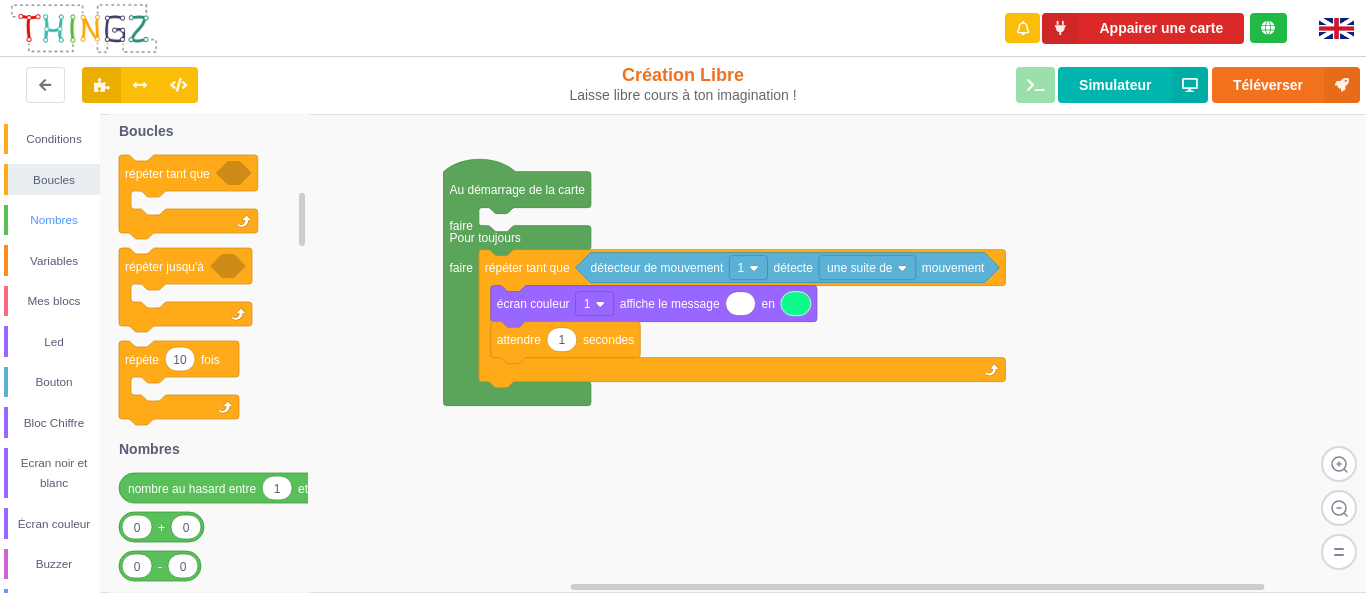 click on "Nombres" at bounding box center [54, 220] 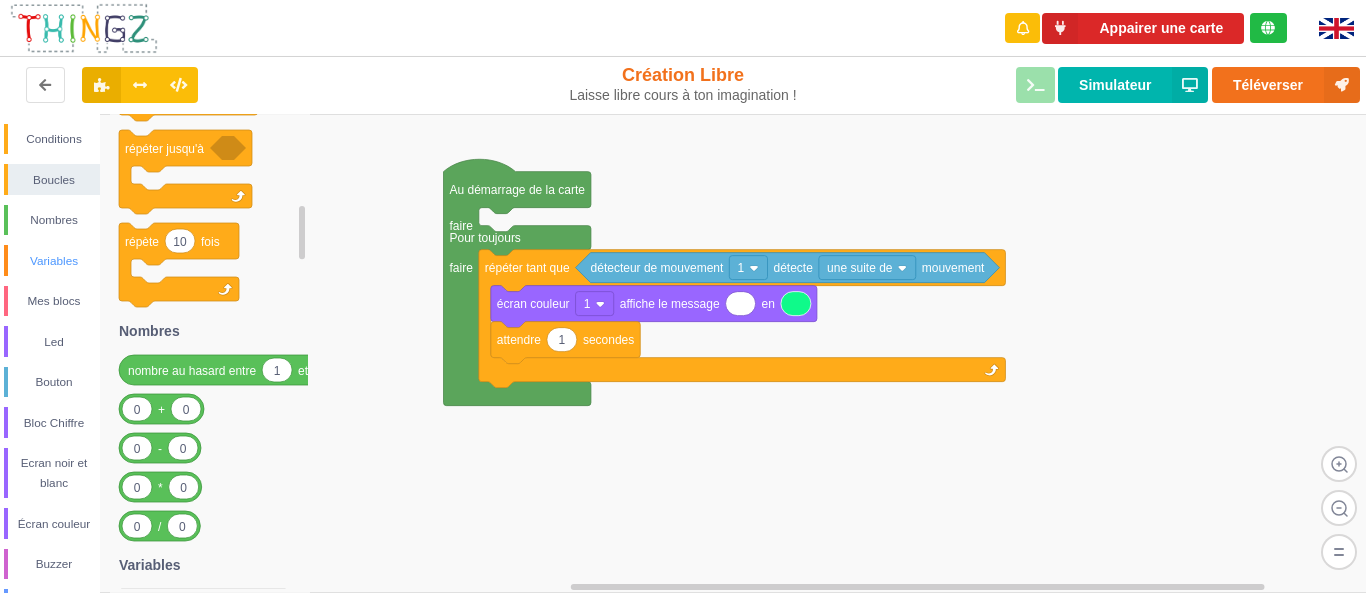 click on "Variables" at bounding box center (54, 261) 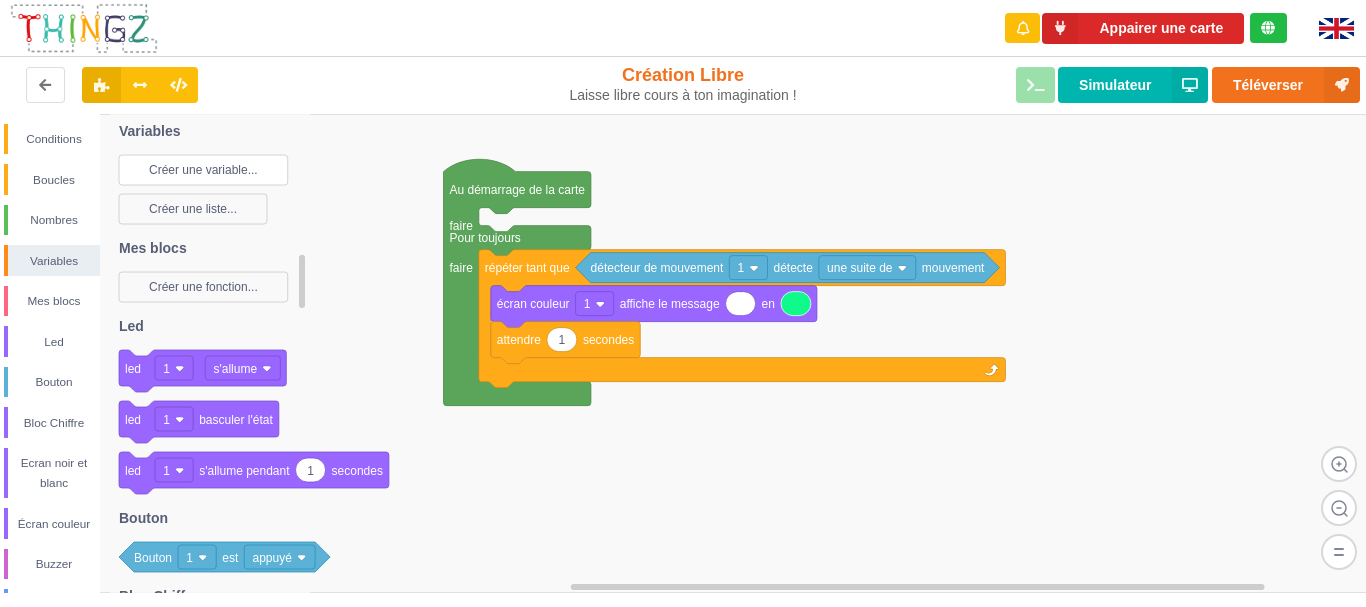 click 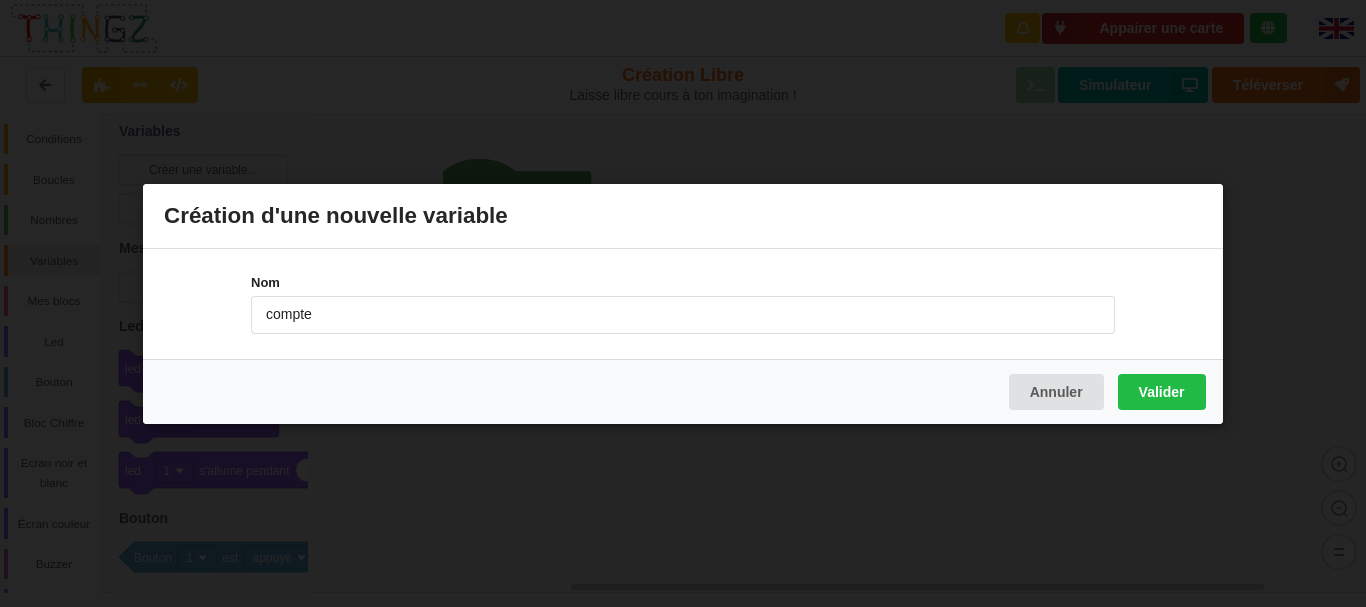type on "compteur à 0" 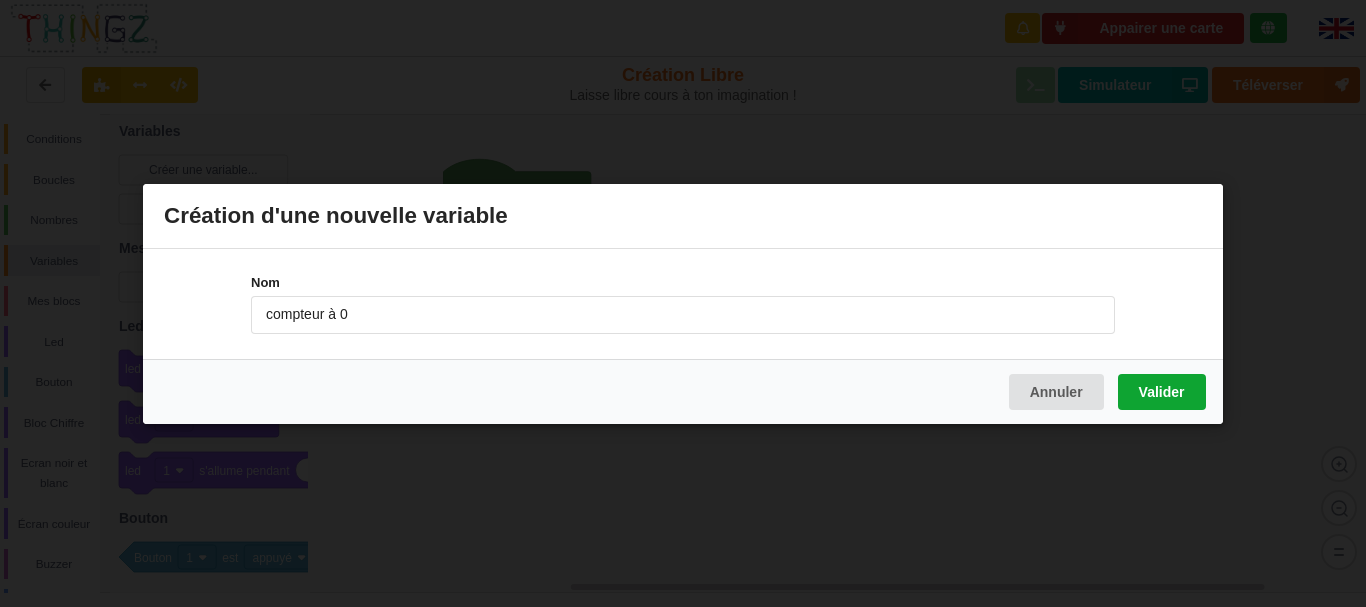 click on "Valider" at bounding box center [1162, 391] 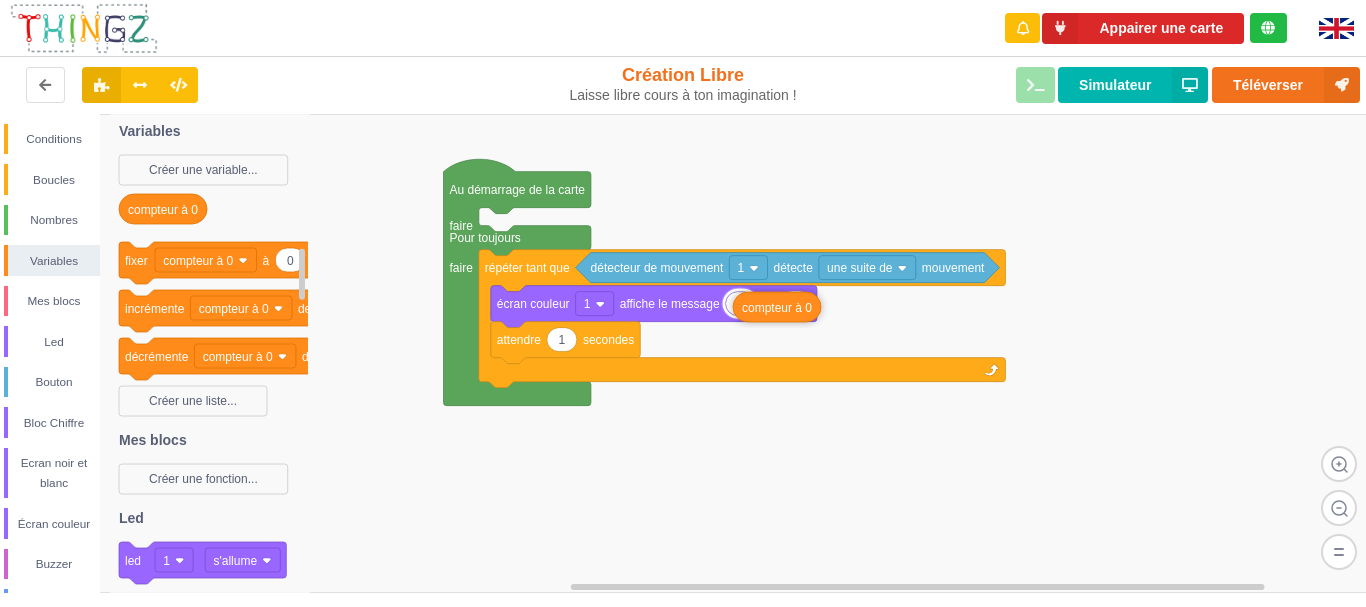 drag, startPoint x: 169, startPoint y: 209, endPoint x: 782, endPoint y: 307, distance: 620.7842 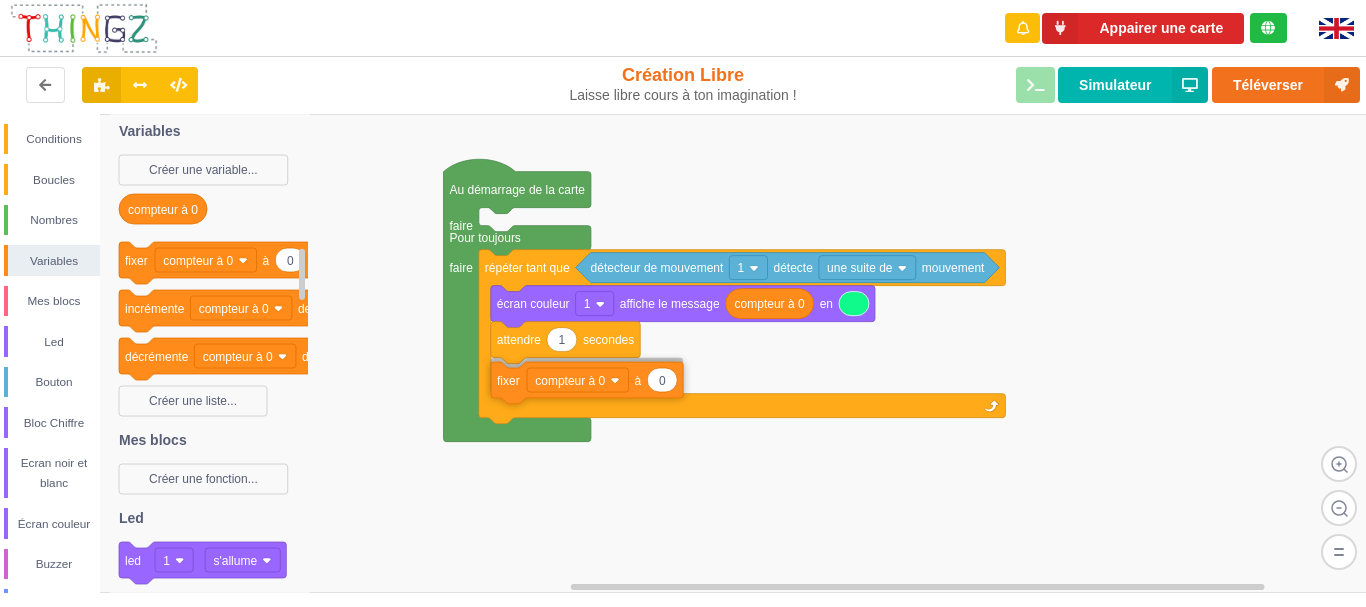 drag, startPoint x: 141, startPoint y: 264, endPoint x: 513, endPoint y: 384, distance: 390.87595 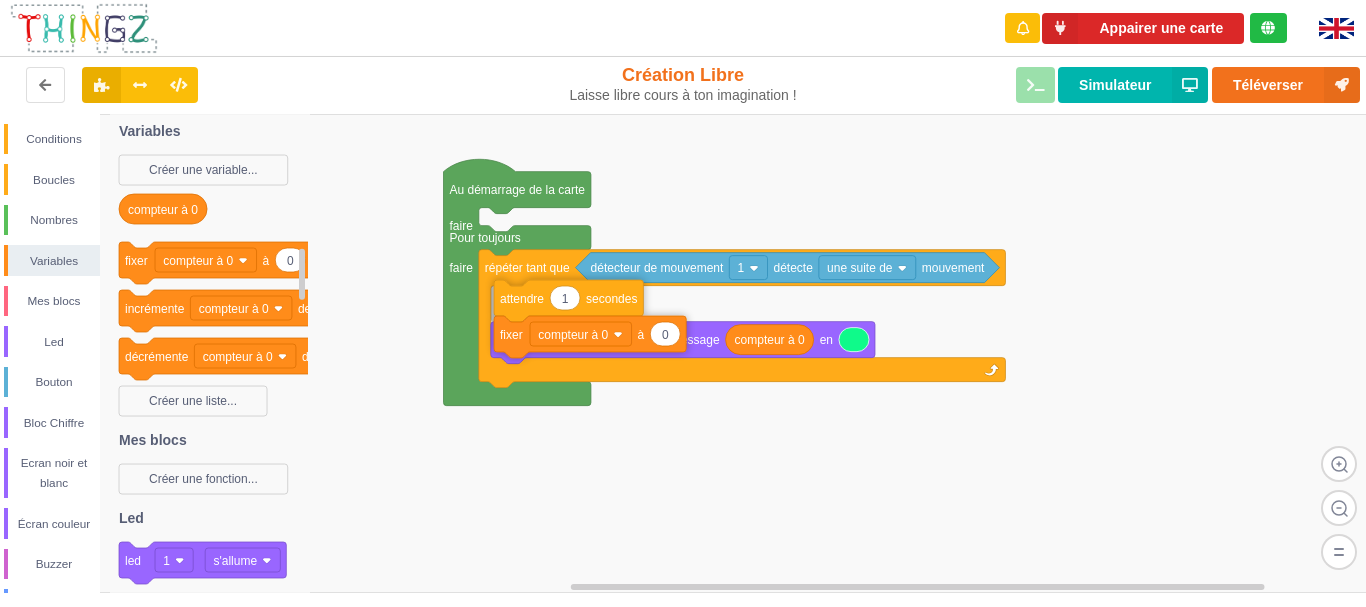 drag, startPoint x: 504, startPoint y: 344, endPoint x: 507, endPoint y: 304, distance: 40.112343 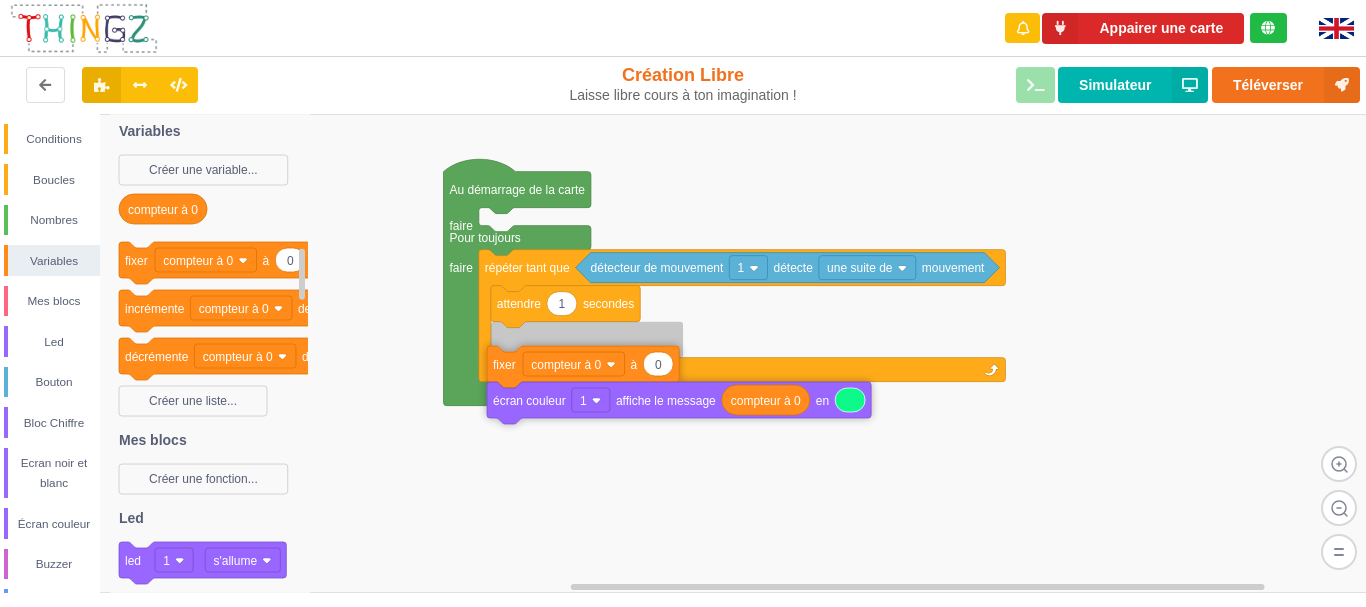drag, startPoint x: 521, startPoint y: 364, endPoint x: 508, endPoint y: 336, distance: 30.870699 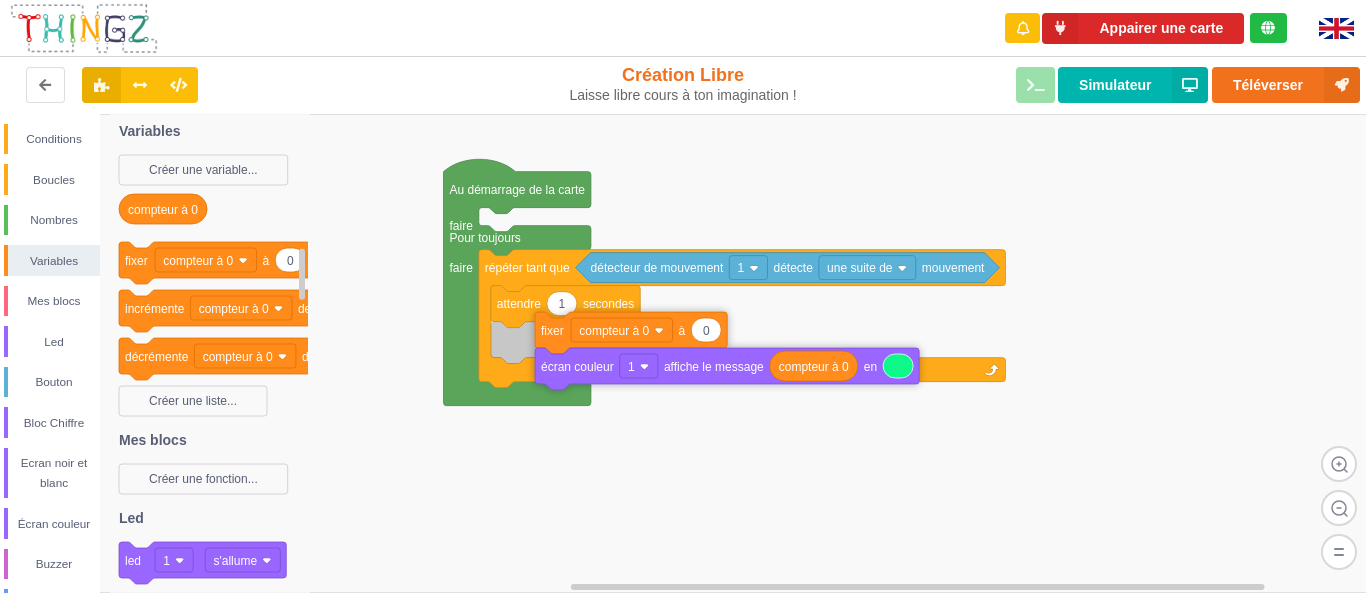 drag, startPoint x: 520, startPoint y: 338, endPoint x: 563, endPoint y: 328, distance: 44.14748 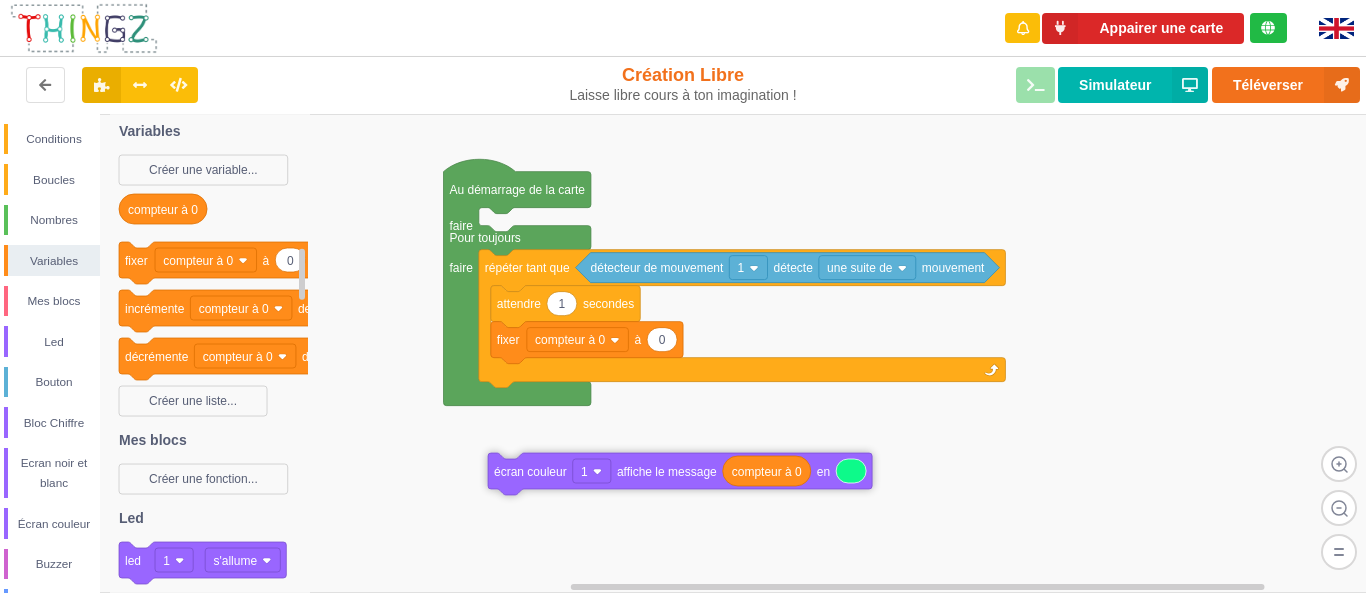 drag, startPoint x: 535, startPoint y: 391, endPoint x: 540, endPoint y: 355, distance: 36.345562 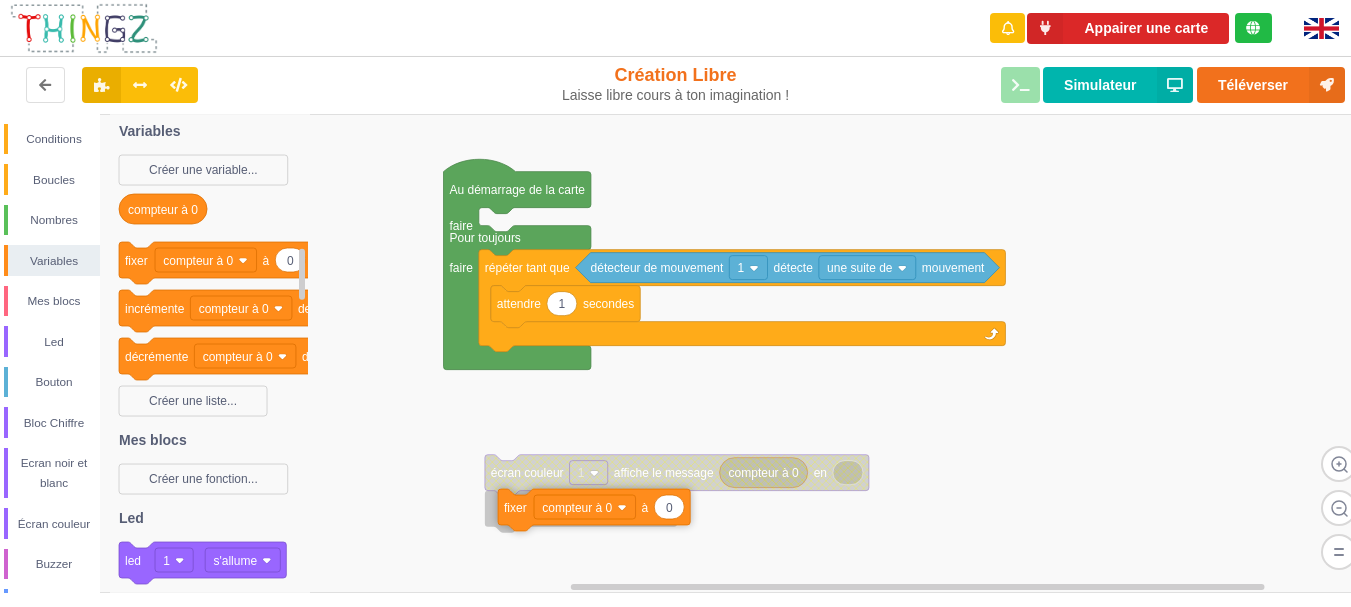 drag, startPoint x: 519, startPoint y: 338, endPoint x: 522, endPoint y: 503, distance: 165.02727 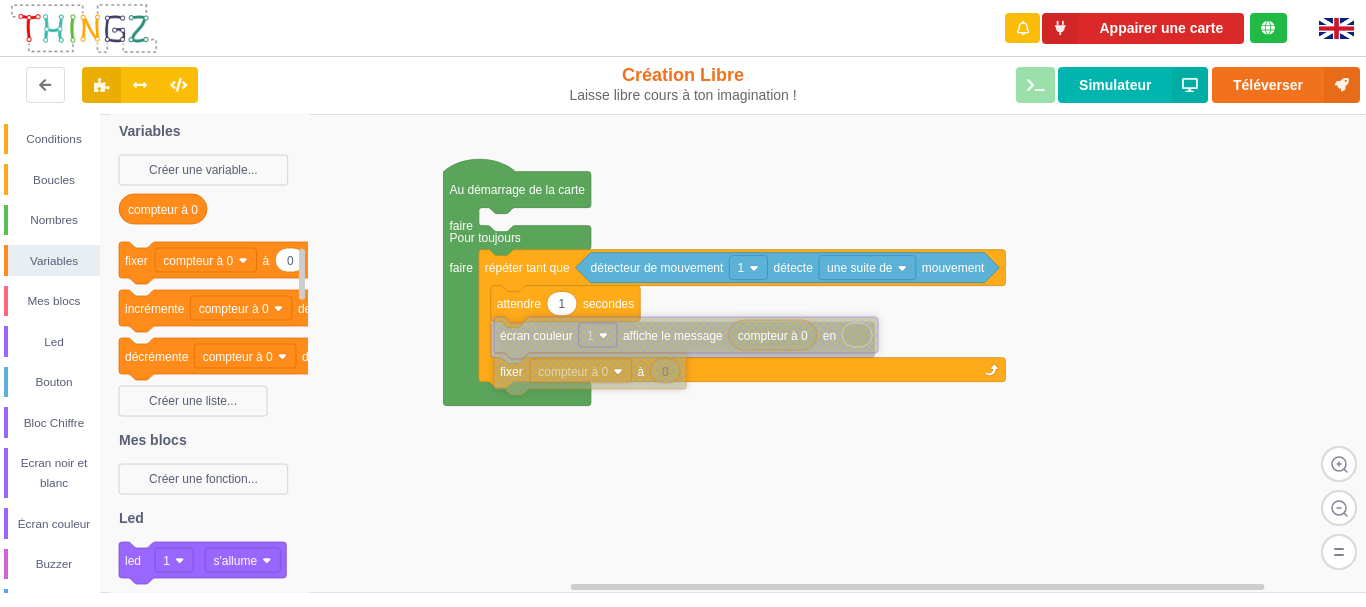 drag, startPoint x: 508, startPoint y: 481, endPoint x: 517, endPoint y: 343, distance: 138.29317 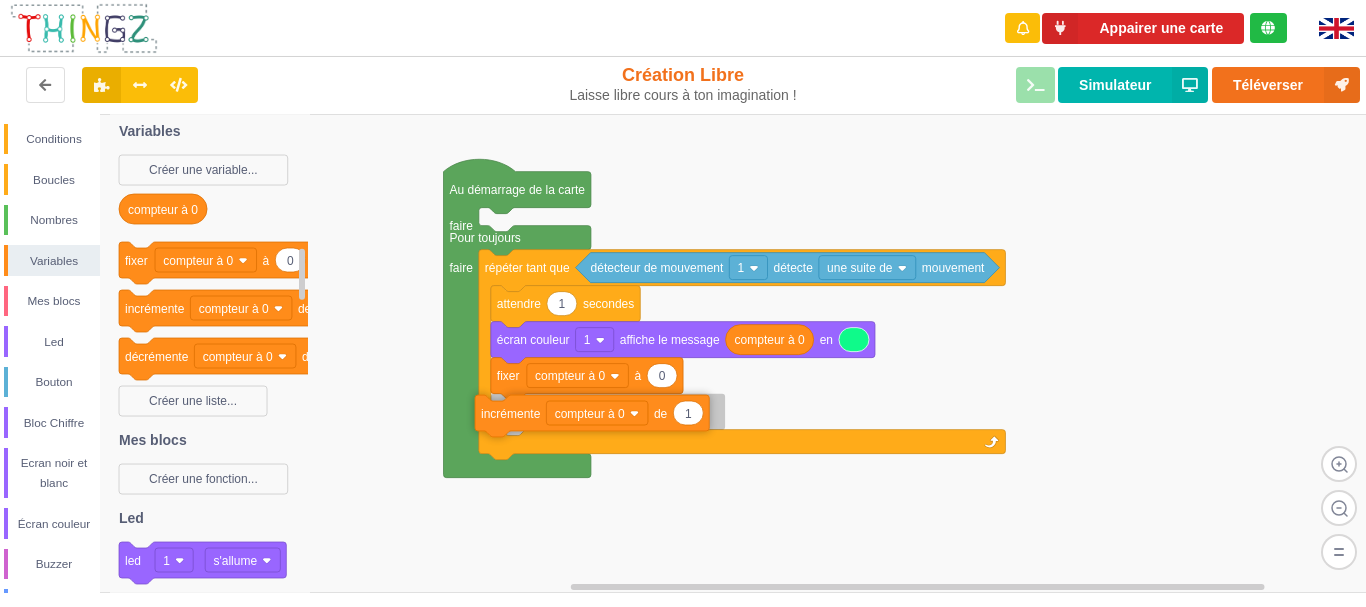 drag, startPoint x: 146, startPoint y: 318, endPoint x: 511, endPoint y: 425, distance: 380.36035 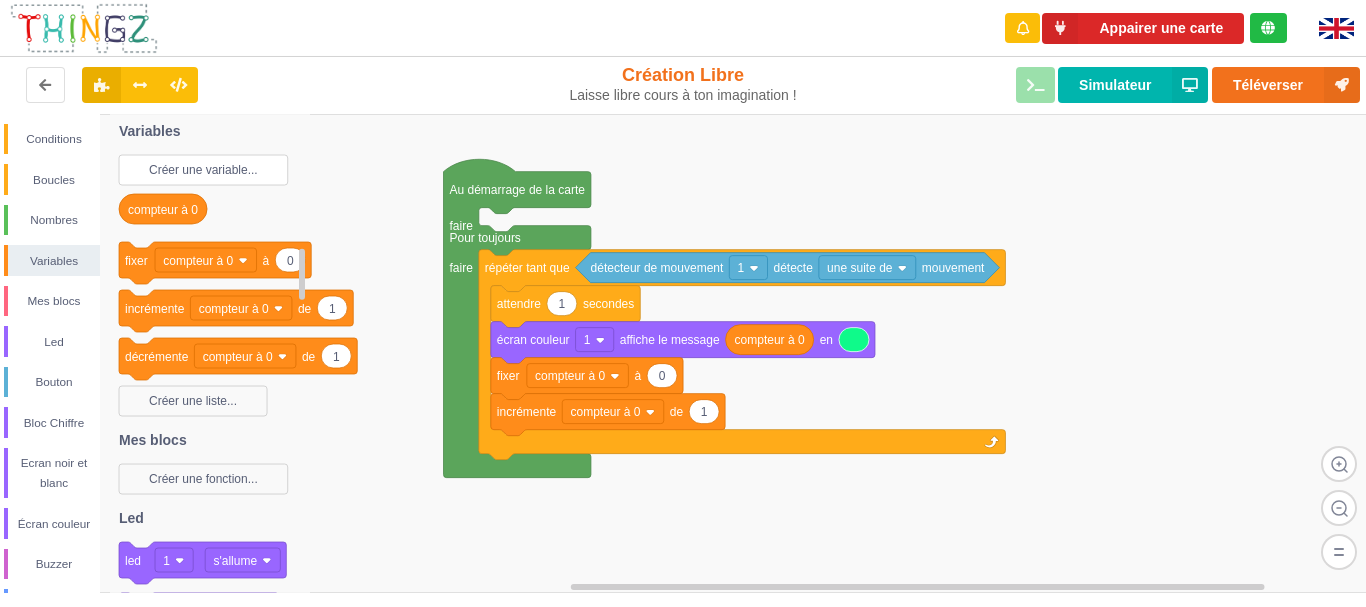 click on "Créer une variable..." 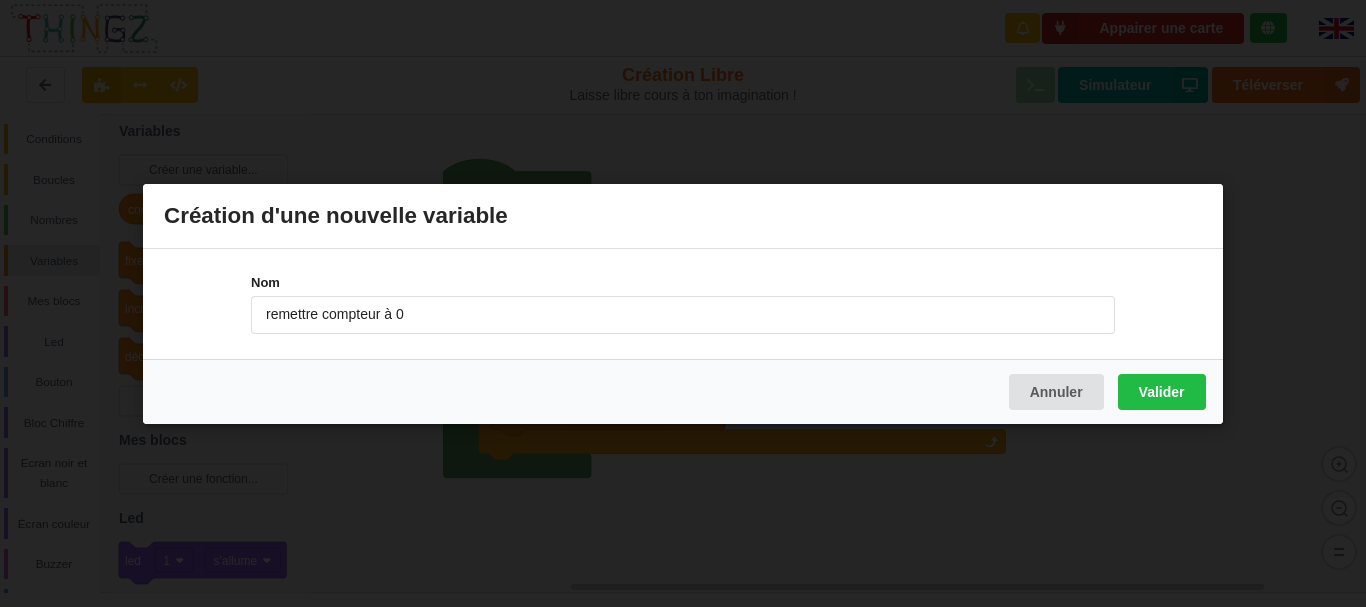 type on "remettre compteur à 0" 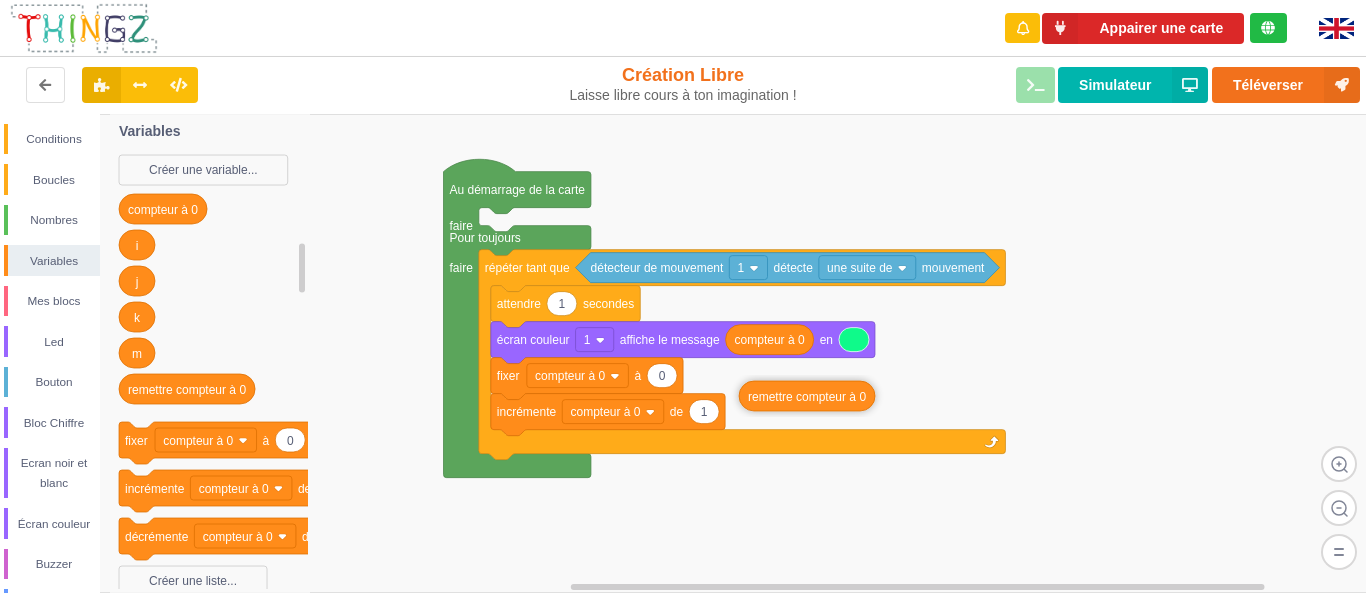 drag, startPoint x: 174, startPoint y: 398, endPoint x: 794, endPoint y: 405, distance: 620.0395 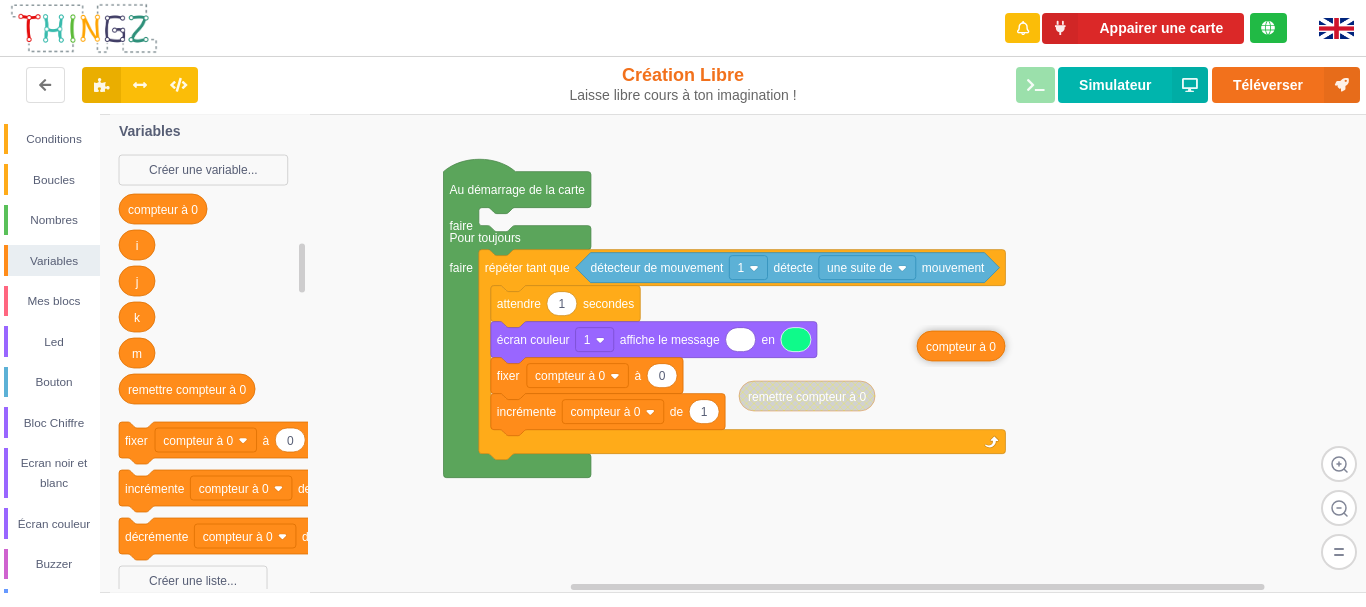 drag, startPoint x: 759, startPoint y: 336, endPoint x: 950, endPoint y: 341, distance: 191.06543 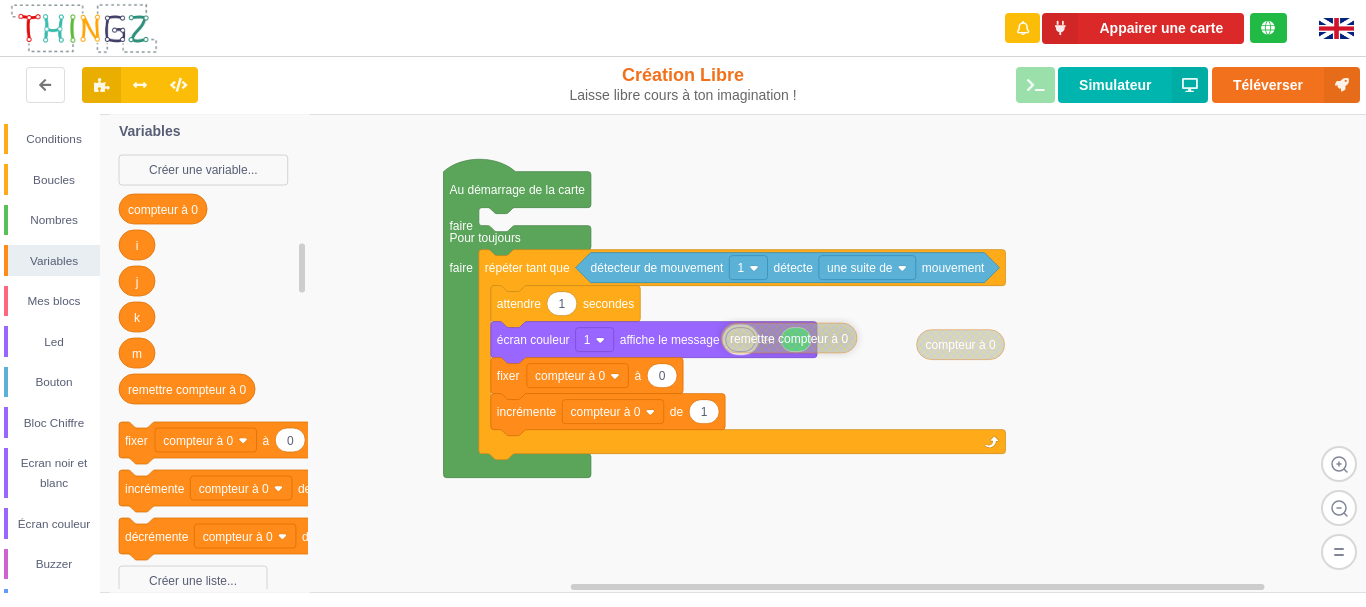 drag, startPoint x: 811, startPoint y: 401, endPoint x: 793, endPoint y: 343, distance: 60.728905 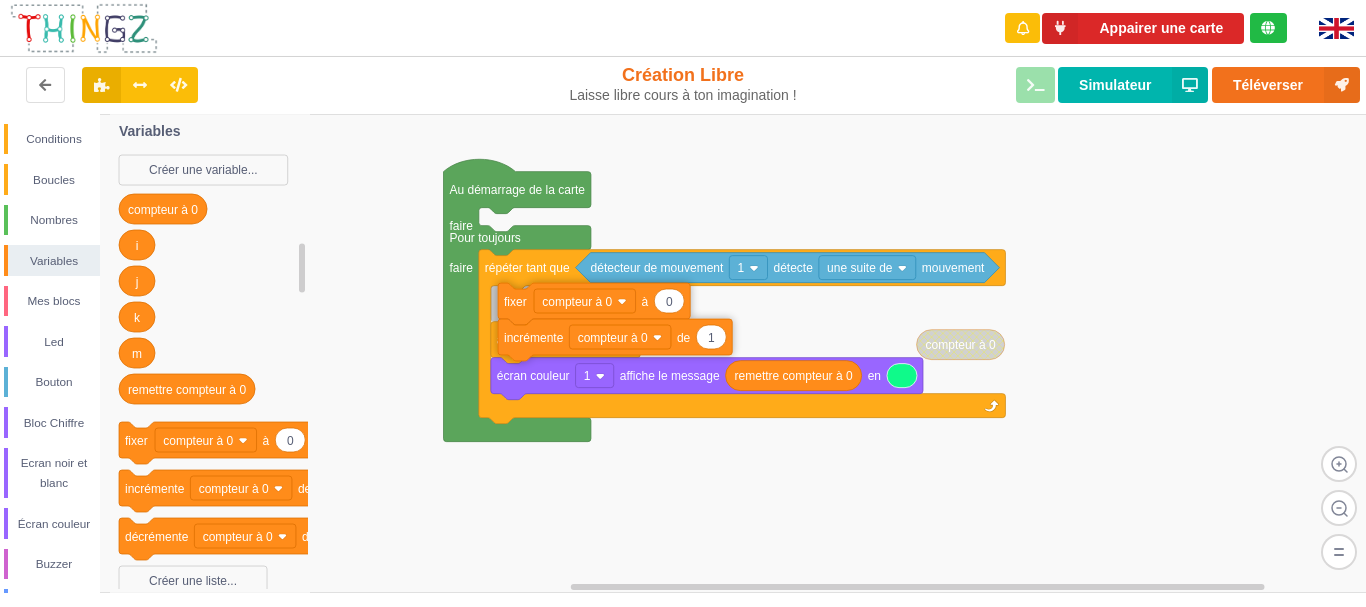 drag, startPoint x: 512, startPoint y: 382, endPoint x: 517, endPoint y: 307, distance: 75.16648 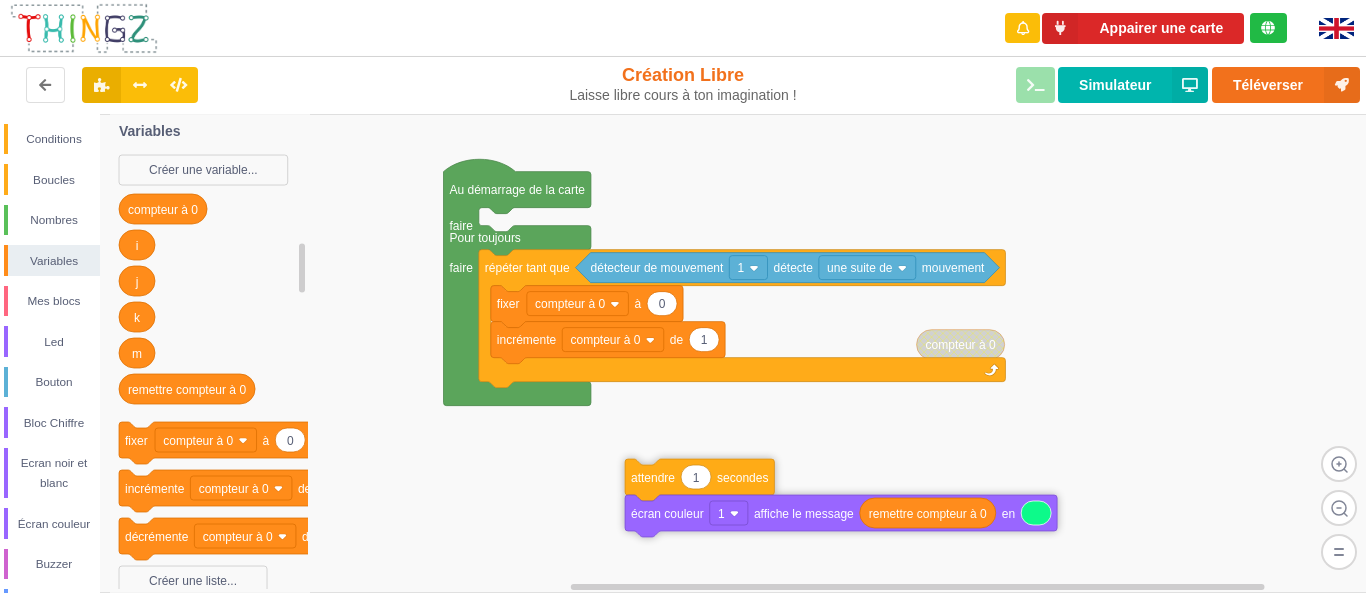 drag, startPoint x: 515, startPoint y: 390, endPoint x: 650, endPoint y: 486, distance: 165.65326 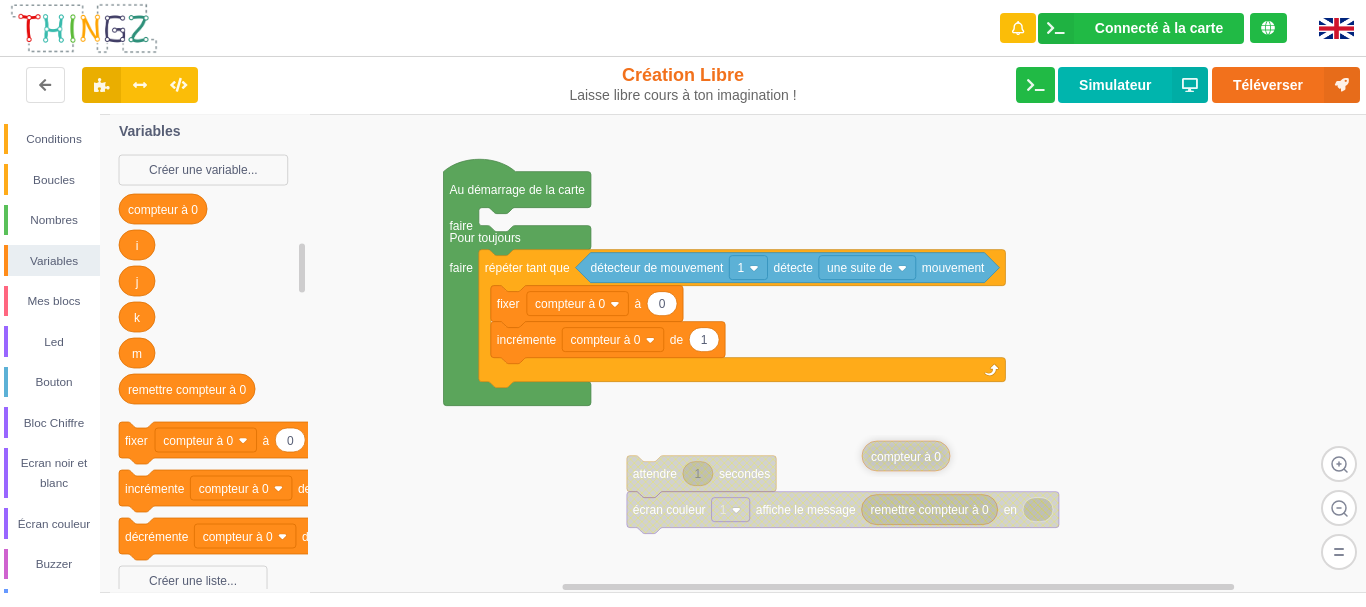 drag, startPoint x: 1036, startPoint y: 339, endPoint x: 881, endPoint y: 454, distance: 193.0026 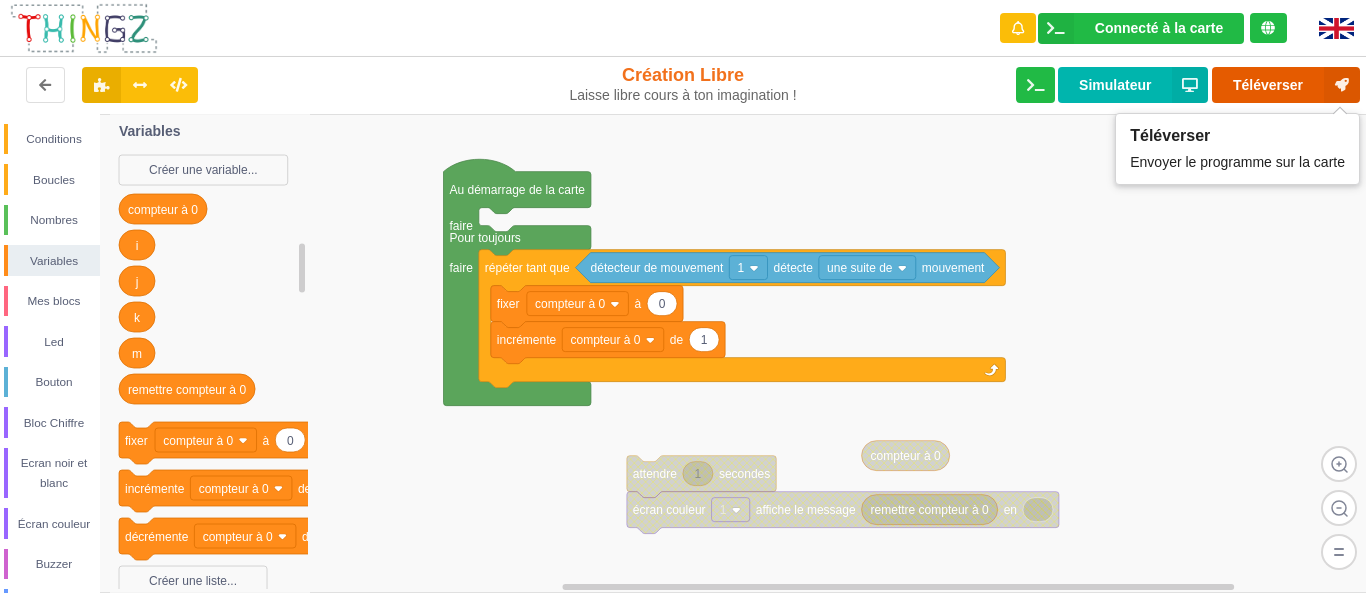 click on "Téléverser" at bounding box center (1286, 85) 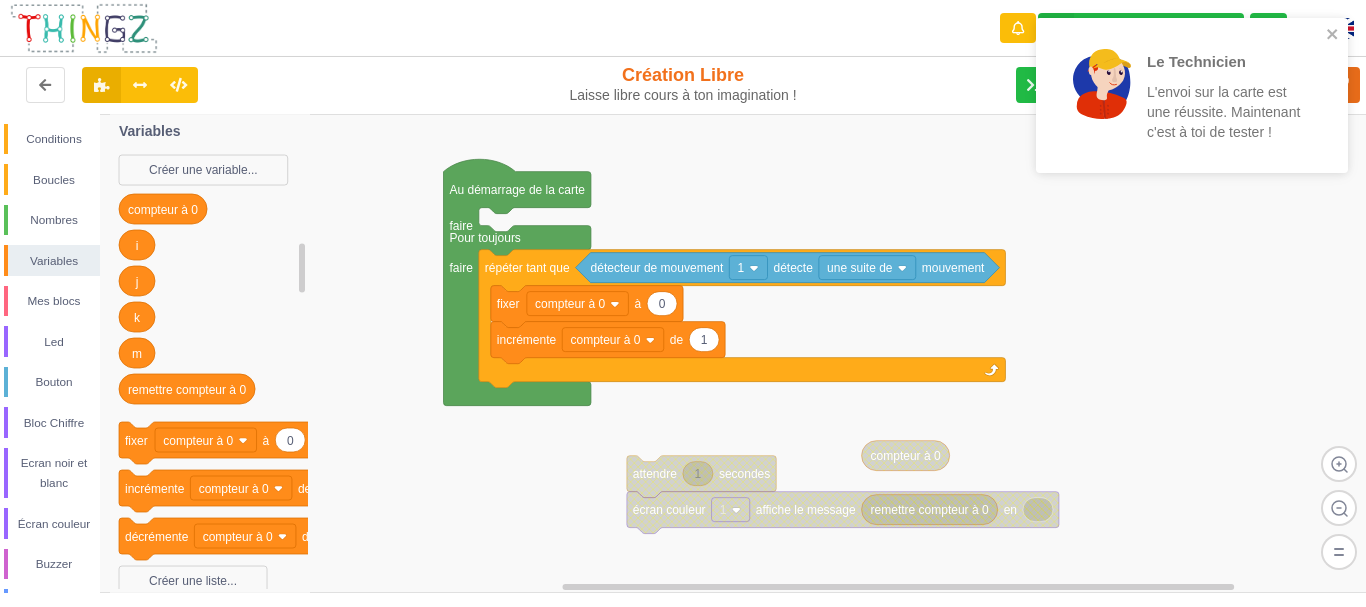 click 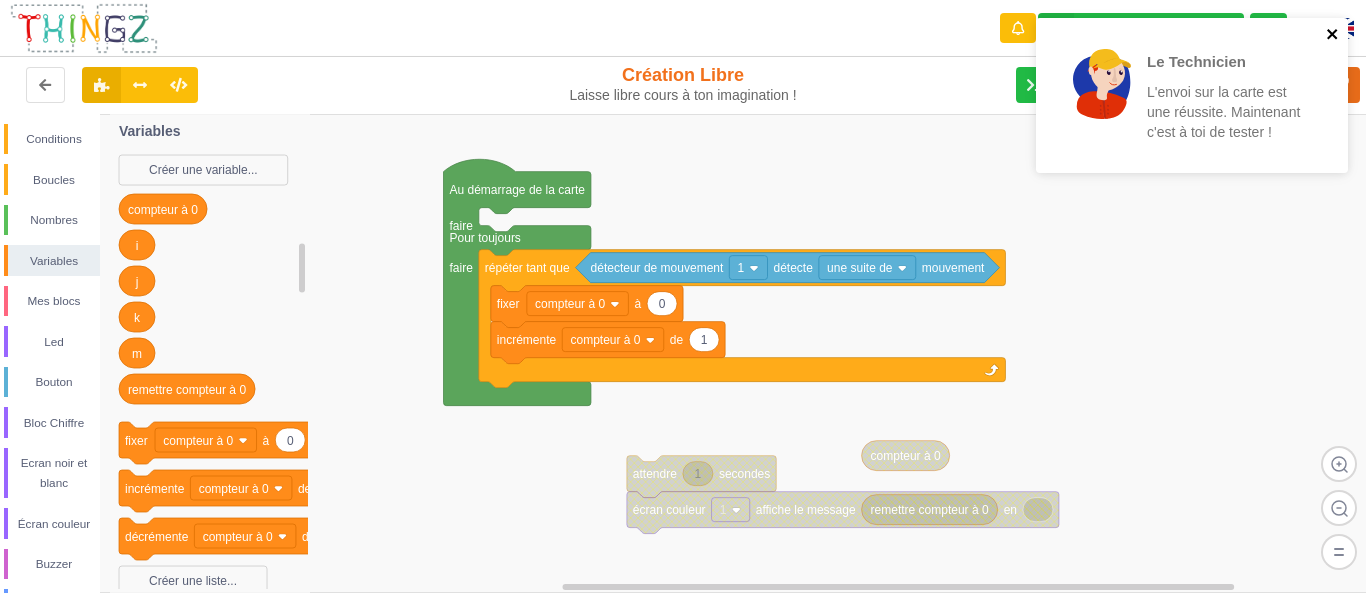 click 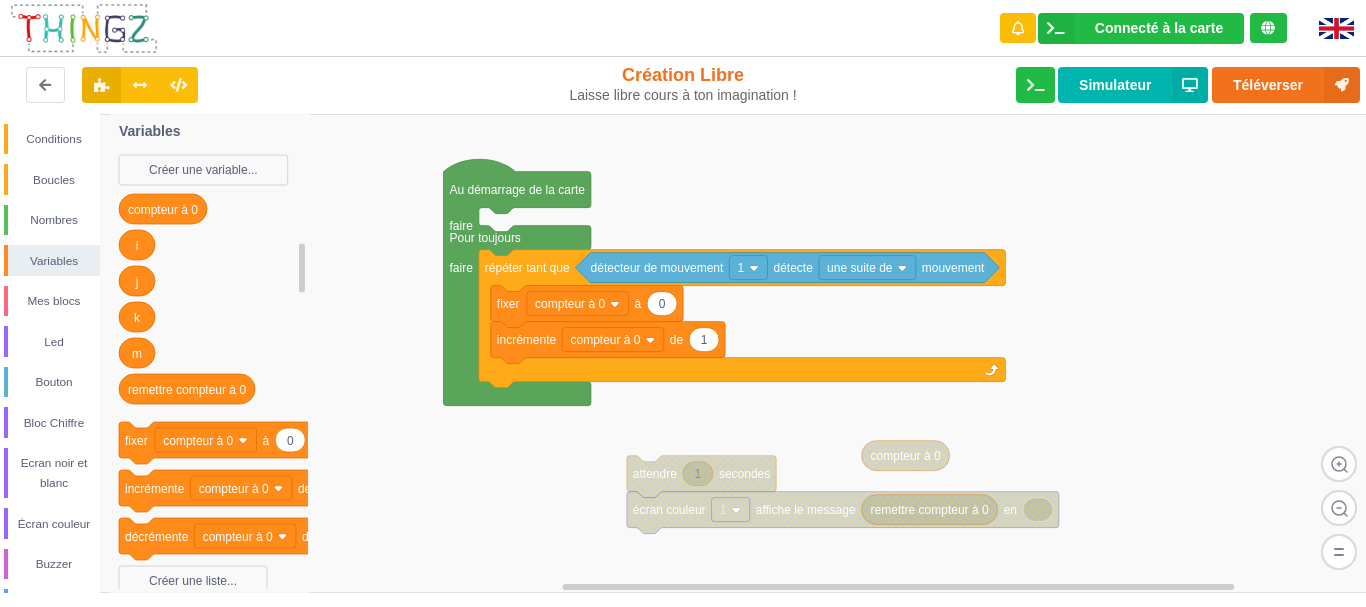click on "Le Technicien L'envoi sur la carte est une réussite. Maintenant c'est à toi de tester !" at bounding box center [1192, 18] 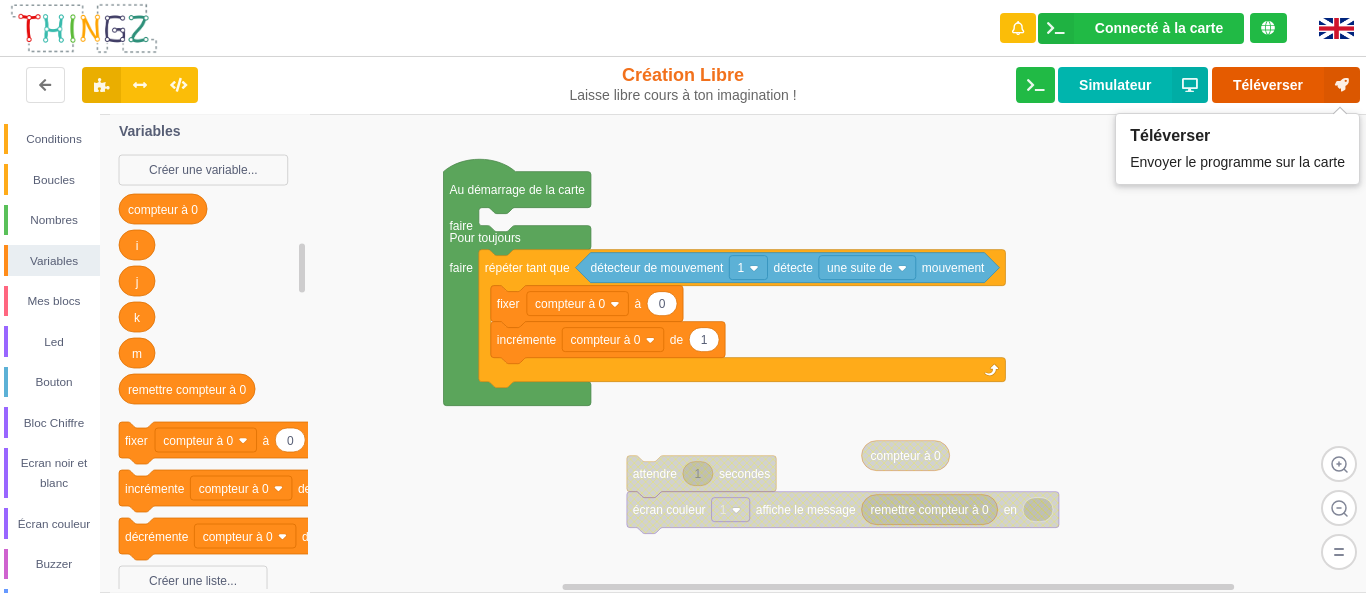 click on "Téléverser" at bounding box center (1286, 85) 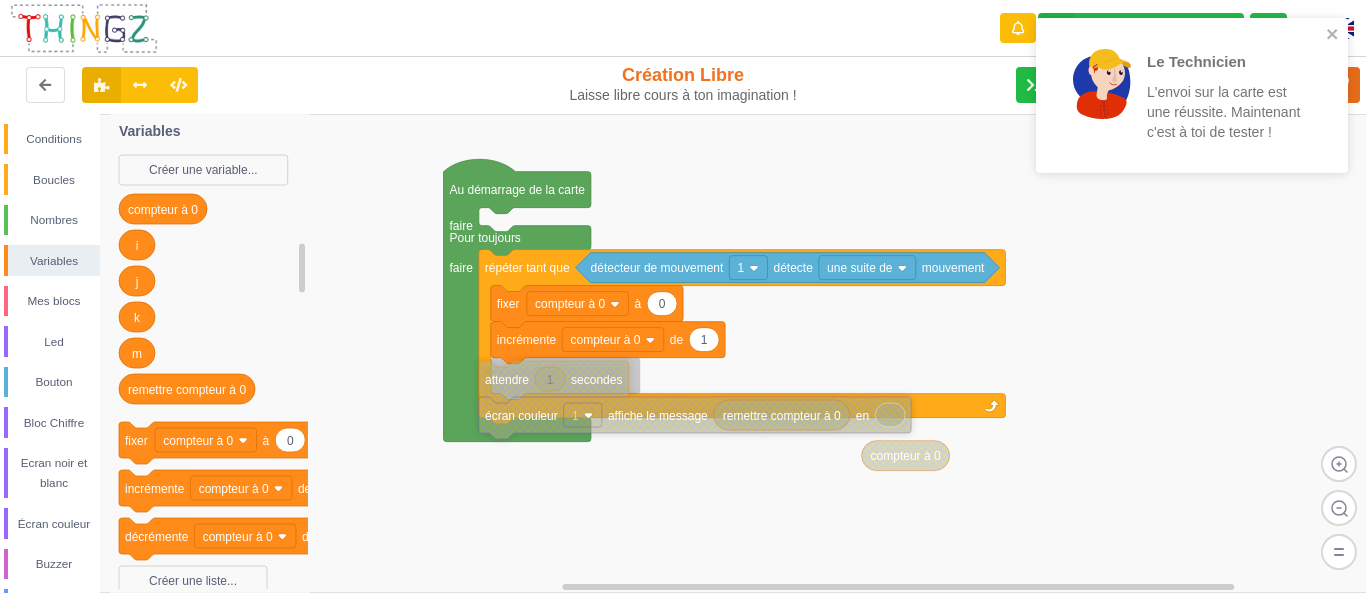 drag, startPoint x: 653, startPoint y: 482, endPoint x: 509, endPoint y: 384, distance: 174.1838 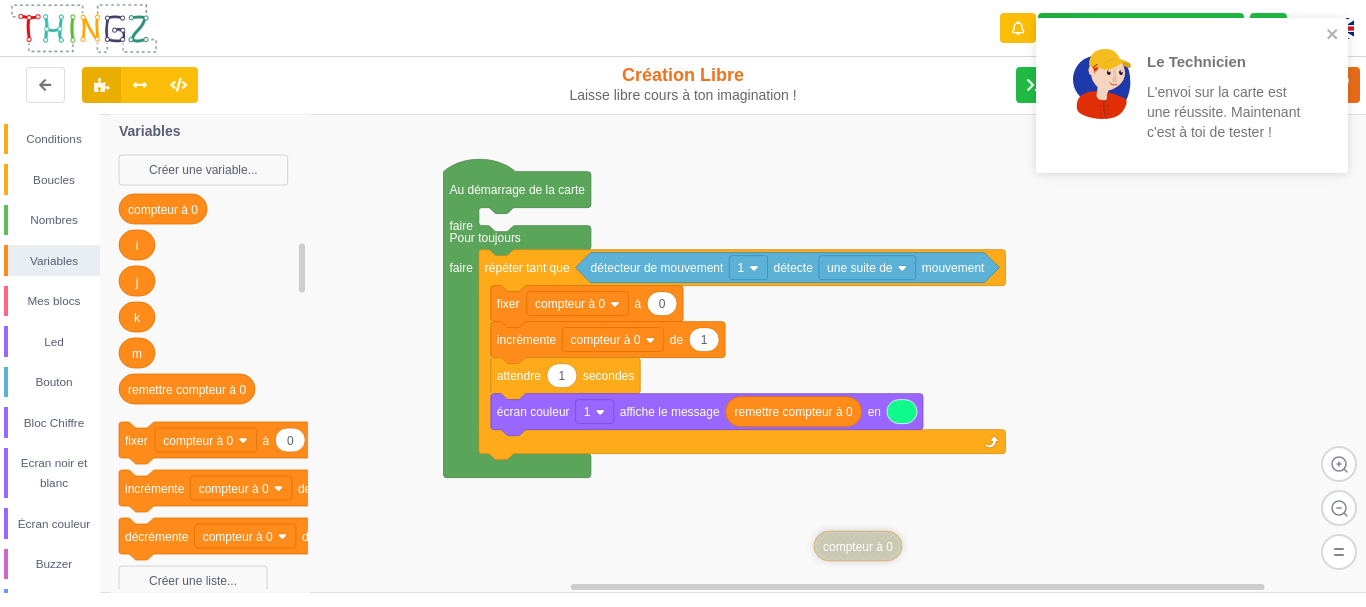 drag, startPoint x: 885, startPoint y: 463, endPoint x: 833, endPoint y: 553, distance: 103.94229 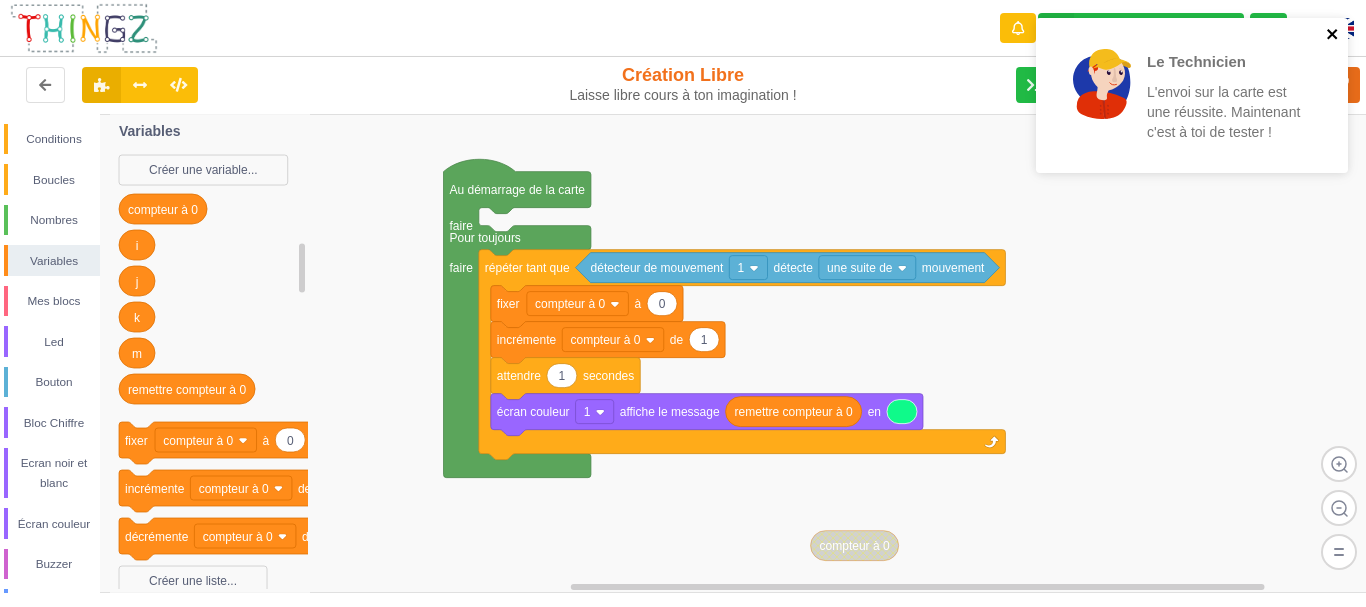 click 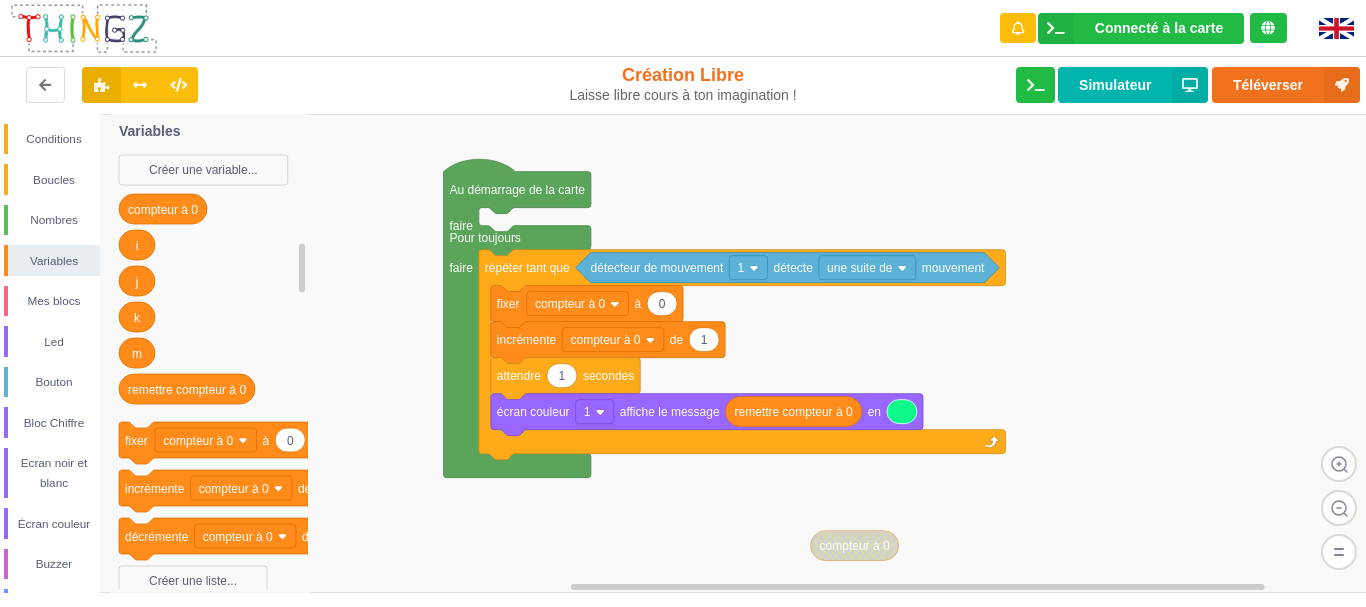click on "Le Technicien L'envoi sur la carte est une réussite. Maintenant c'est à toi de tester !" at bounding box center (1192, 102) 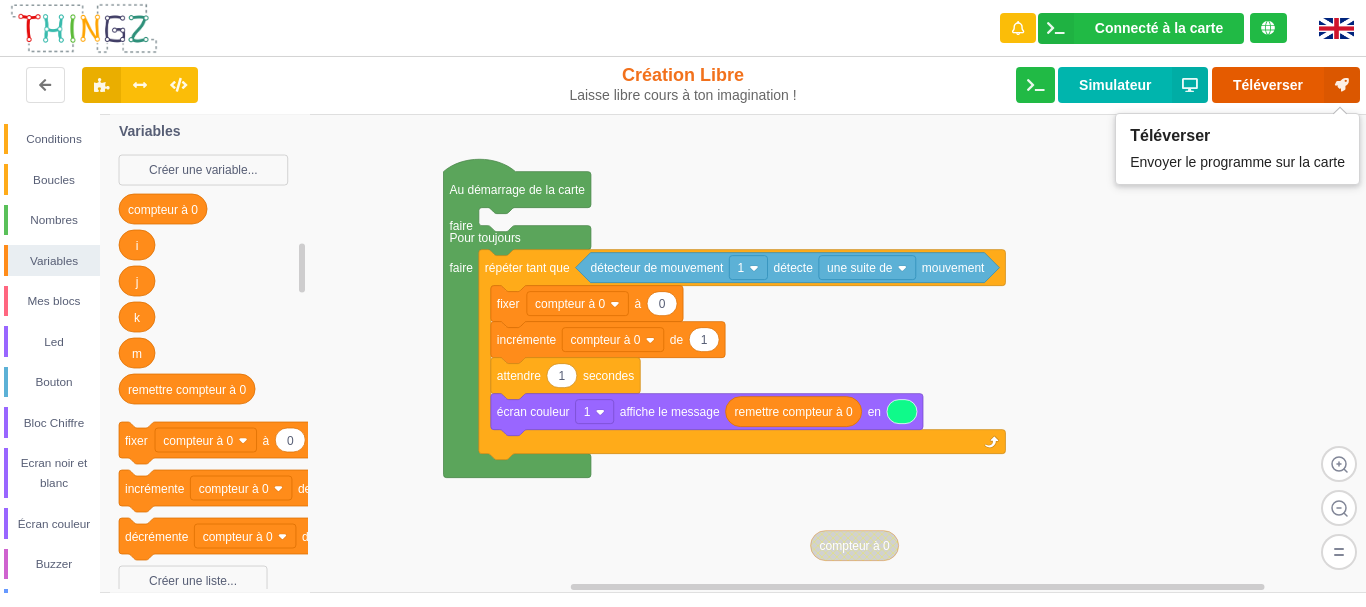 click on "Téléverser" at bounding box center (1286, 85) 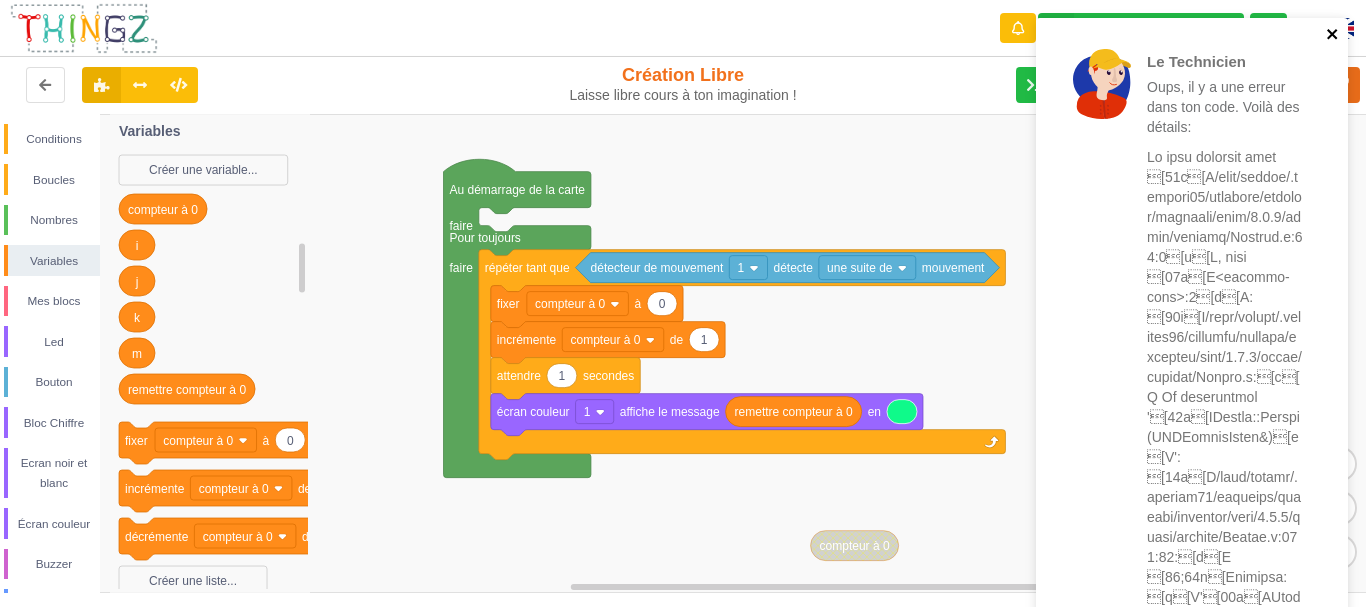 click 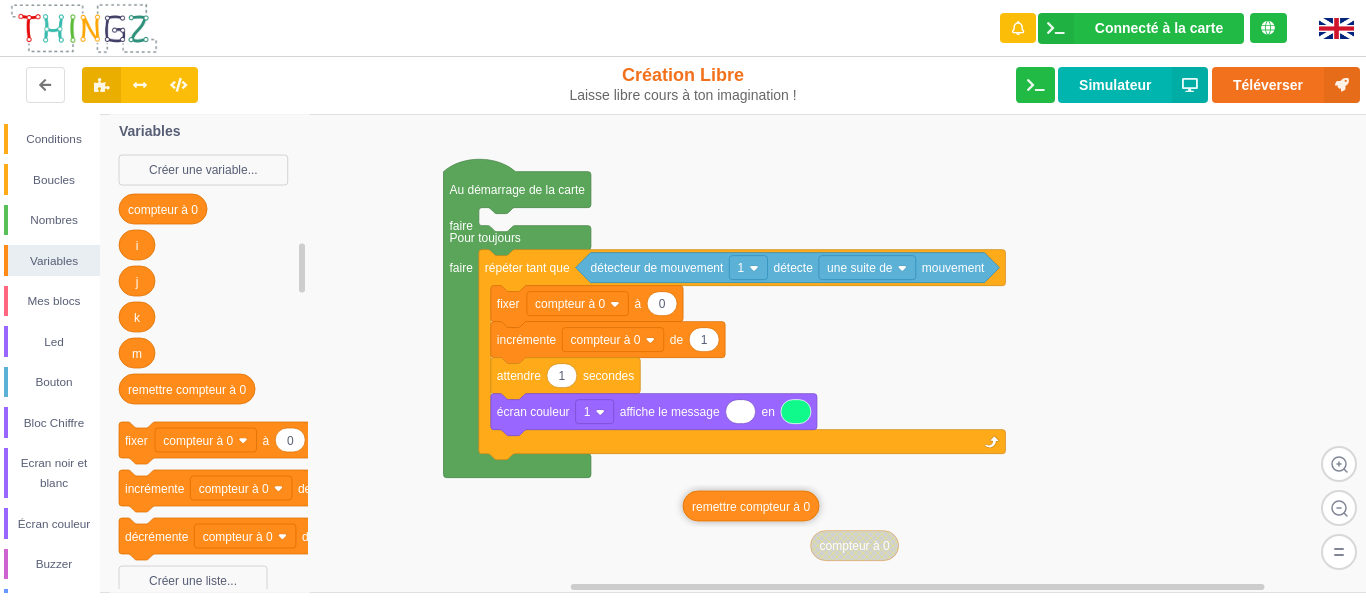 drag, startPoint x: 820, startPoint y: 412, endPoint x: 752, endPoint y: 547, distance: 151.15886 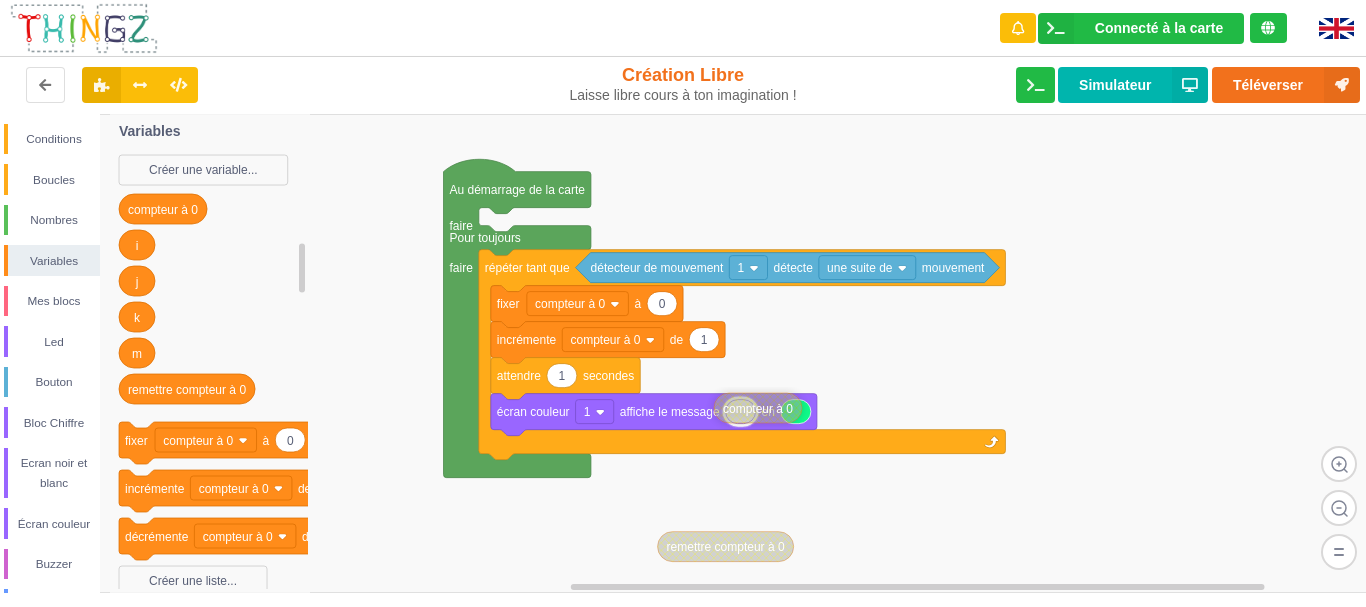 drag, startPoint x: 839, startPoint y: 553, endPoint x: 738, endPoint y: 415, distance: 171.01169 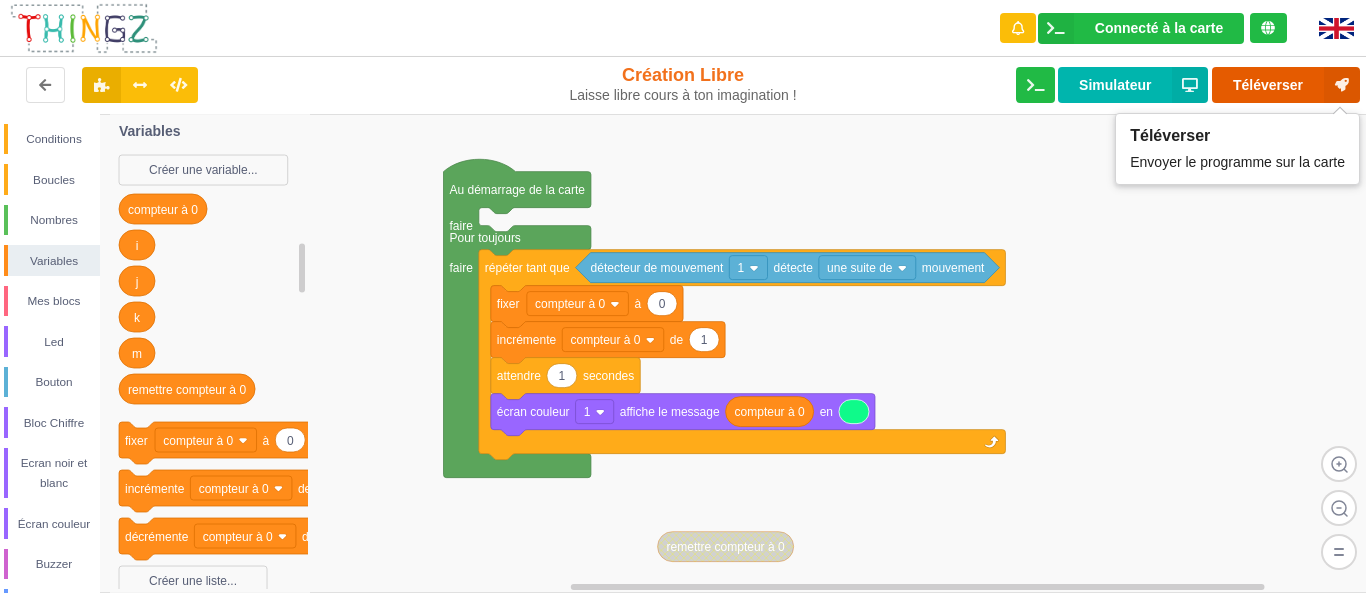 click on "Téléverser" at bounding box center [1286, 85] 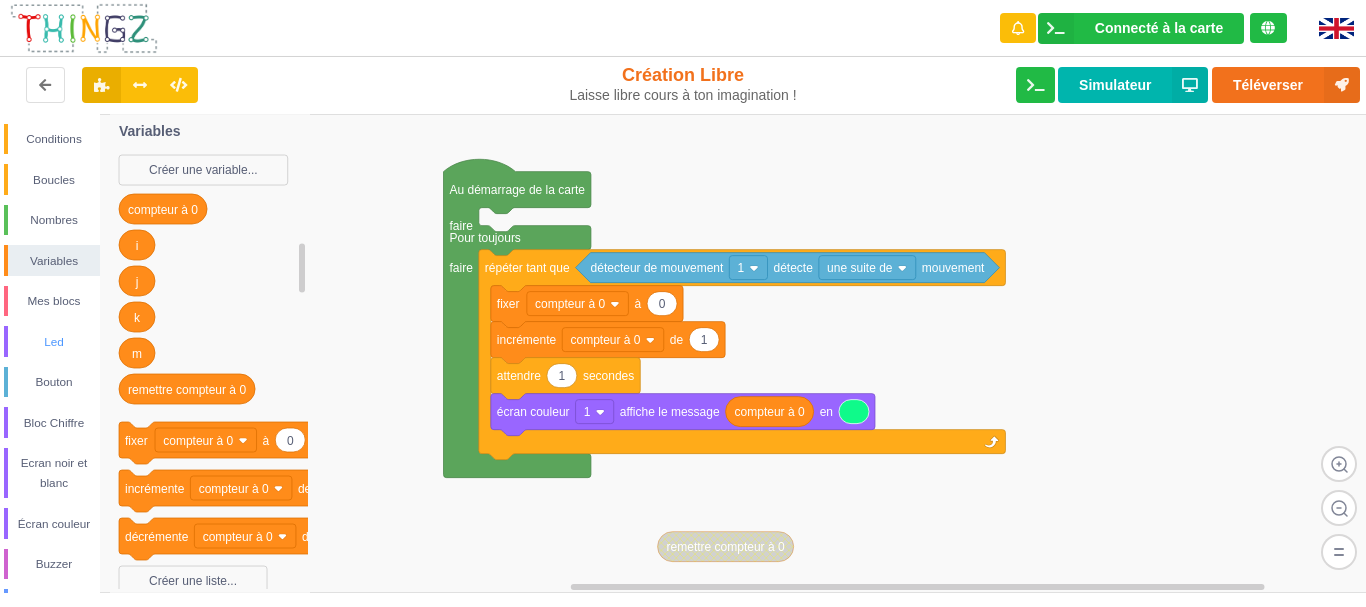 click on "Led" at bounding box center [54, 342] 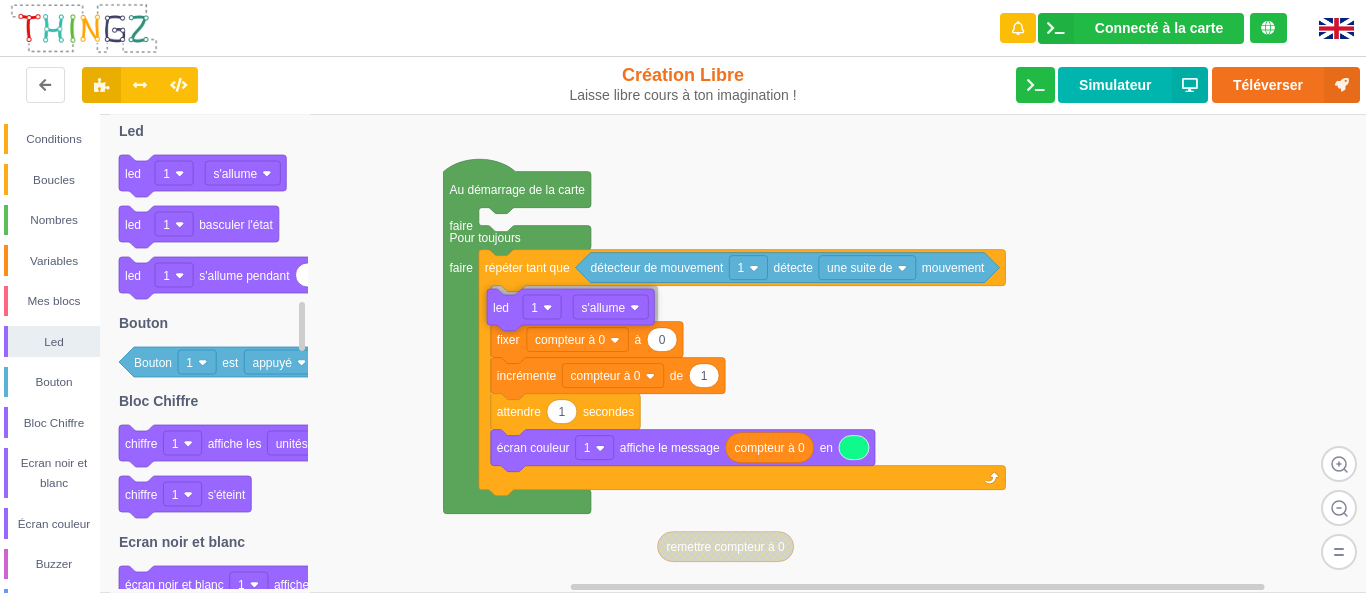 drag, startPoint x: 201, startPoint y: 177, endPoint x: 569, endPoint y: 311, distance: 391.63757 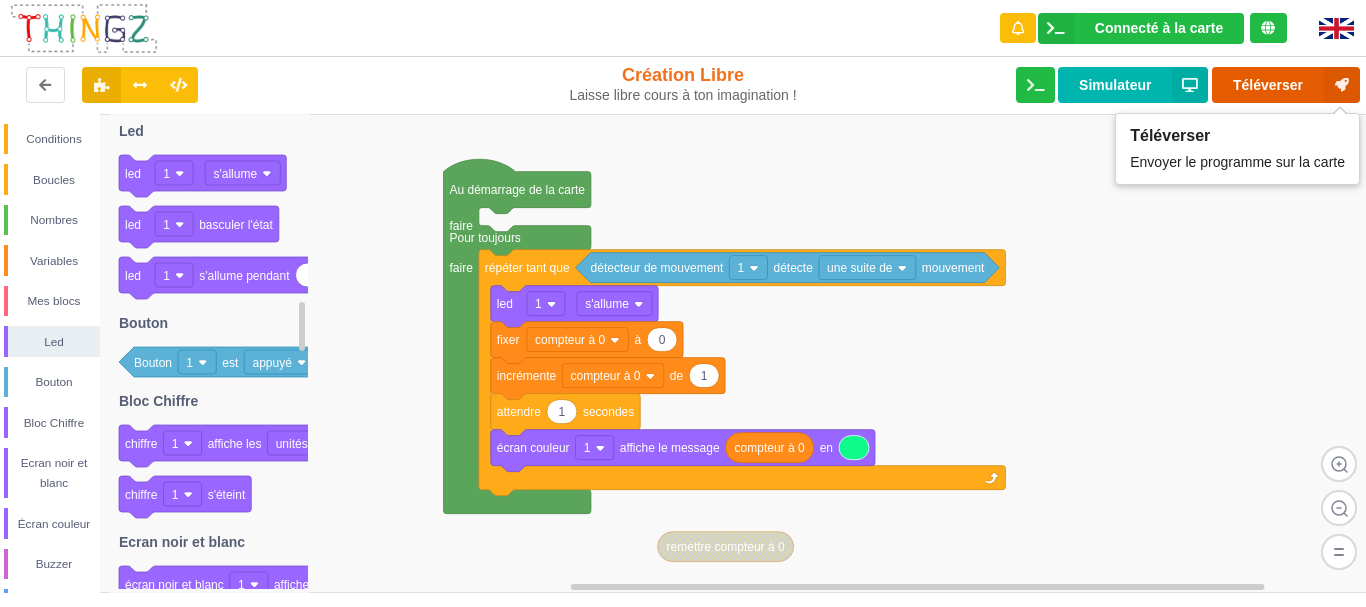 click on "Téléverser" at bounding box center [1286, 85] 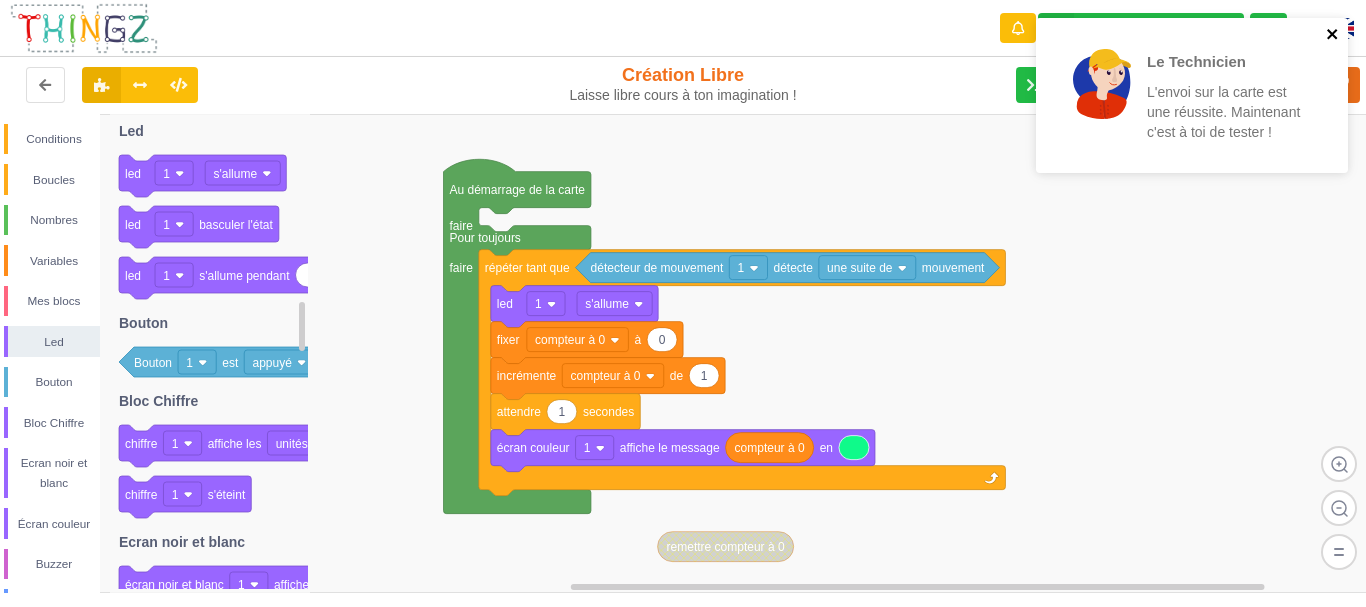 click 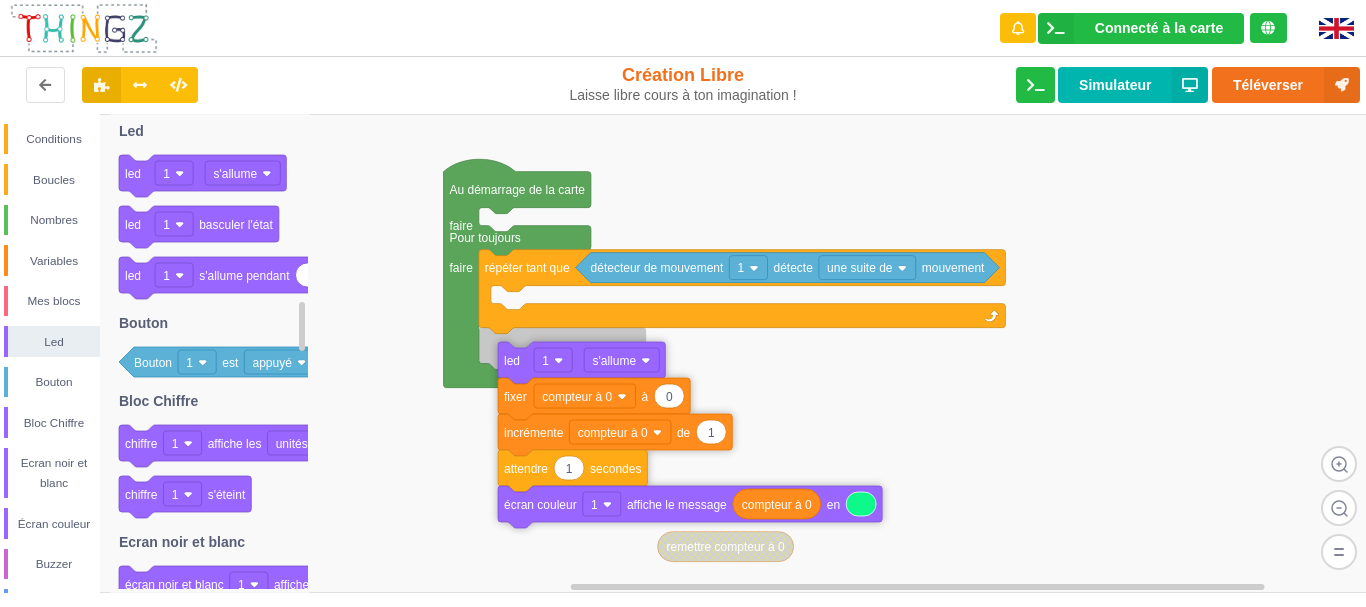 drag, startPoint x: 507, startPoint y: 307, endPoint x: 514, endPoint y: 366, distance: 59.413803 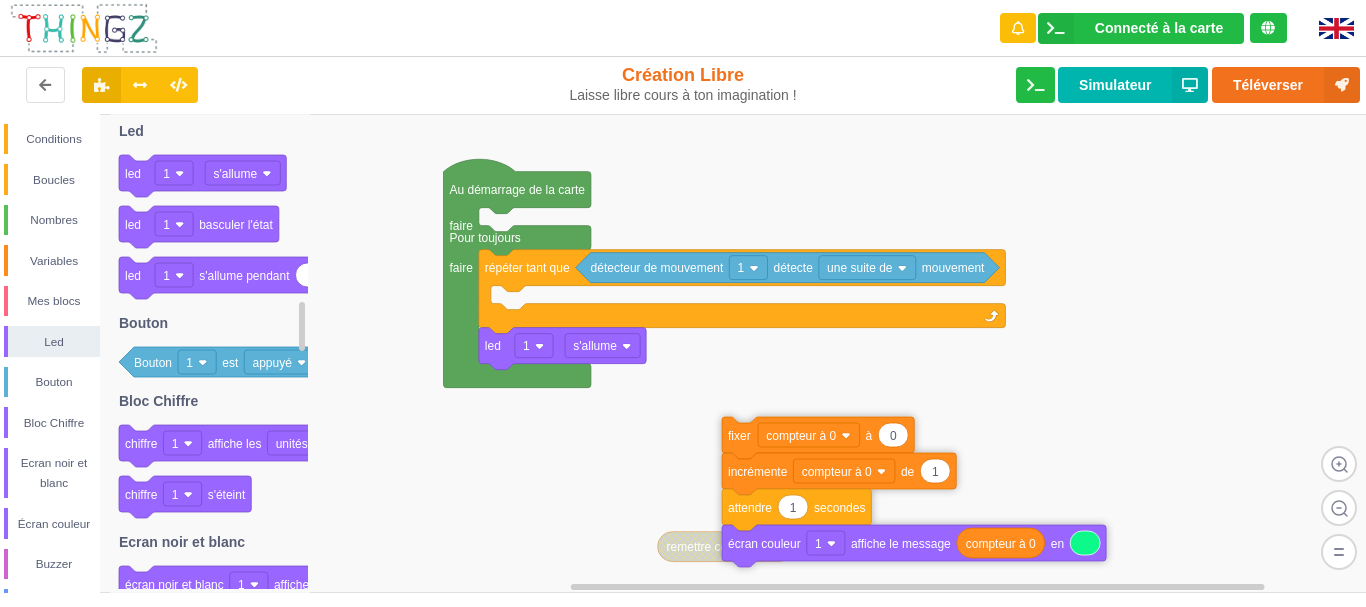 drag, startPoint x: 507, startPoint y: 390, endPoint x: 770, endPoint y: 443, distance: 268.28717 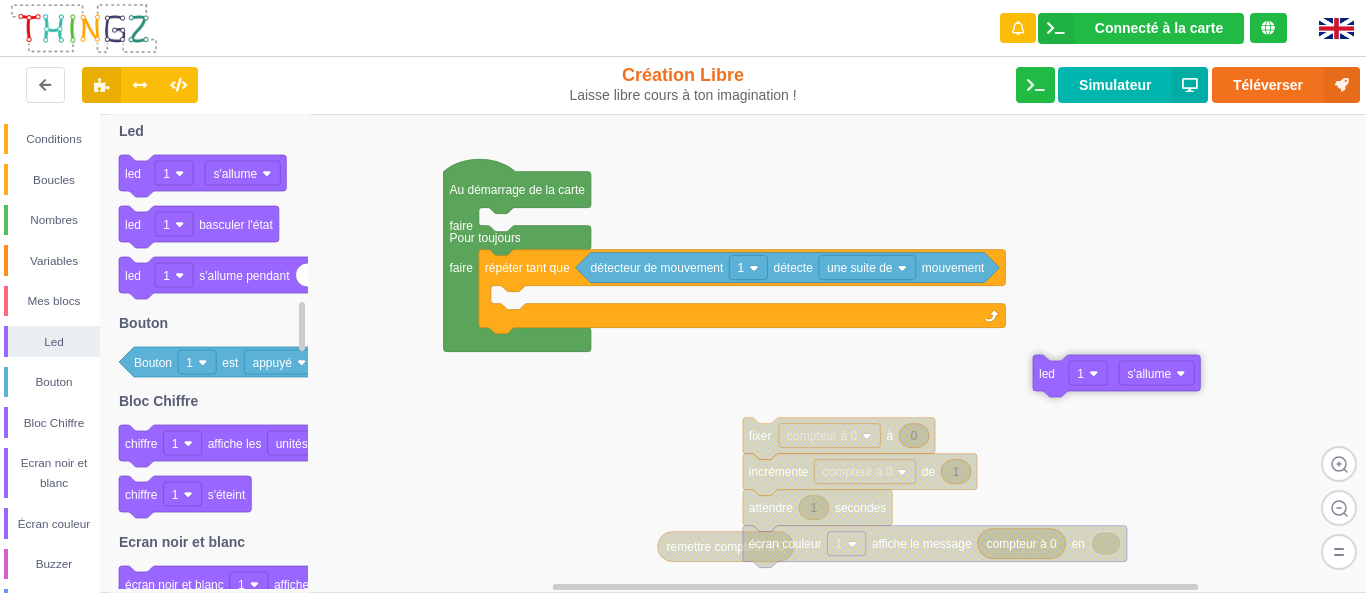 drag, startPoint x: 493, startPoint y: 352, endPoint x: 1051, endPoint y: 379, distance: 558.65283 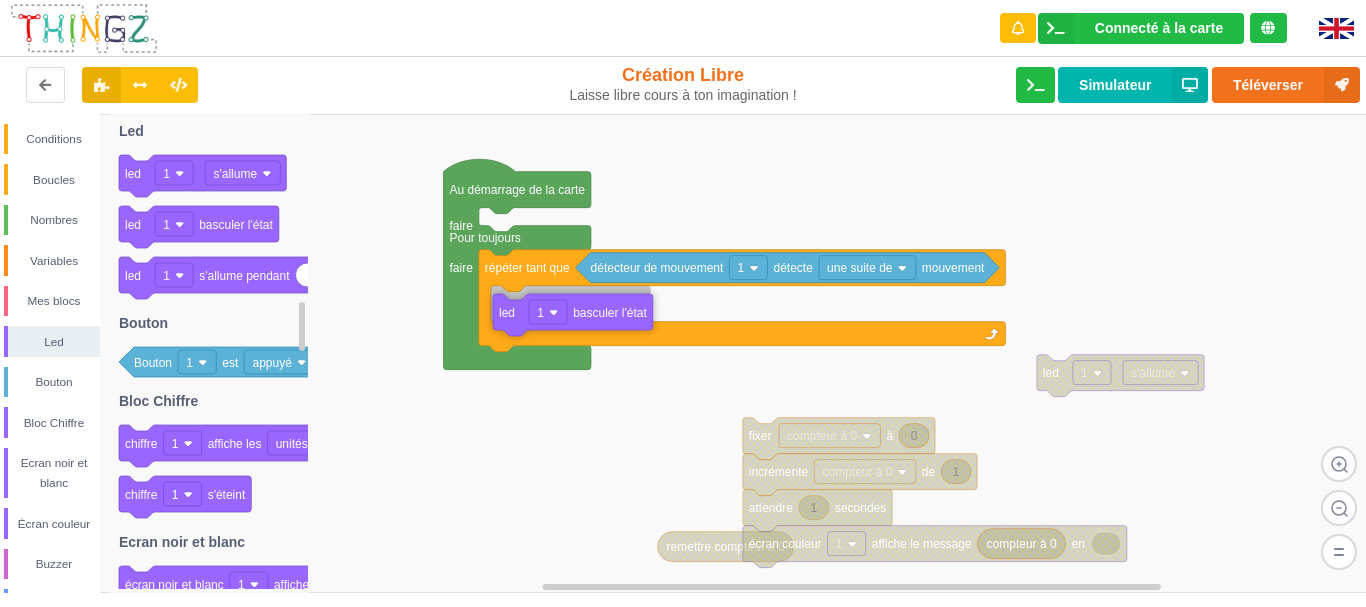 drag, startPoint x: 133, startPoint y: 224, endPoint x: 507, endPoint y: 309, distance: 383.53748 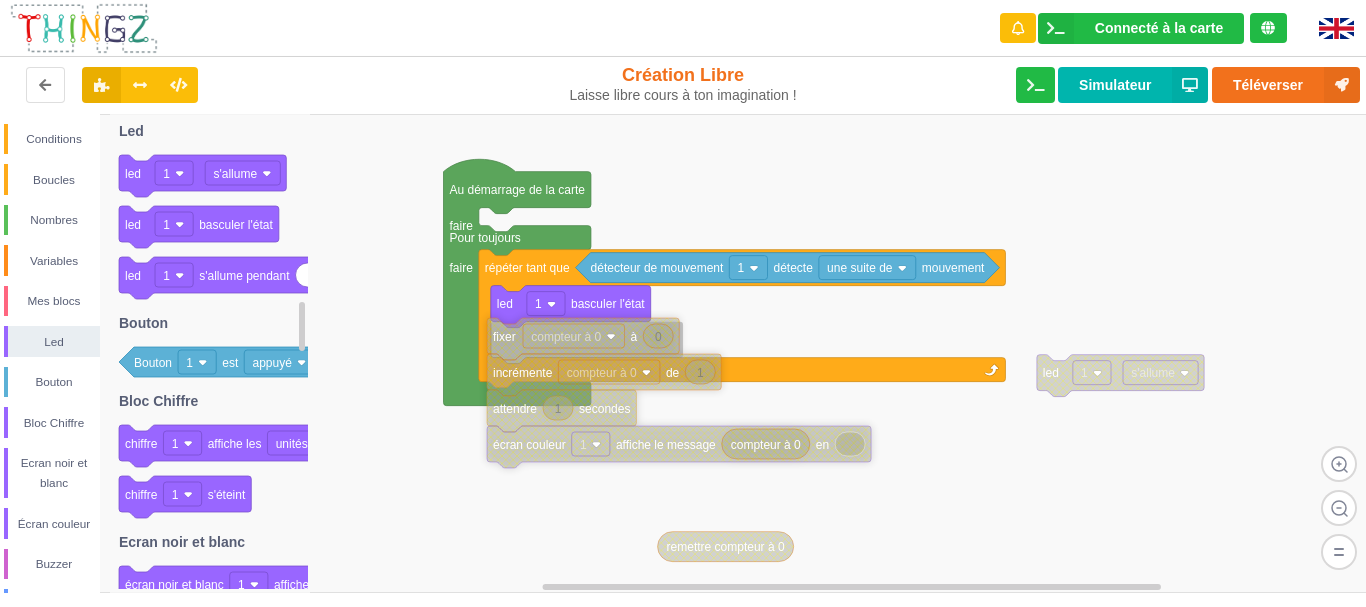 drag, startPoint x: 748, startPoint y: 427, endPoint x: 510, endPoint y: 337, distance: 254.44843 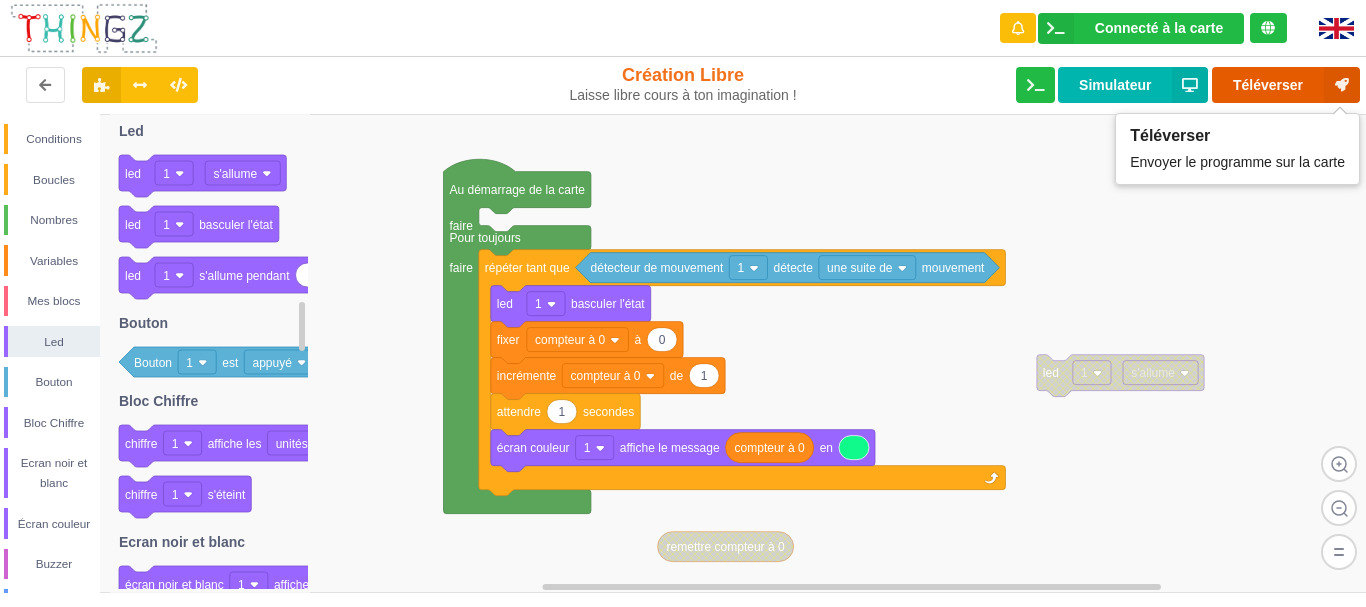 click on "Téléverser" at bounding box center (1286, 85) 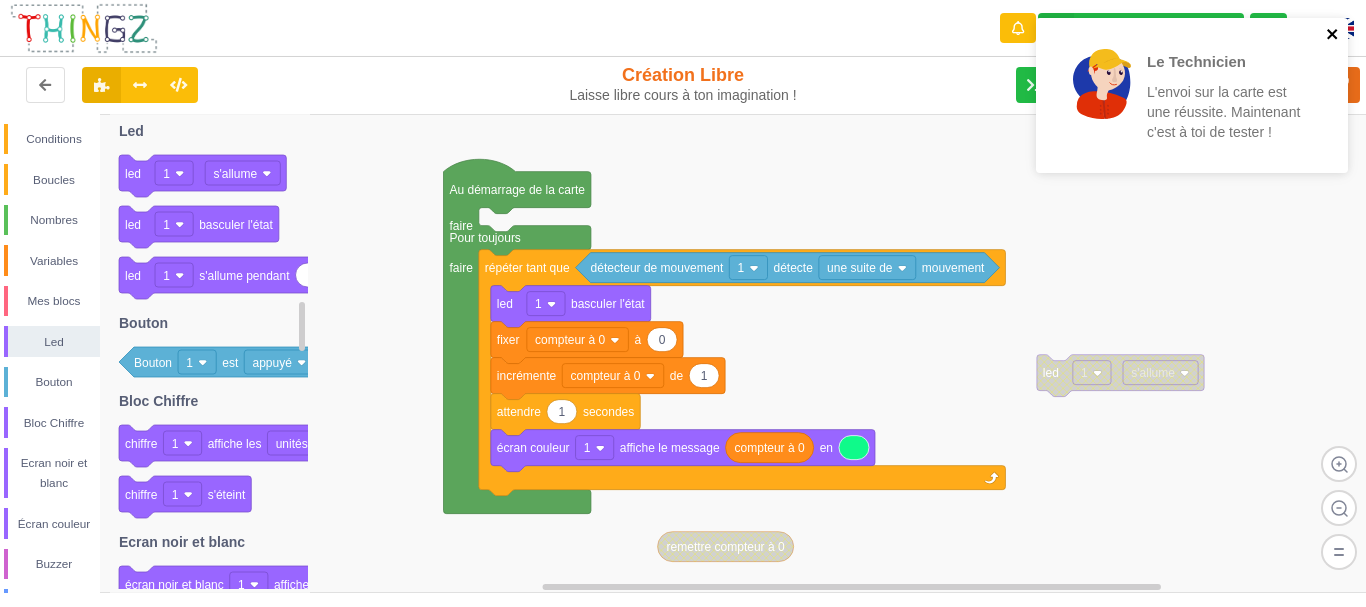 click 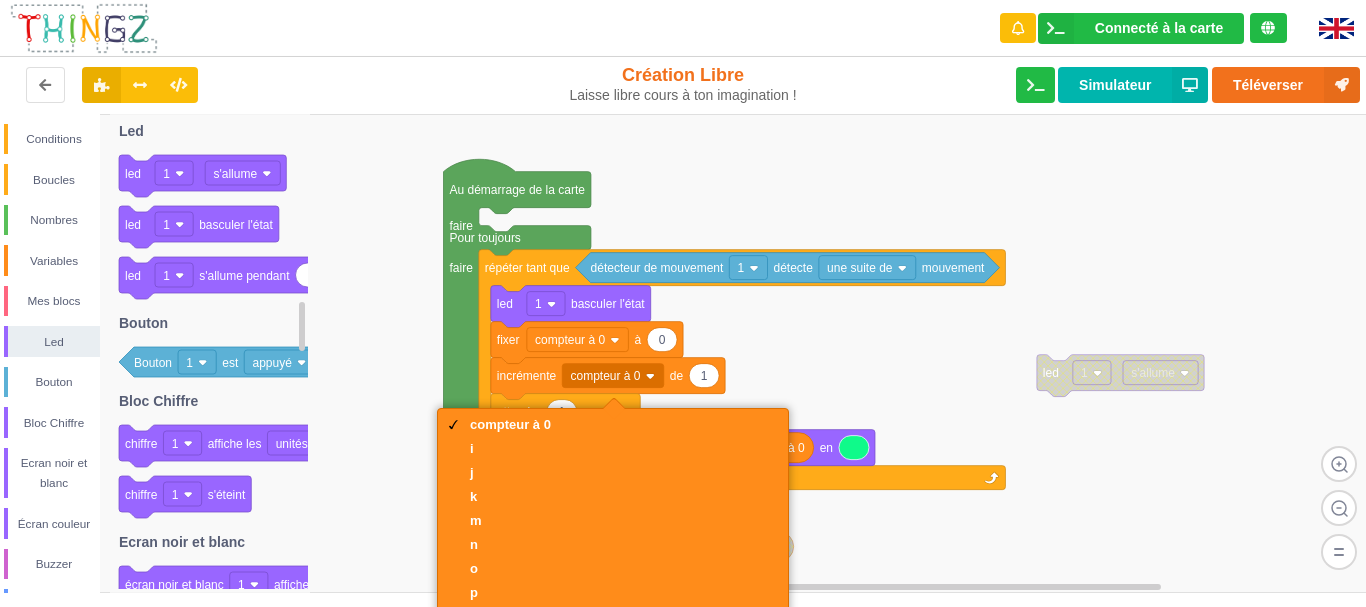 click 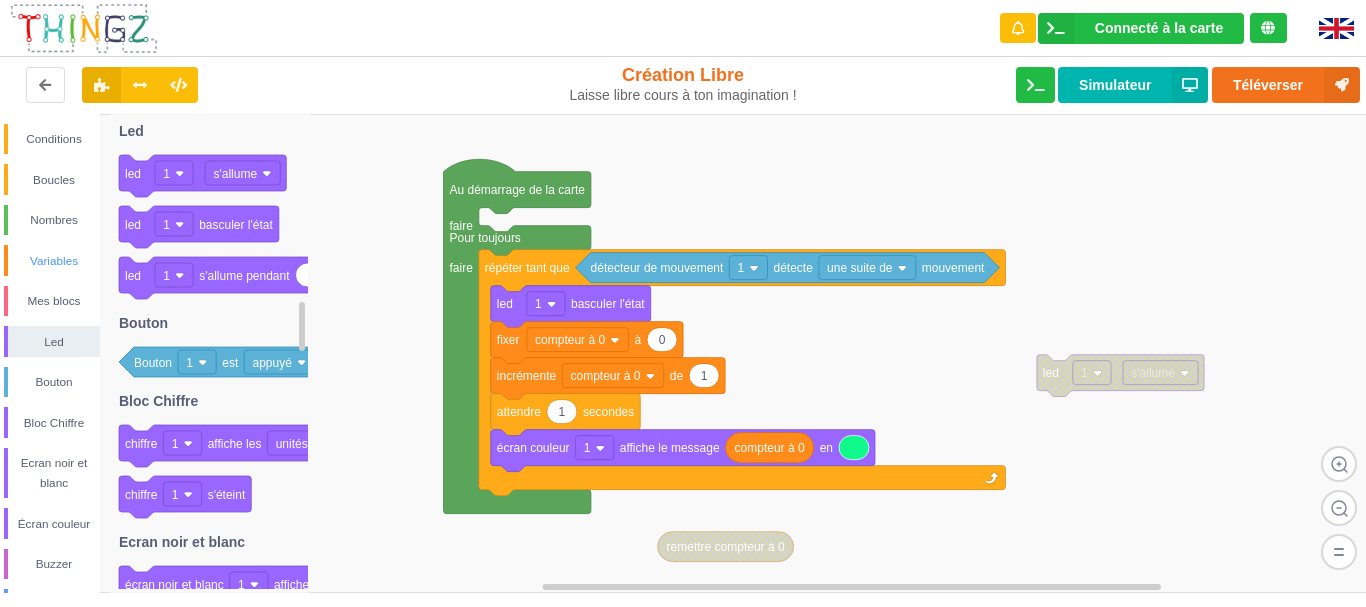 click on "Variables" at bounding box center (54, 261) 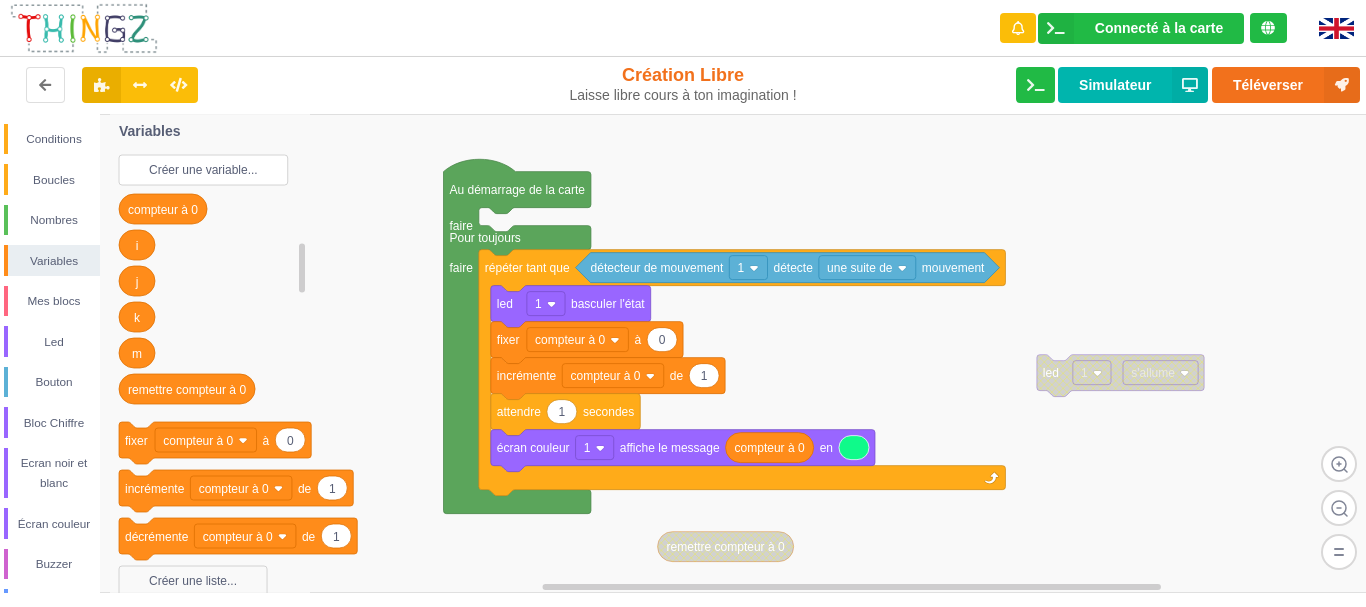 click 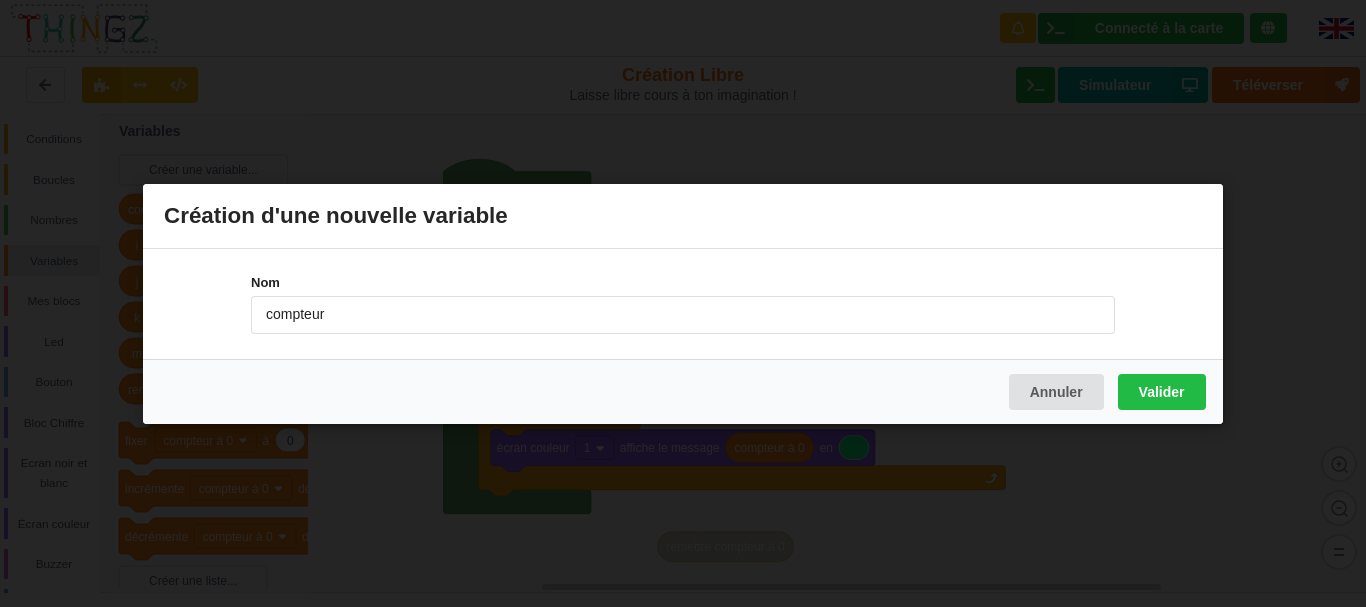type on "compteur" 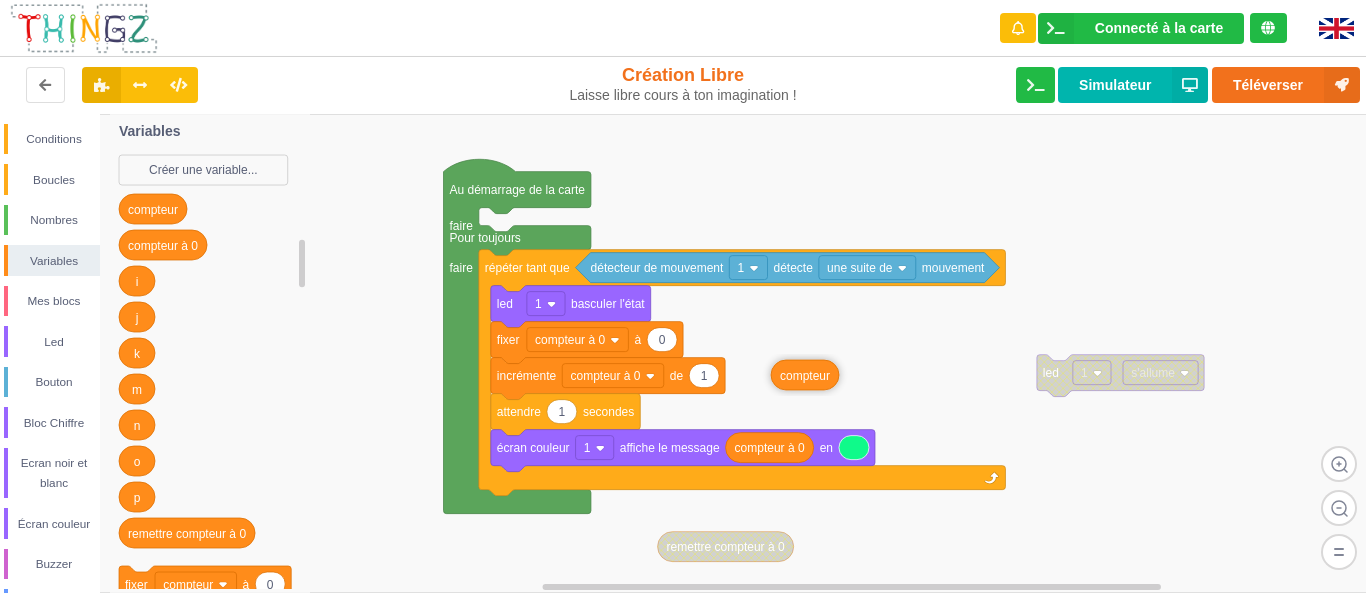 drag, startPoint x: 153, startPoint y: 214, endPoint x: 807, endPoint y: 379, distance: 674.49316 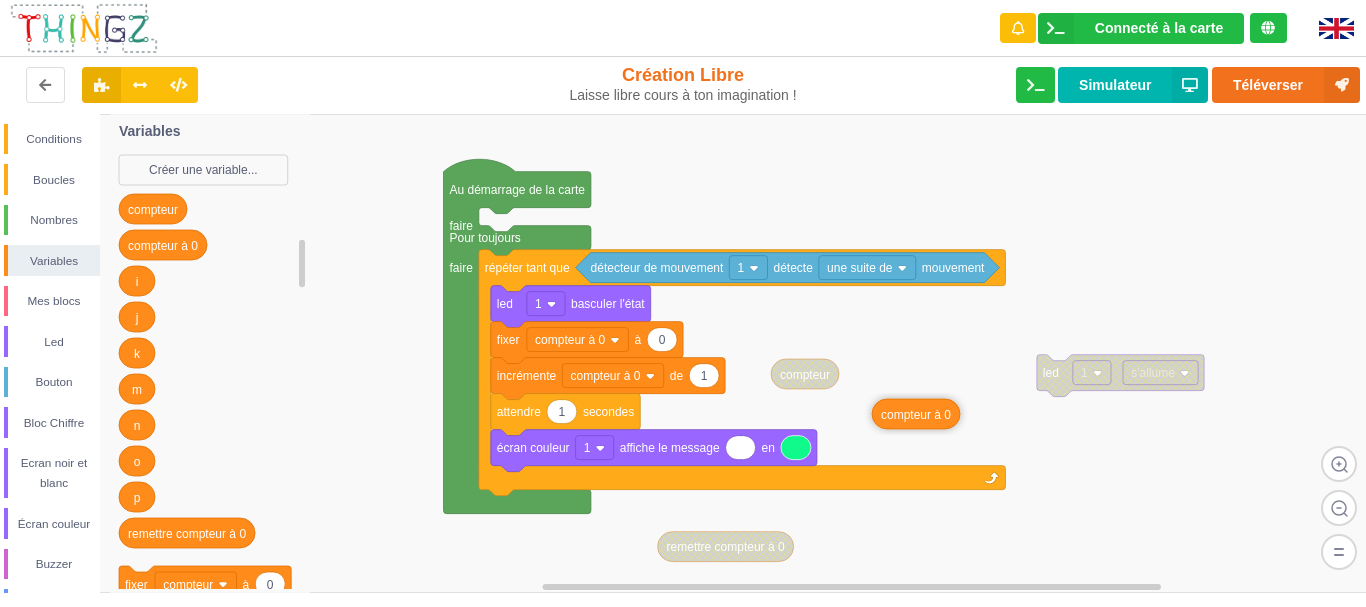 drag, startPoint x: 778, startPoint y: 455, endPoint x: 924, endPoint y: 420, distance: 150.13661 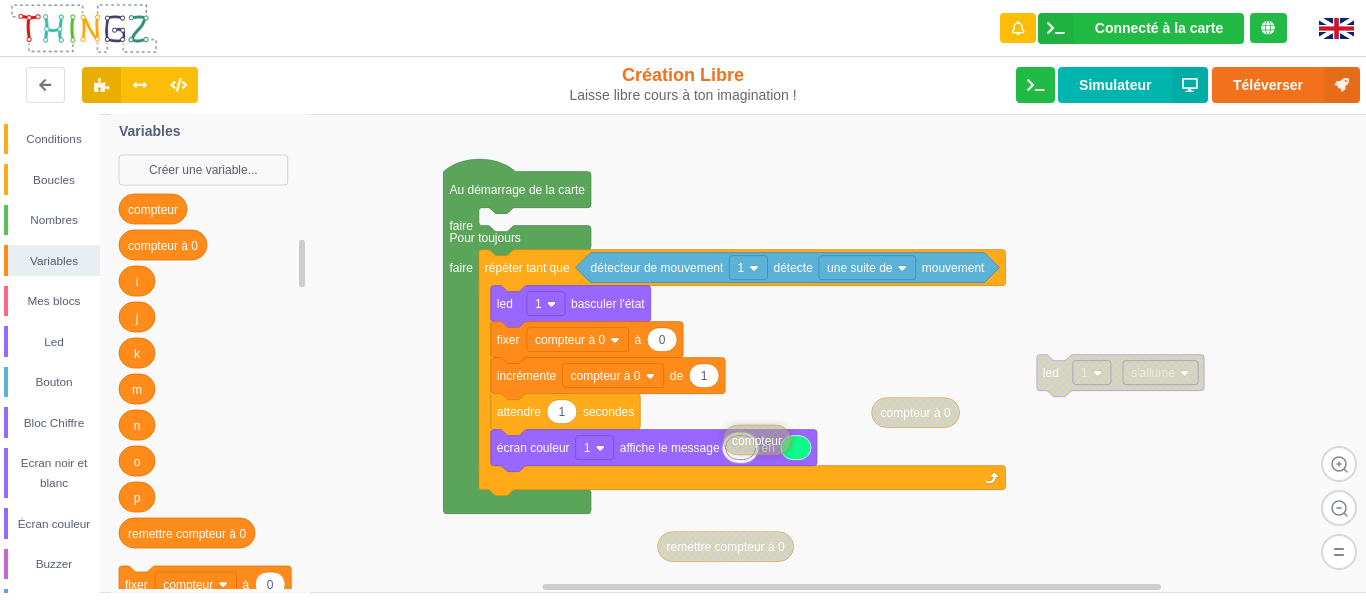 drag, startPoint x: 815, startPoint y: 380, endPoint x: 767, endPoint y: 448, distance: 83.23461 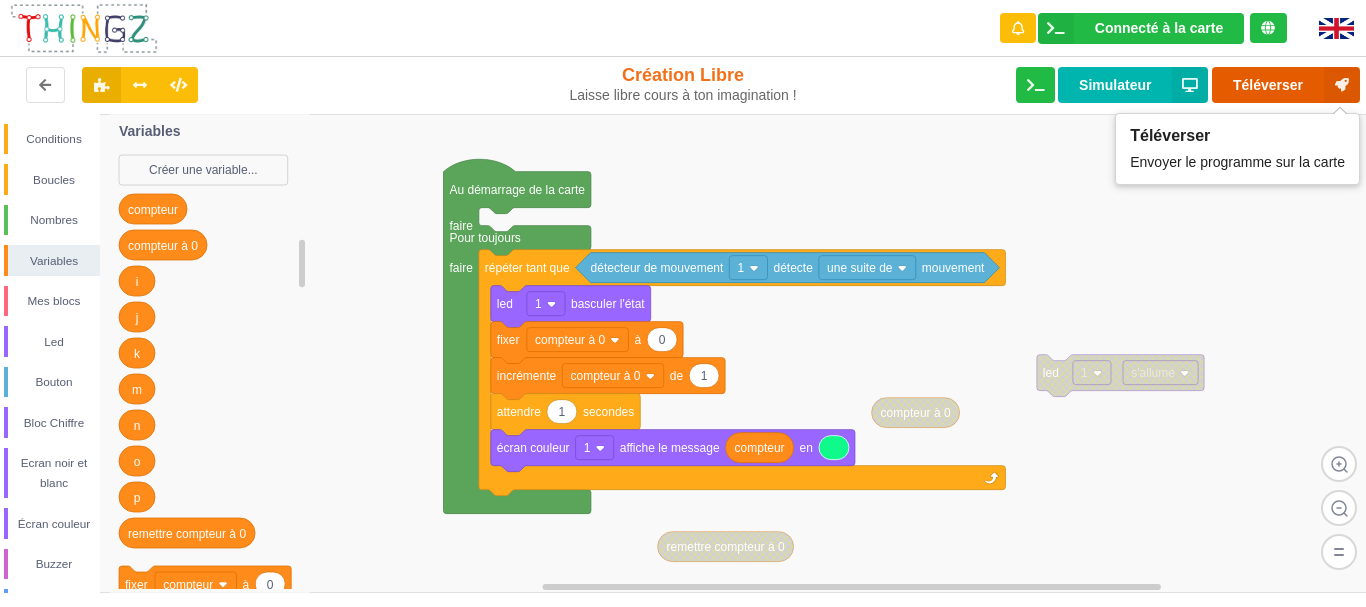 click on "Téléverser" at bounding box center (1286, 85) 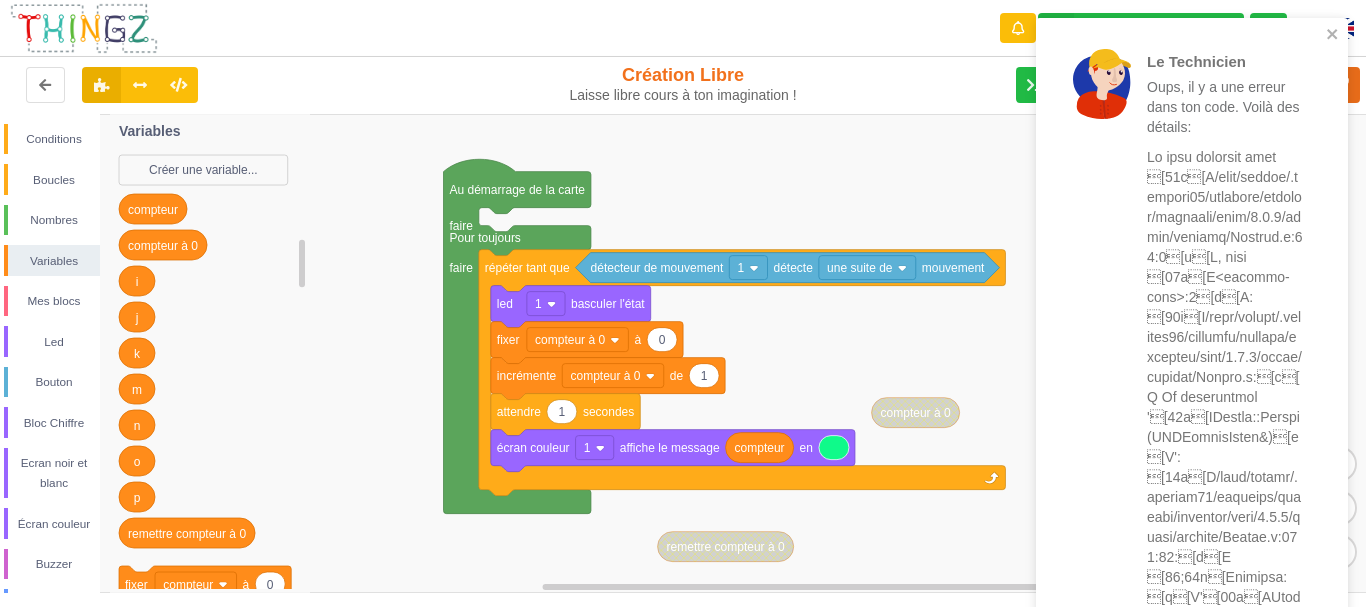 click 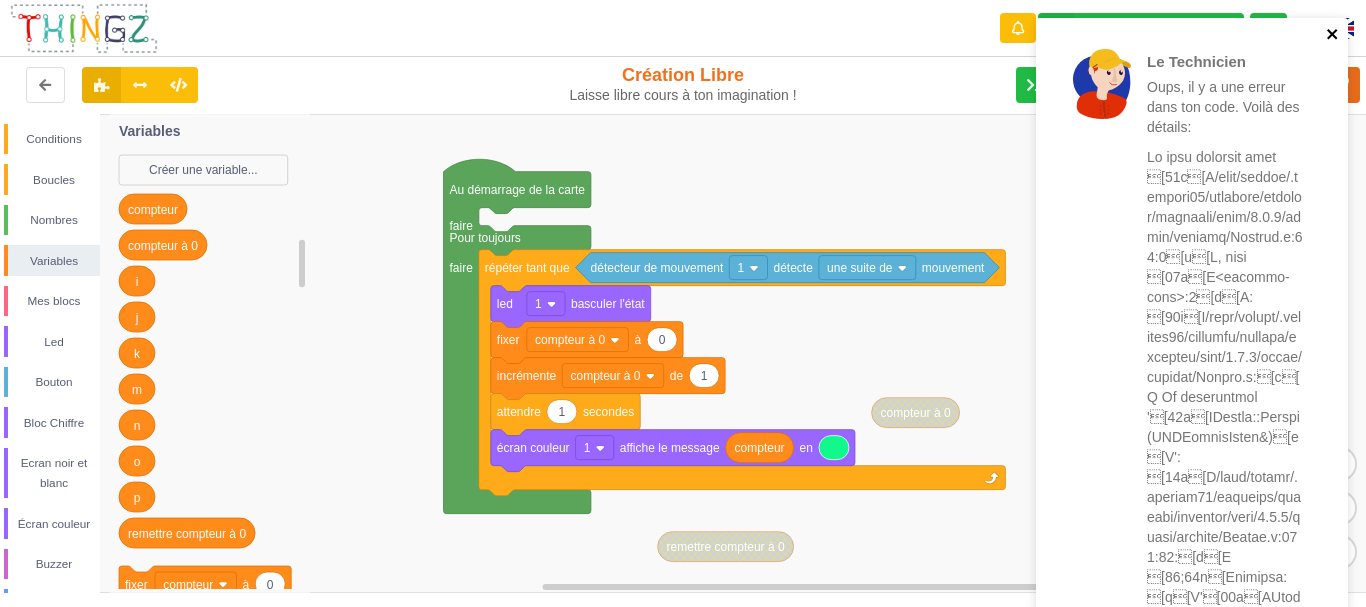 click 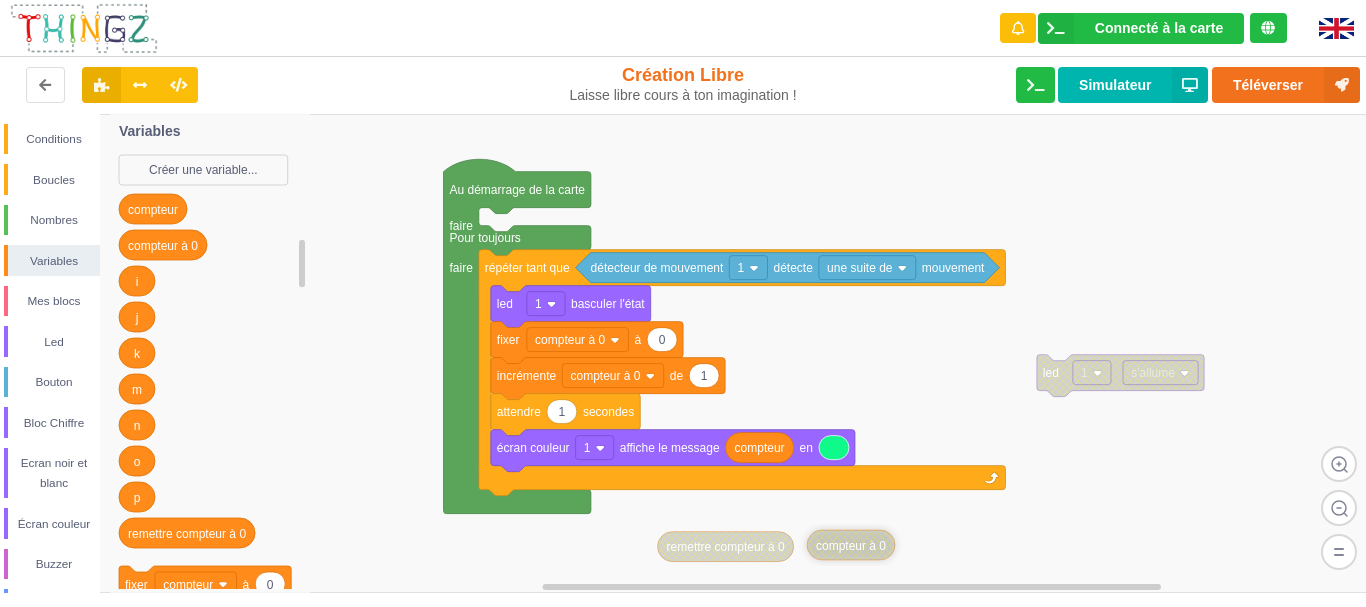 drag, startPoint x: 915, startPoint y: 415, endPoint x: 848, endPoint y: 547, distance: 148.0304 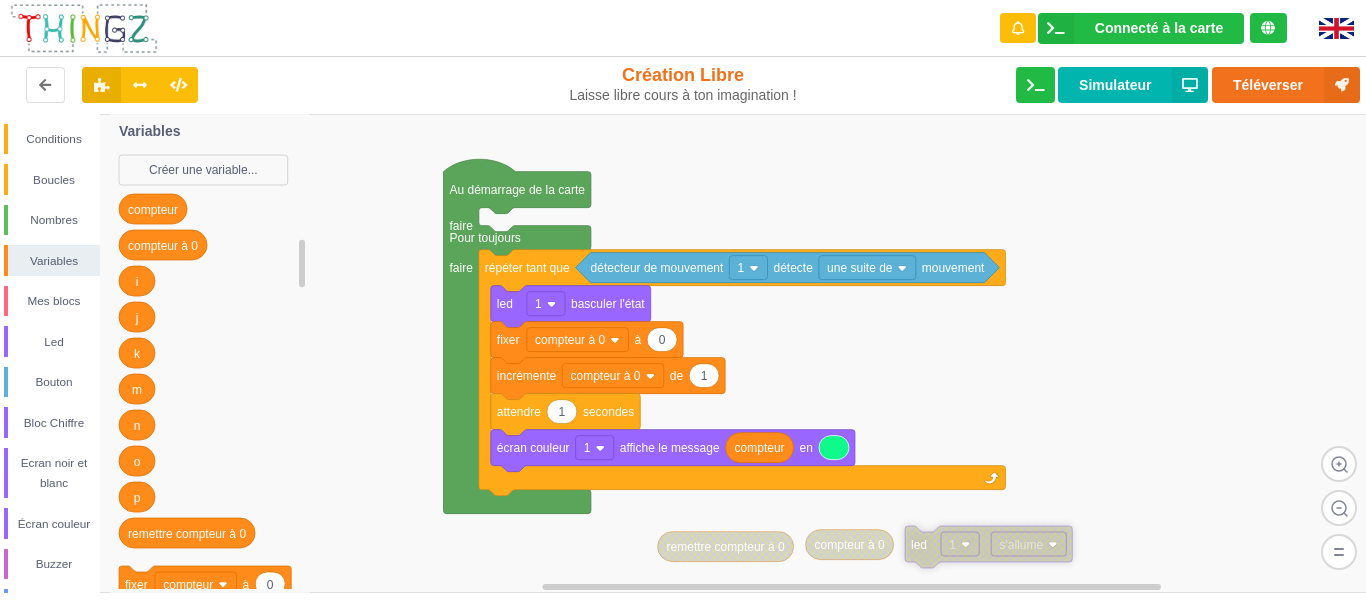 drag, startPoint x: 1051, startPoint y: 377, endPoint x: 916, endPoint y: 545, distance: 215.5203 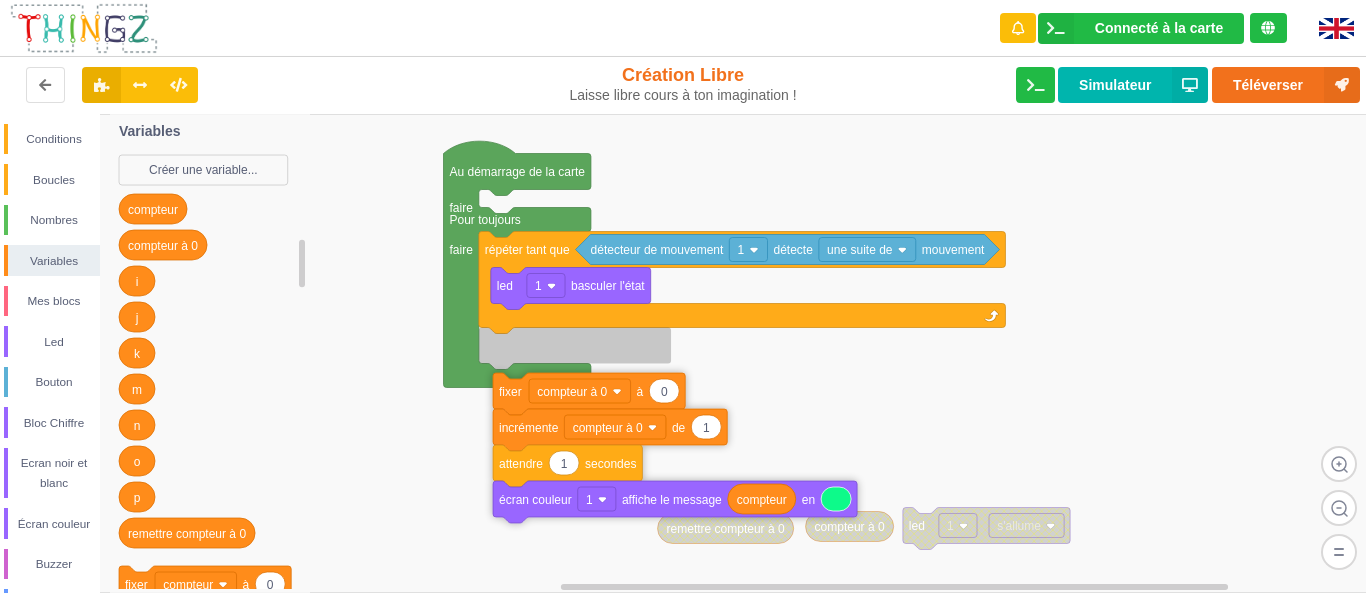 drag, startPoint x: 510, startPoint y: 327, endPoint x: 504, endPoint y: 413, distance: 86.209045 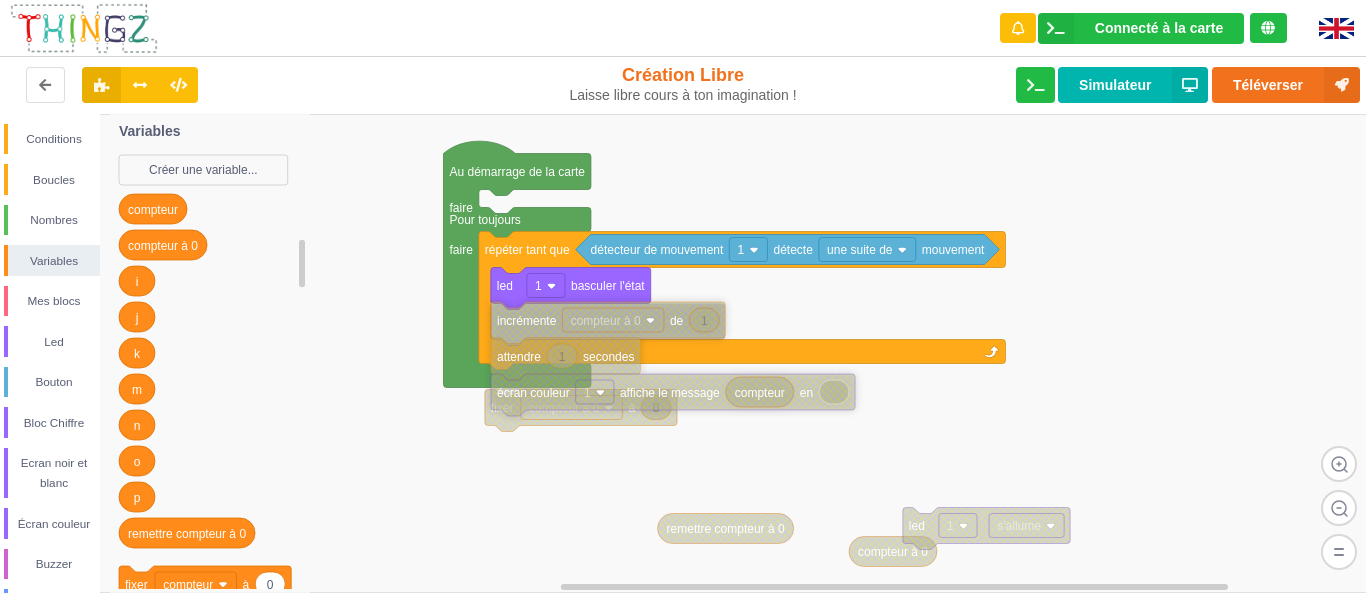drag, startPoint x: 503, startPoint y: 453, endPoint x: 508, endPoint y: 330, distance: 123.101585 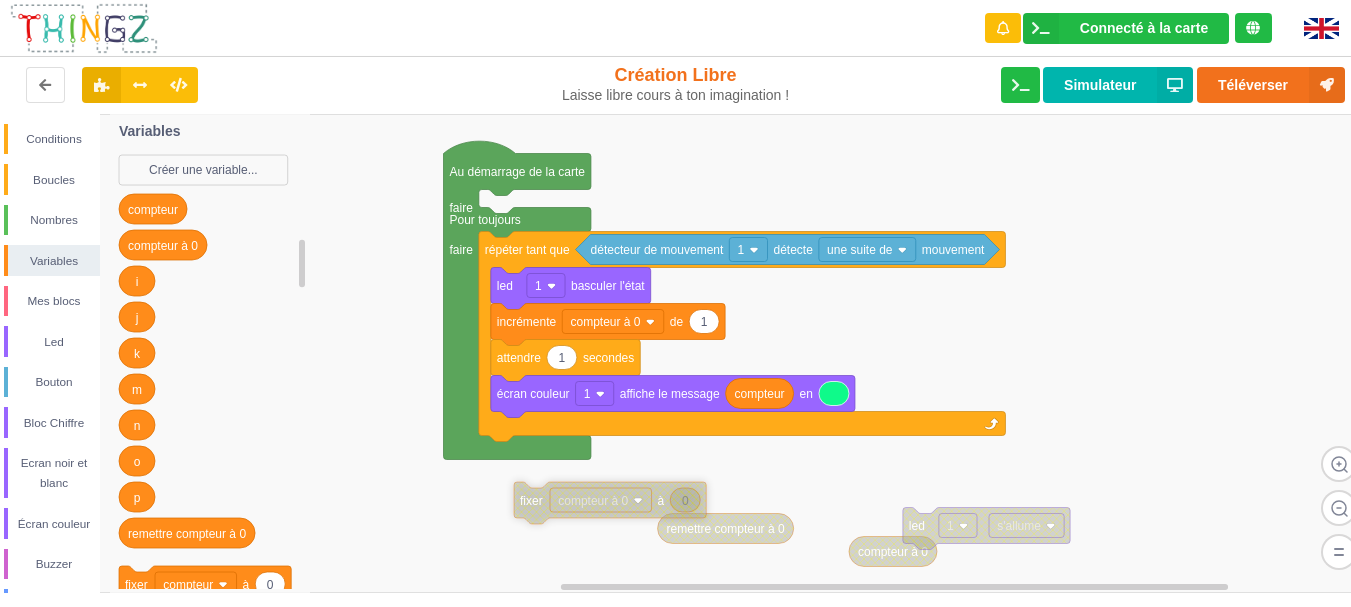drag, startPoint x: 545, startPoint y: 478, endPoint x: 522, endPoint y: 524, distance: 51.42956 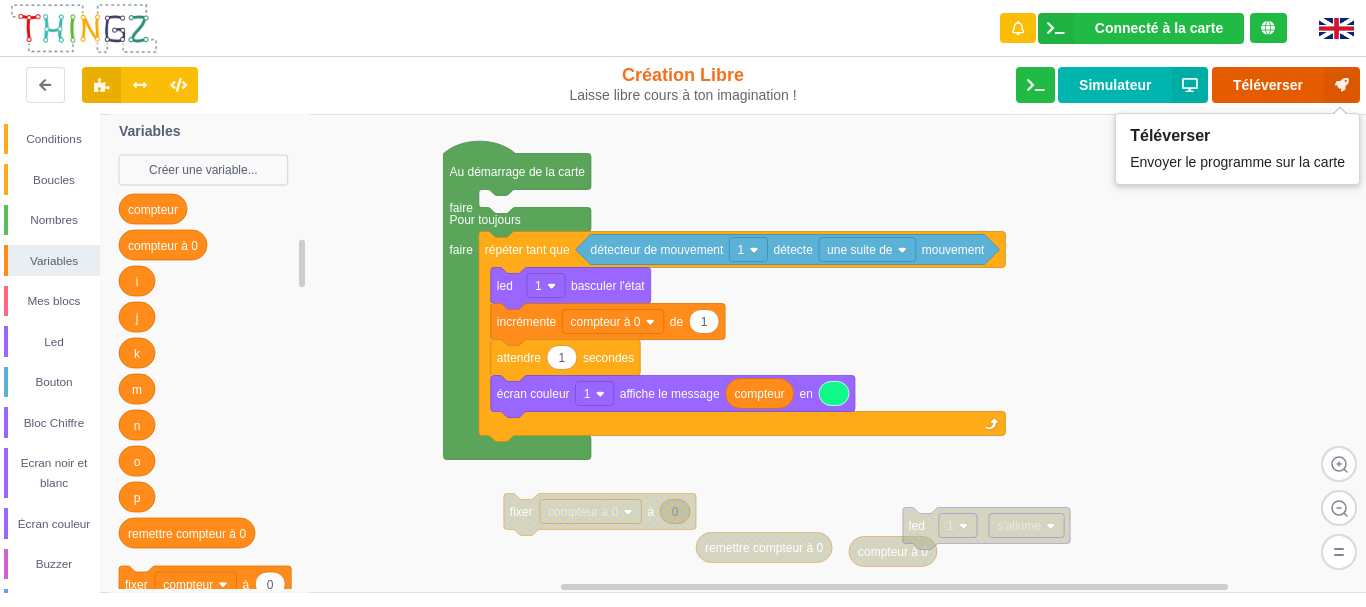 click on "Téléverser" at bounding box center (1286, 85) 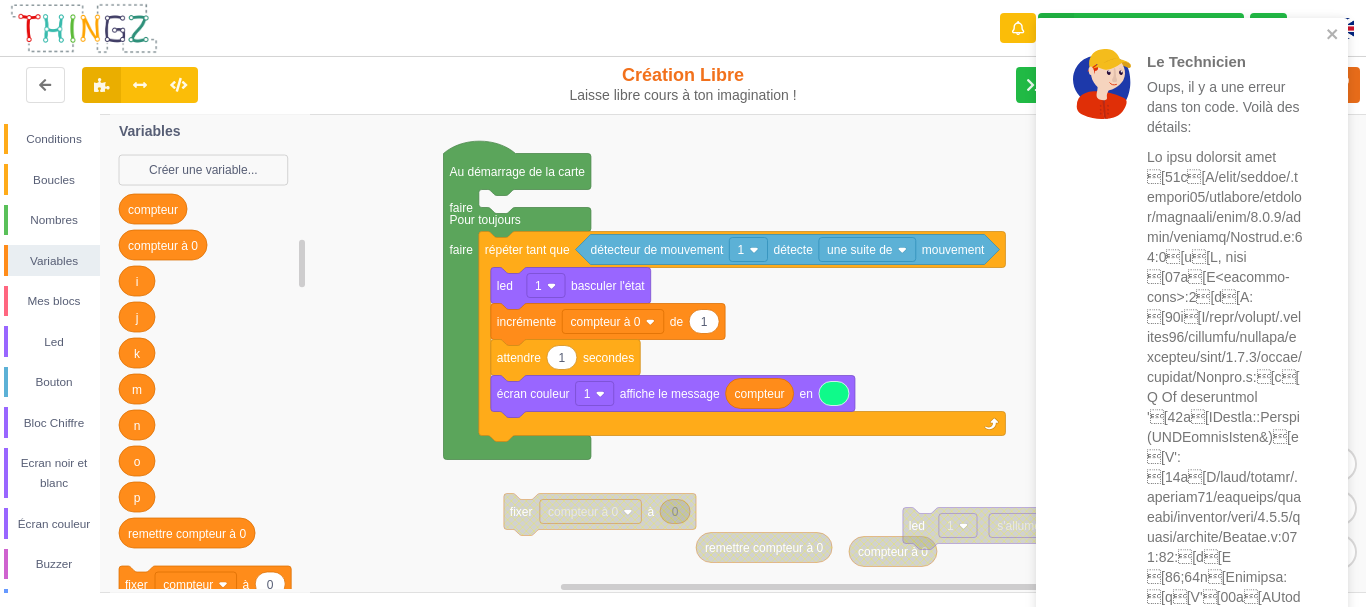 click on "Le Technicien Oups, il y a une erreur dans ton code. Voilà des détails:" at bounding box center [1185, 1598] 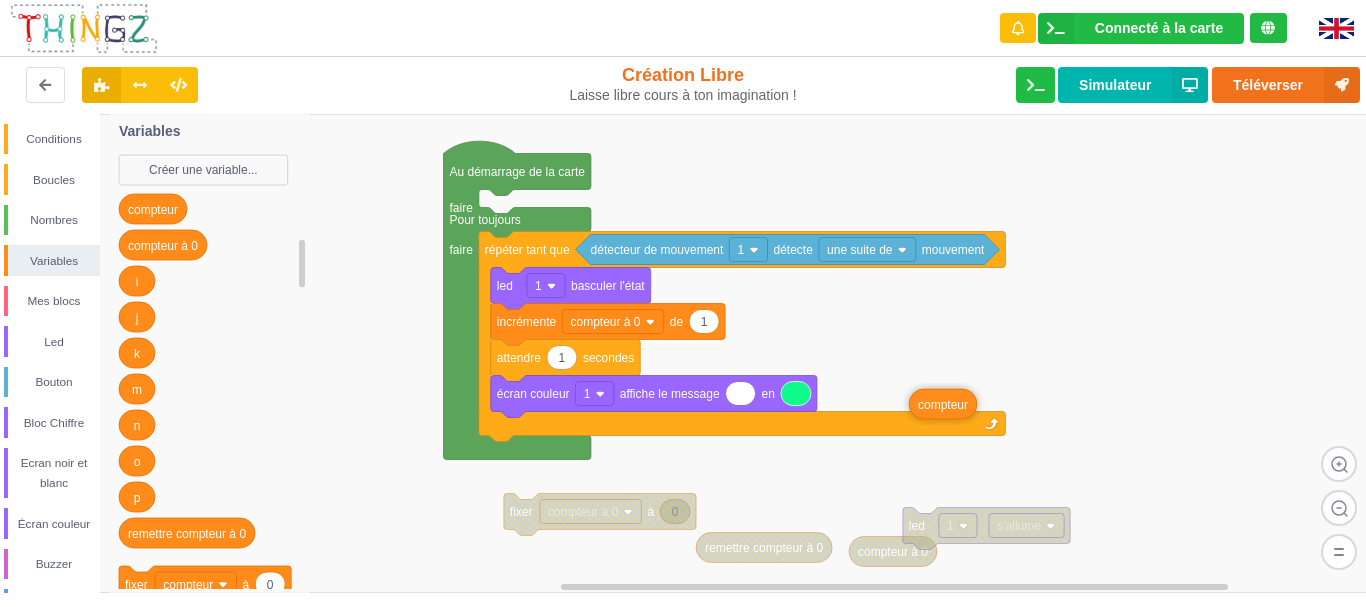 drag, startPoint x: 751, startPoint y: 395, endPoint x: 934, endPoint y: 405, distance: 183.27303 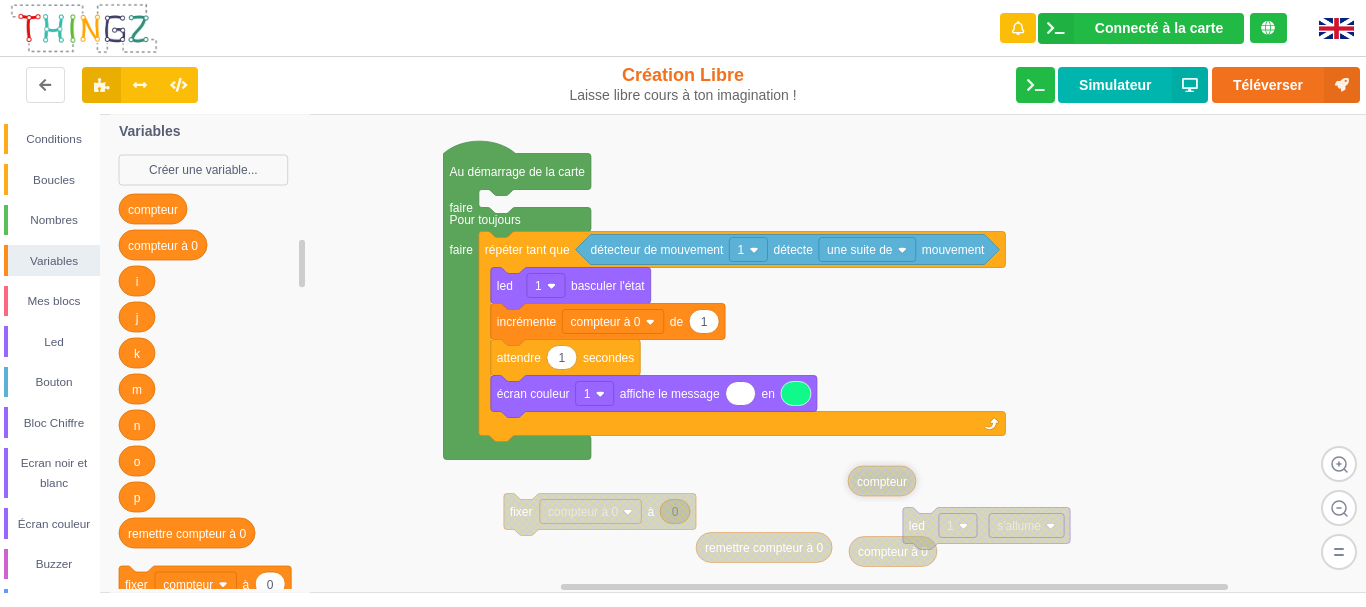 drag, startPoint x: 935, startPoint y: 398, endPoint x: 874, endPoint y: 475, distance: 98.23441 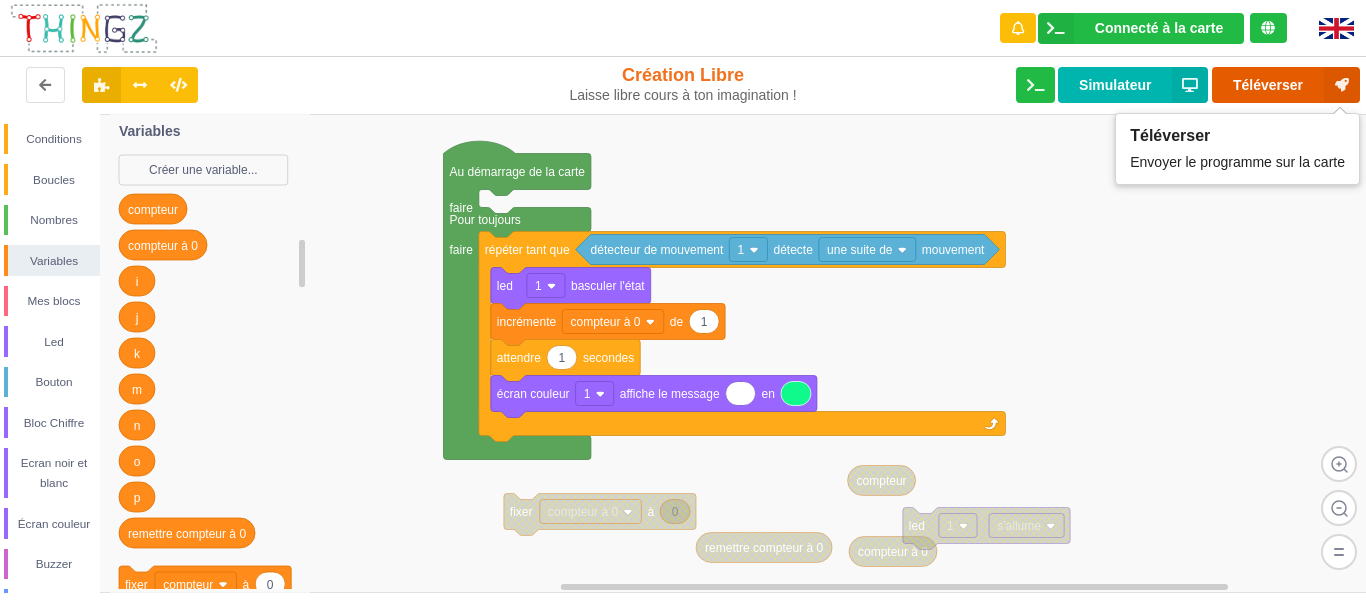 click on "Téléverser" at bounding box center [1286, 85] 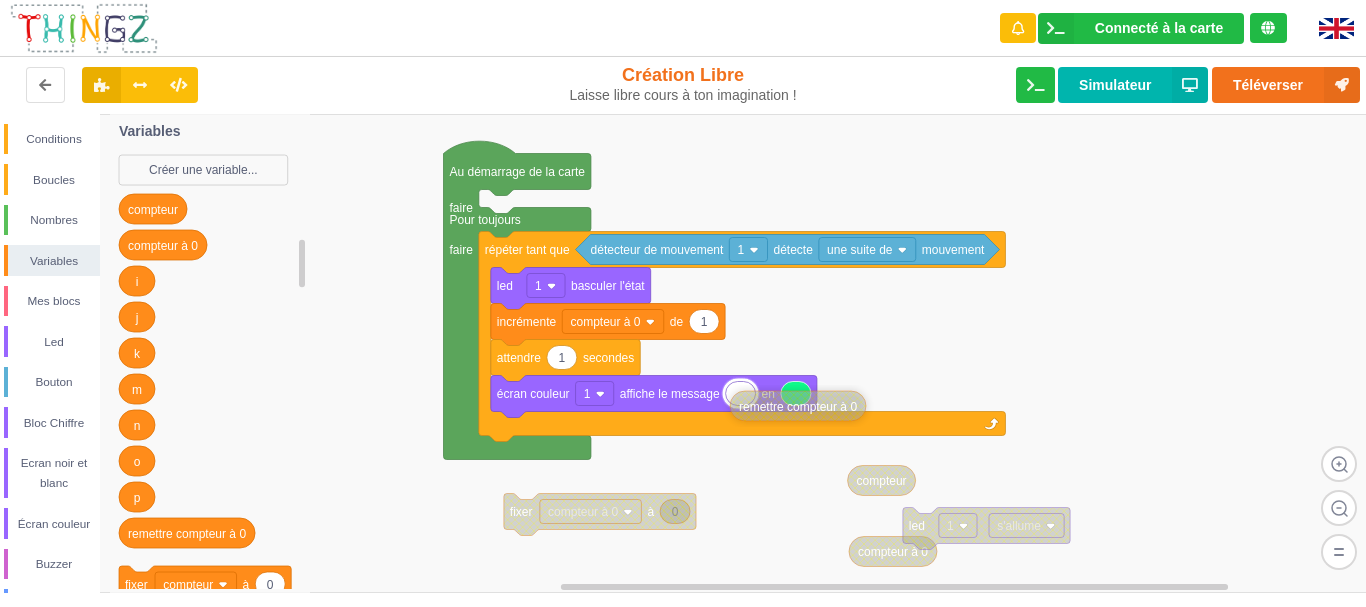 drag, startPoint x: 739, startPoint y: 553, endPoint x: 768, endPoint y: 400, distance: 155.72412 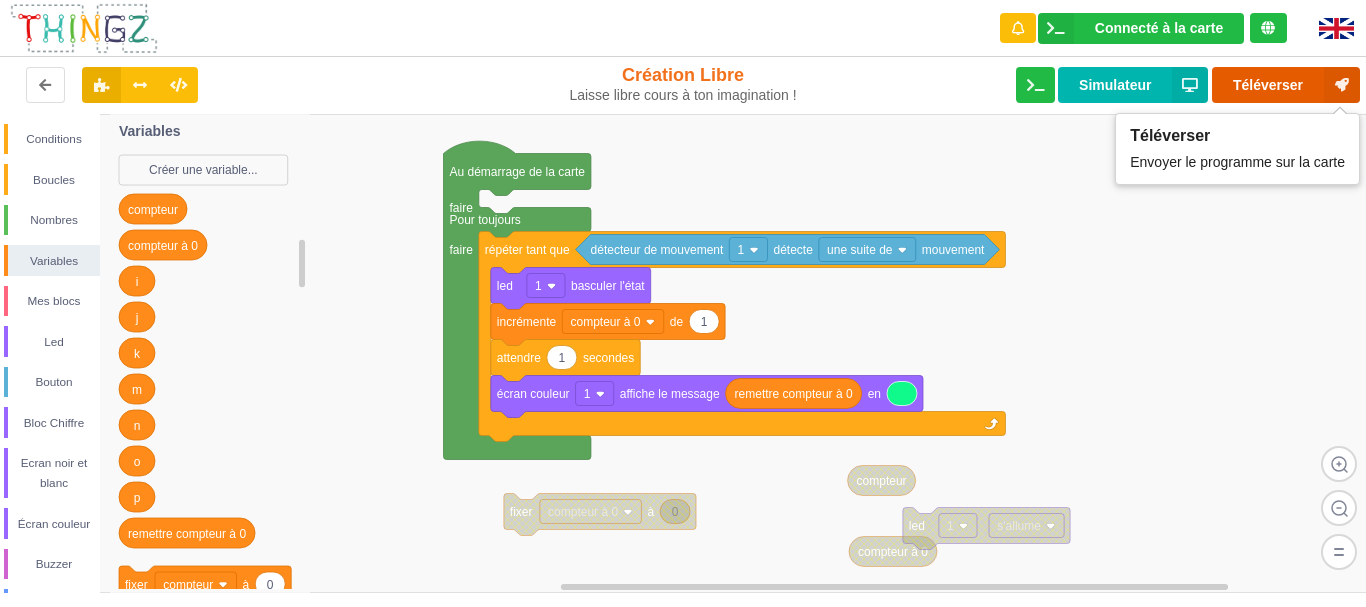 click on "Téléverser" at bounding box center [1286, 85] 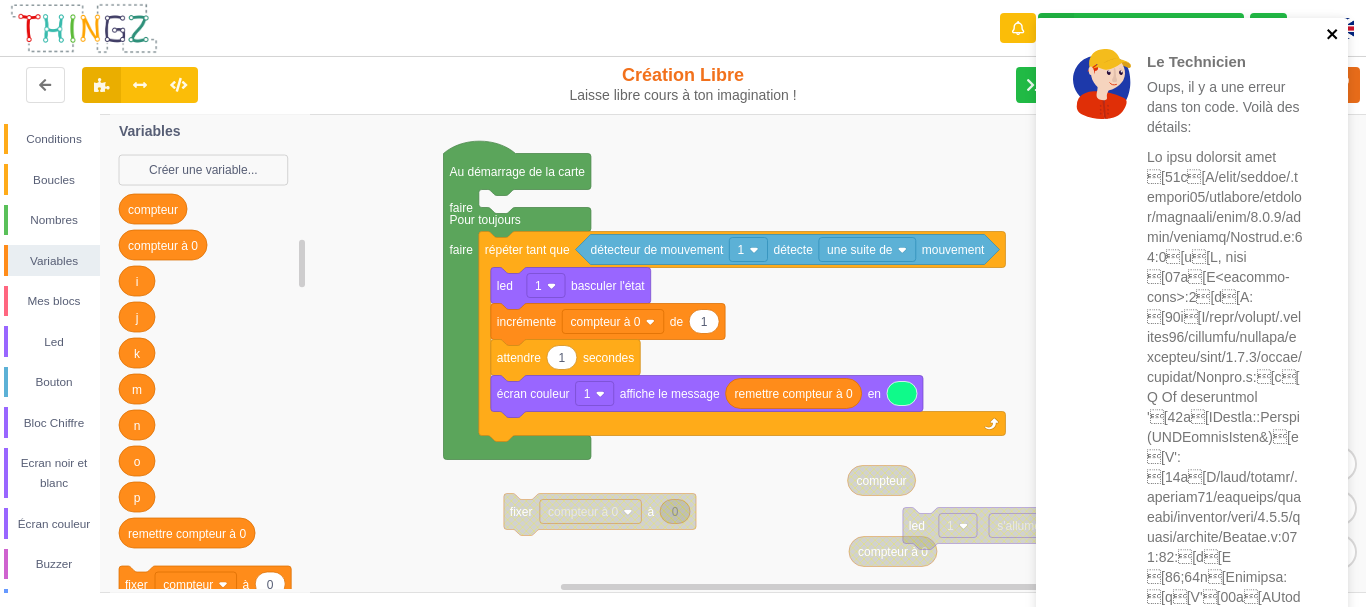 click 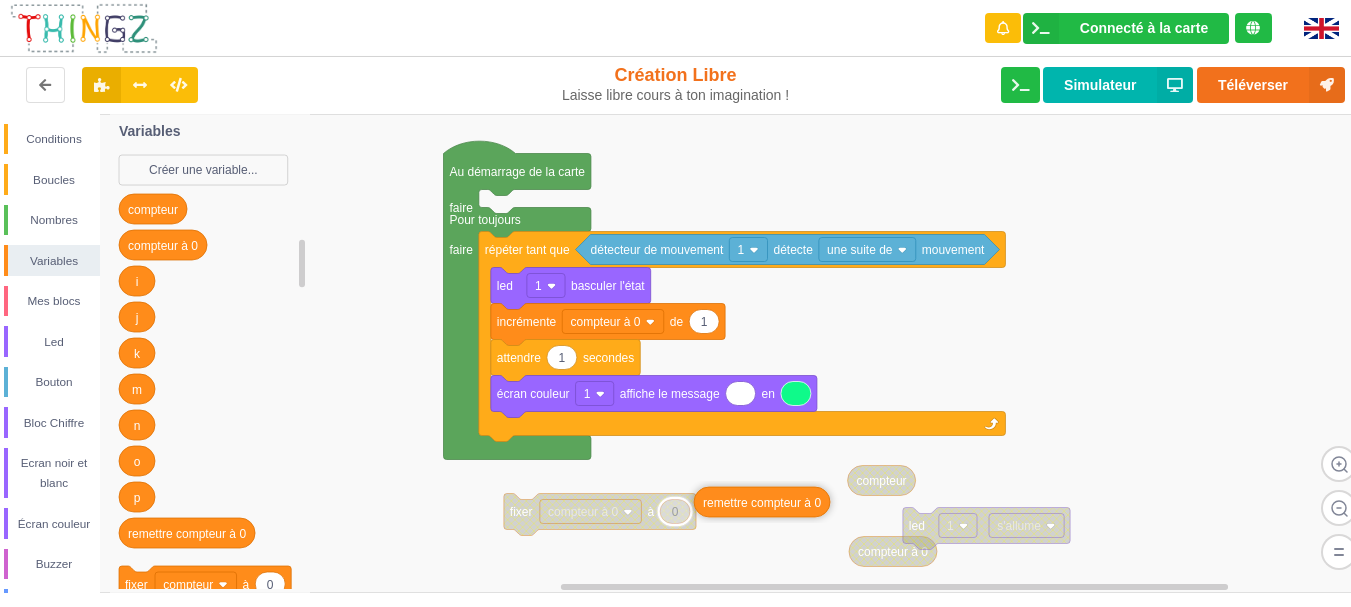 drag, startPoint x: 765, startPoint y: 386, endPoint x: 726, endPoint y: 496, distance: 116.70904 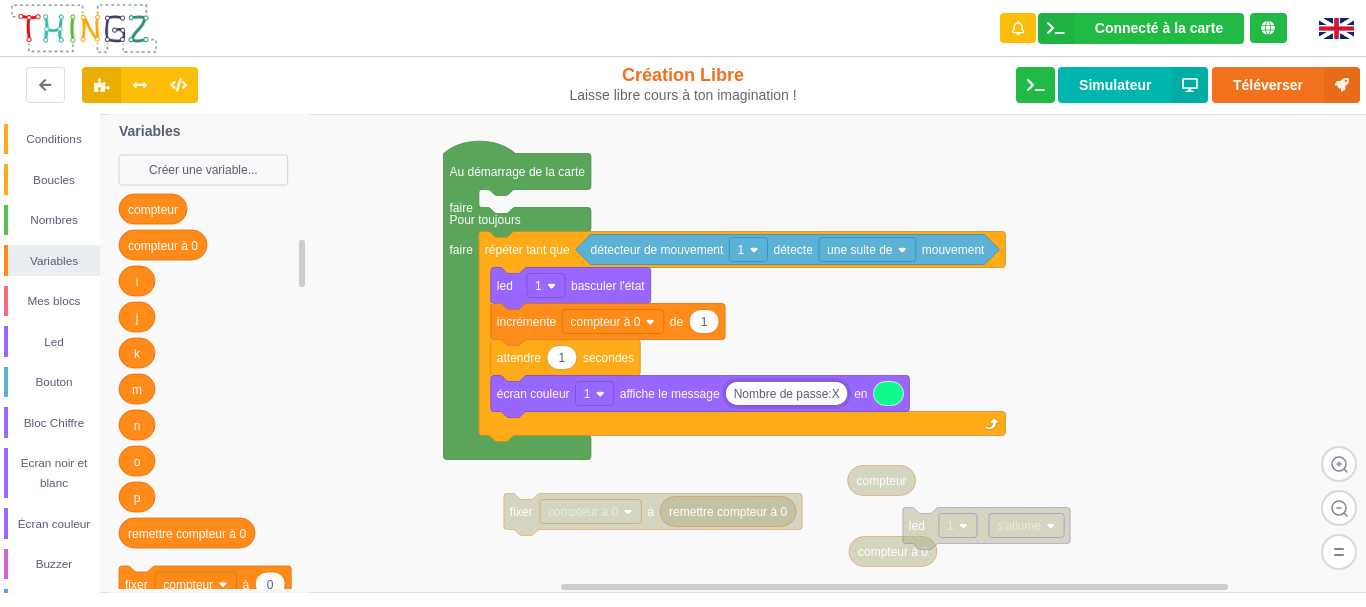 click on "Nombre de passe:X" at bounding box center (787, 393) 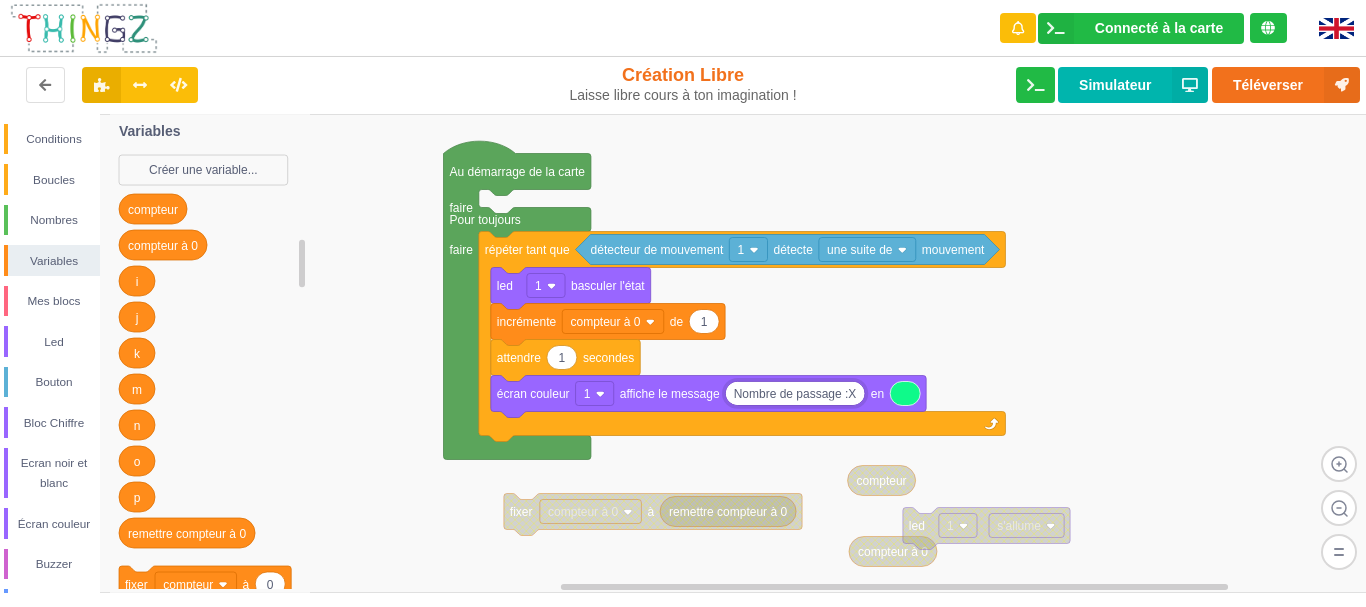 click on "Nombre de passage :X" at bounding box center [795, 393] 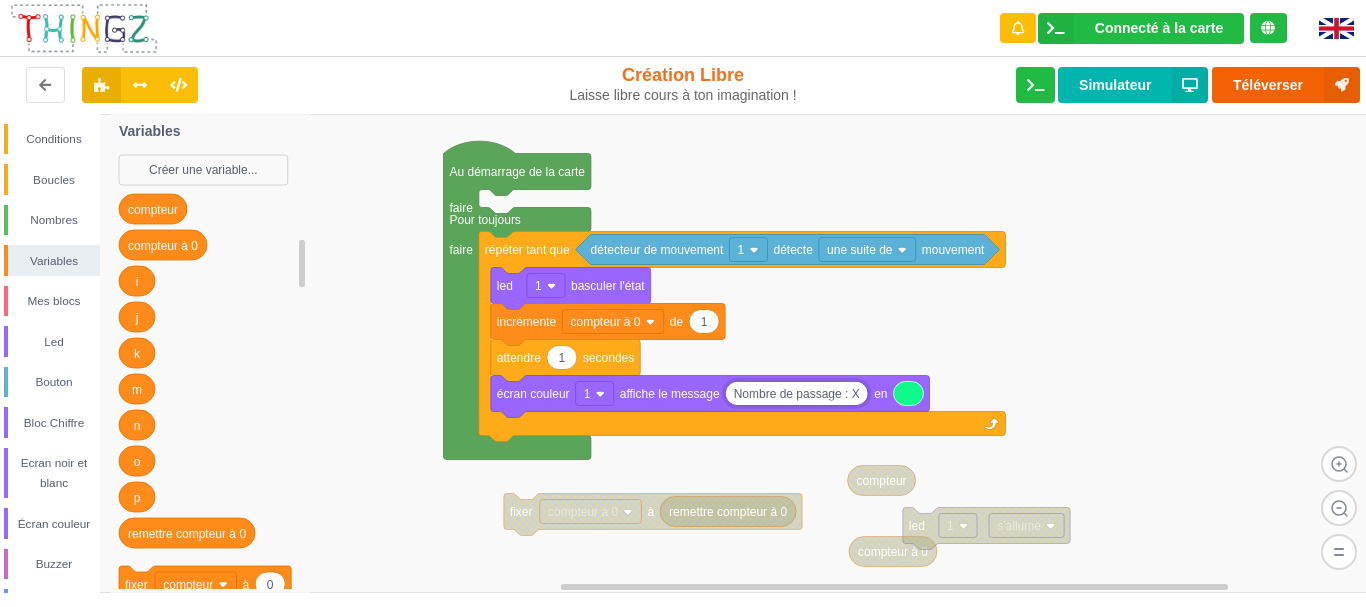 type on "Nombre de passage : X" 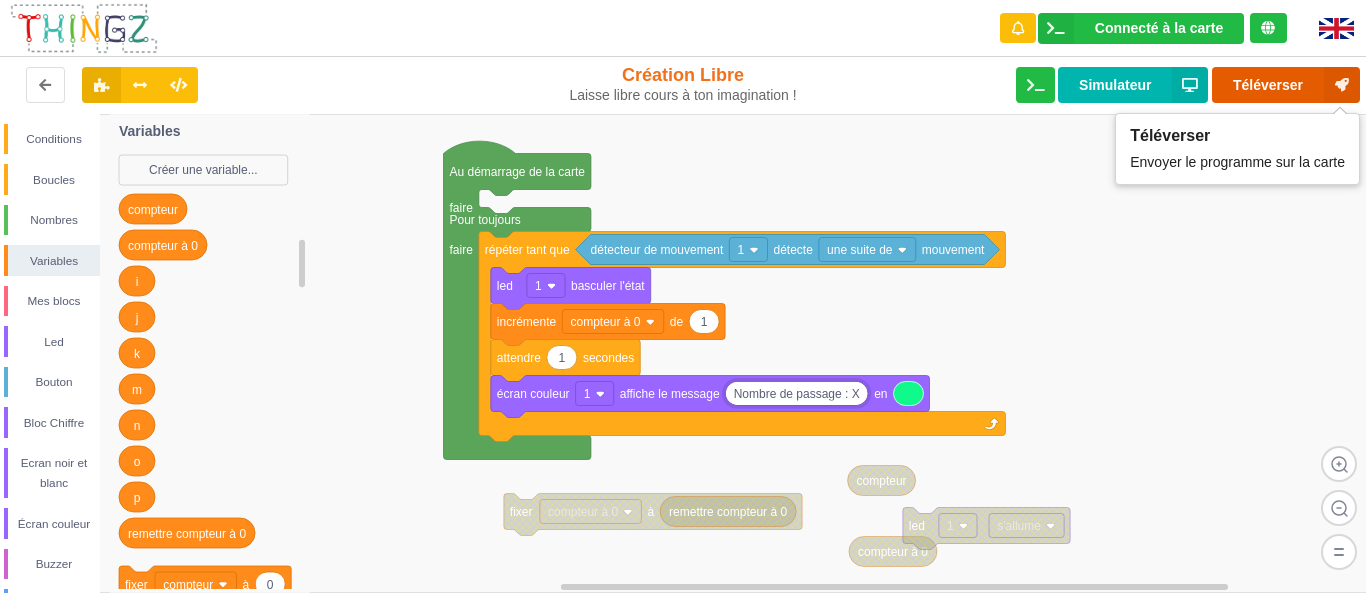 click on "Téléverser" at bounding box center (1286, 85) 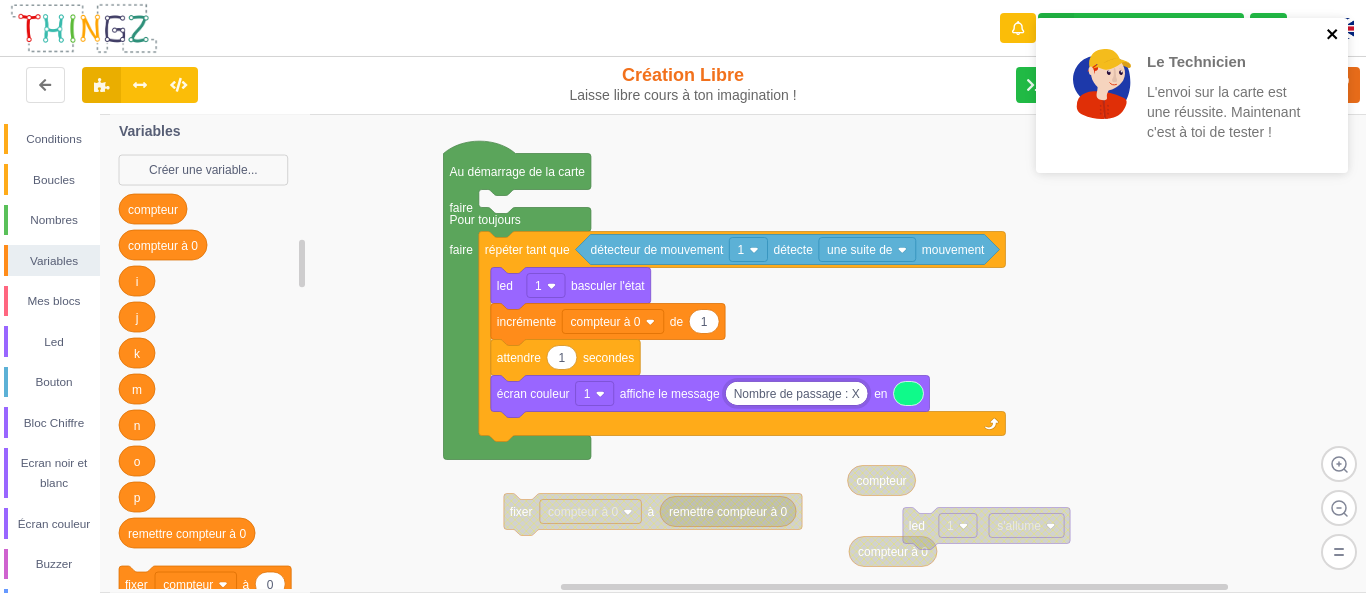 click 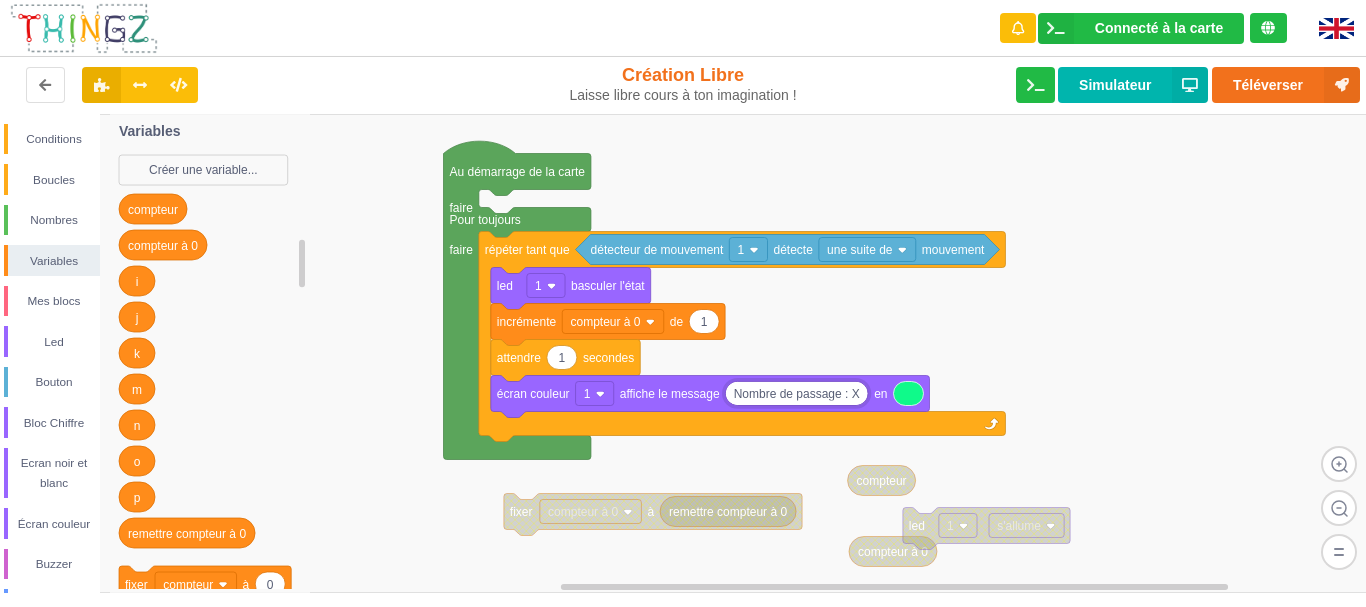 click on "Nombre de passage : X" at bounding box center [797, 393] 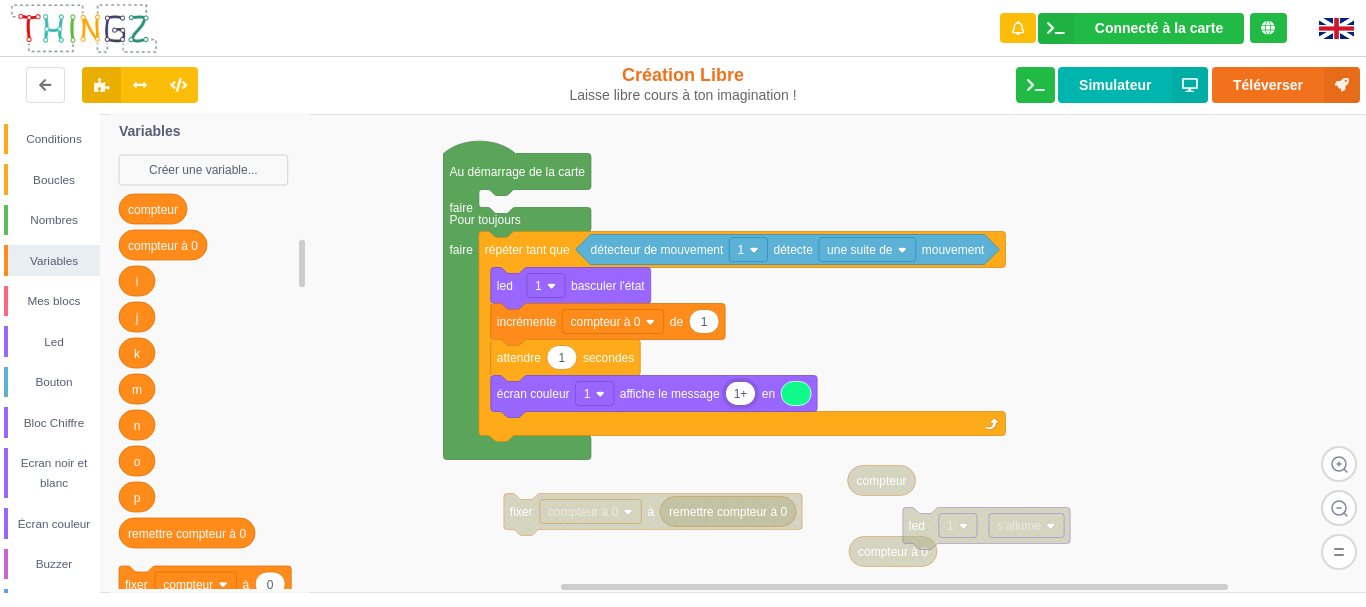 type on "1" 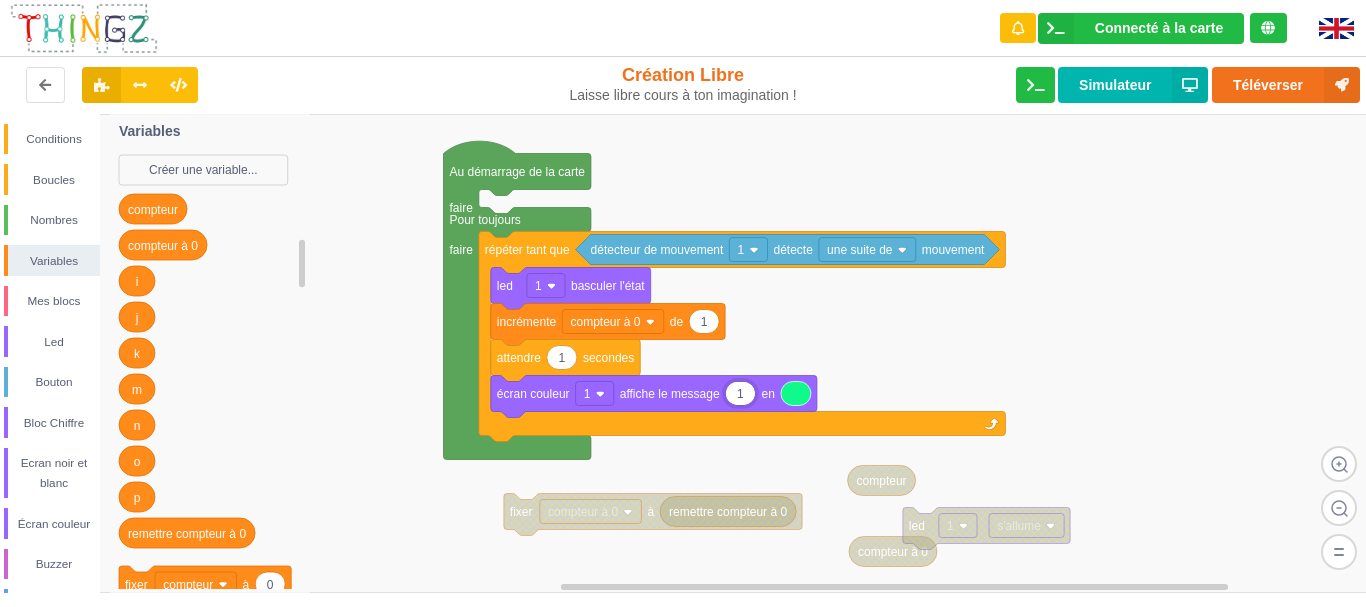 type 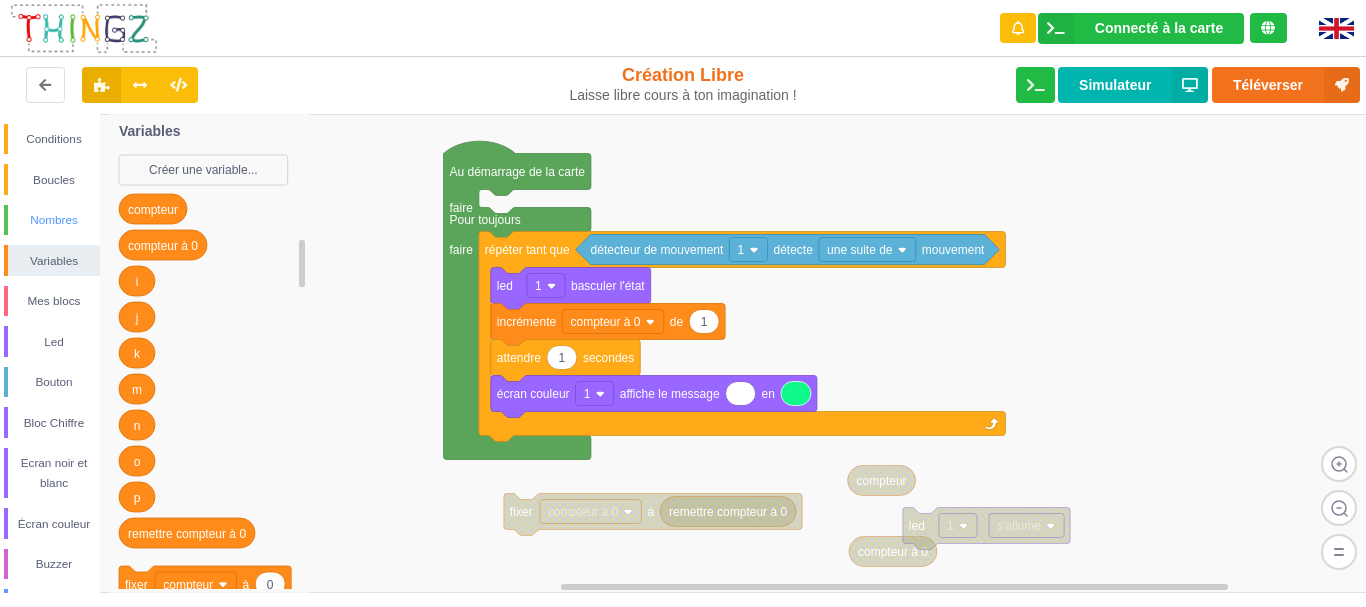 click on "Nombres" at bounding box center (54, 220) 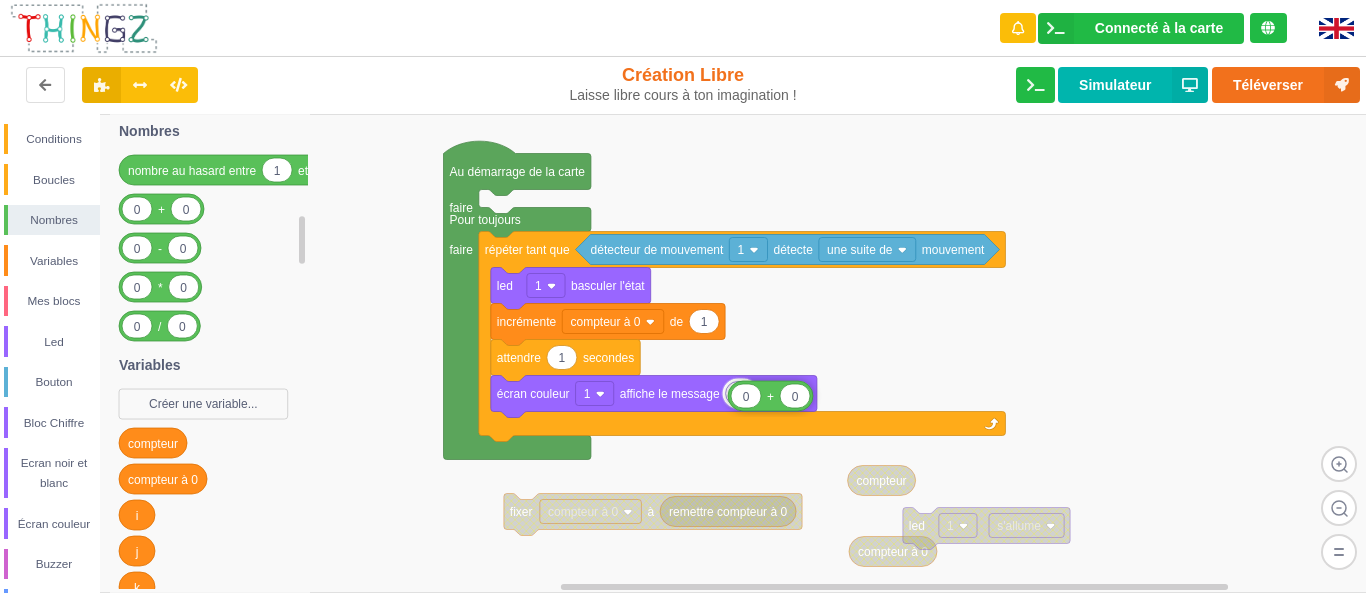 drag, startPoint x: 160, startPoint y: 212, endPoint x: 769, endPoint y: 399, distance: 637.0636 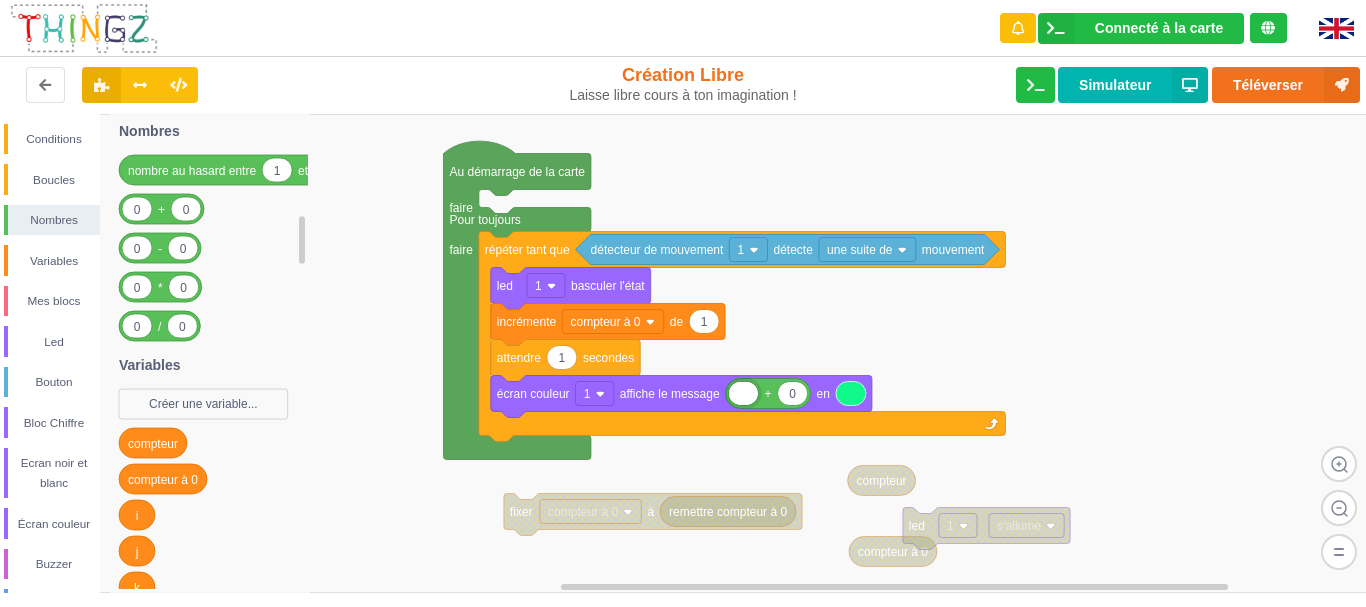 type on "1" 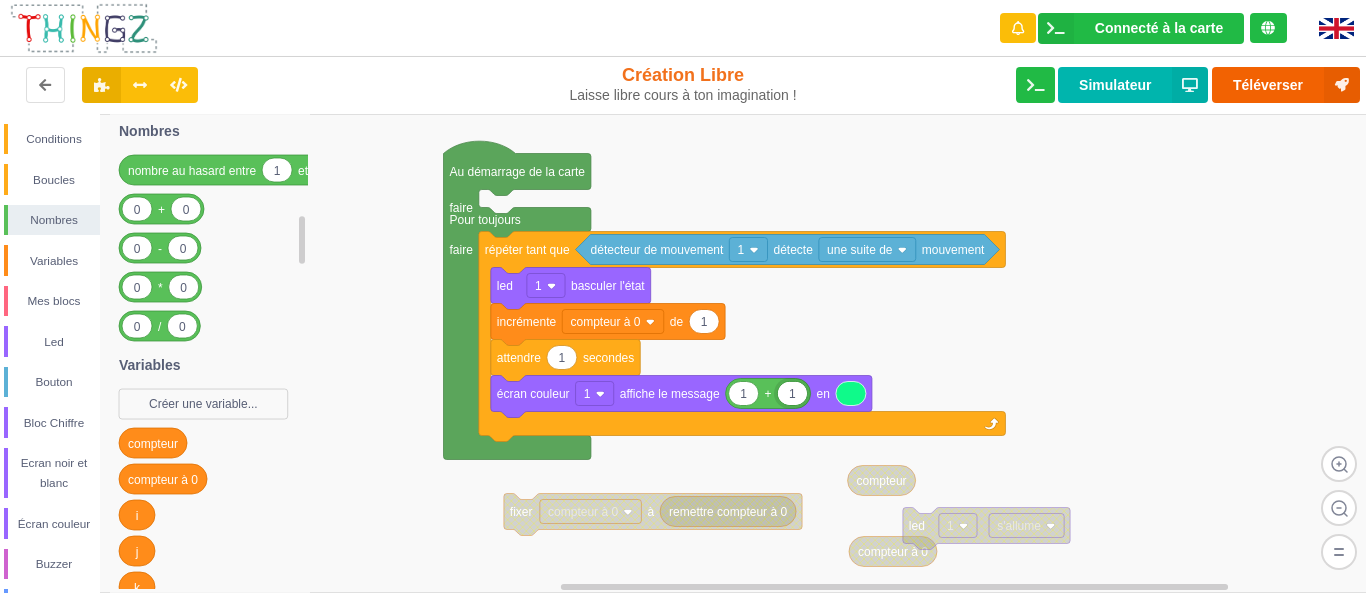 type on "1" 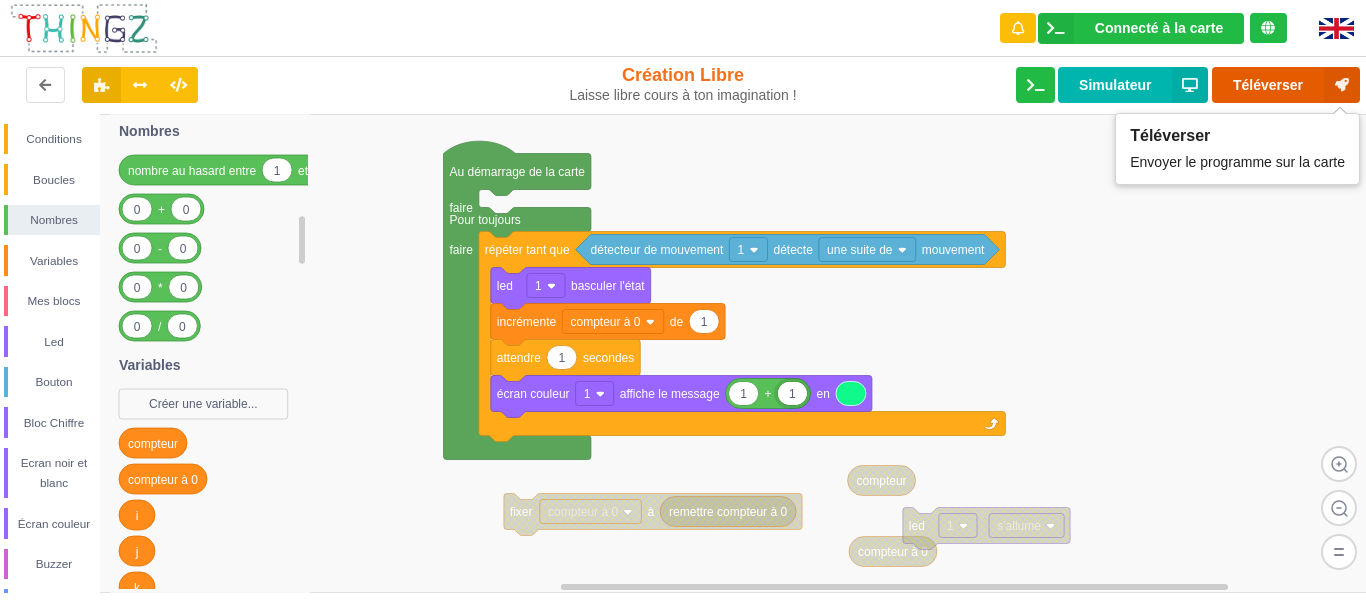 click on "Téléverser" at bounding box center (1286, 85) 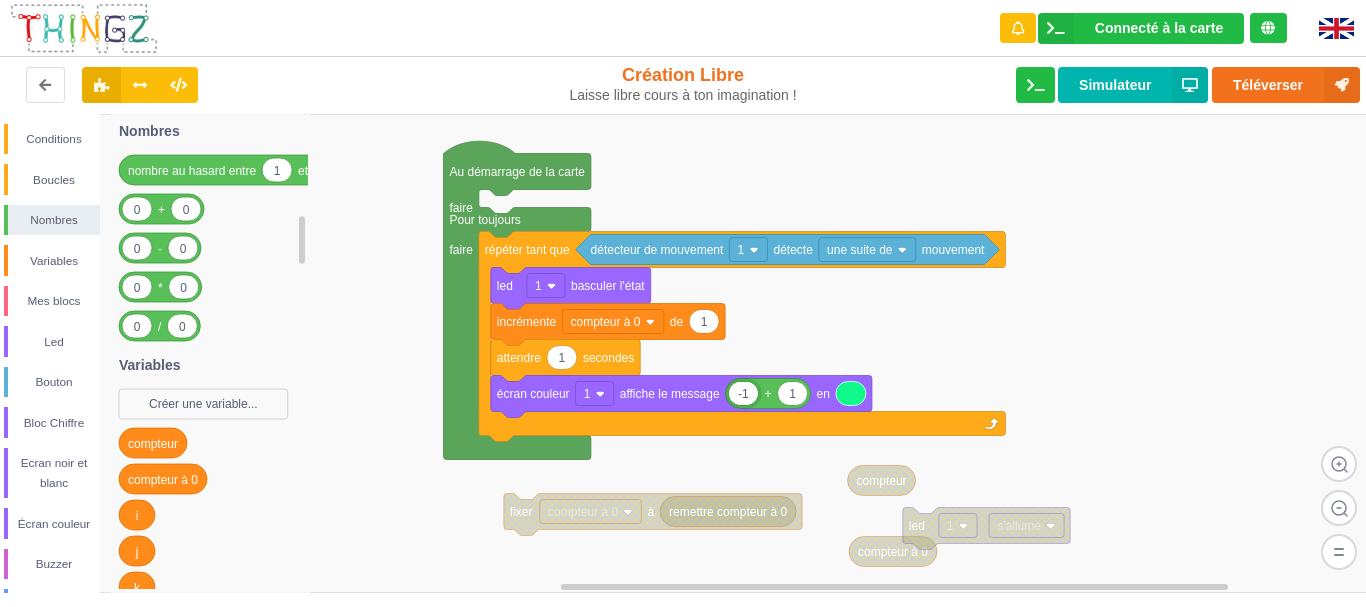 type on "-" 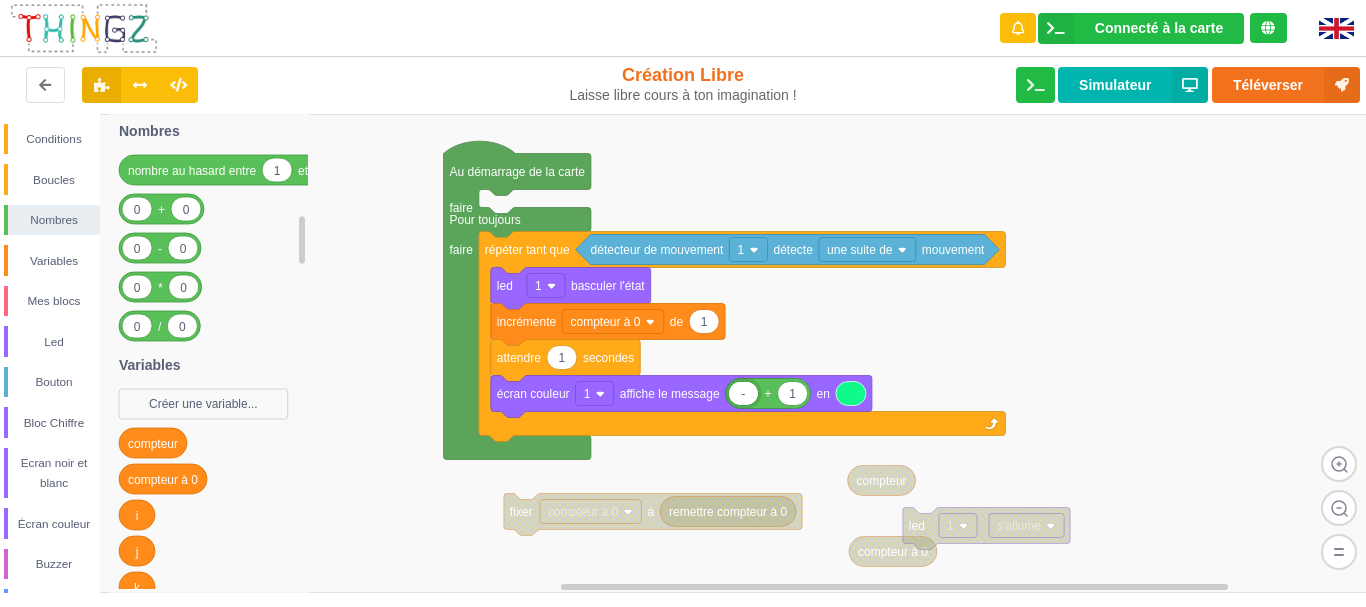 type 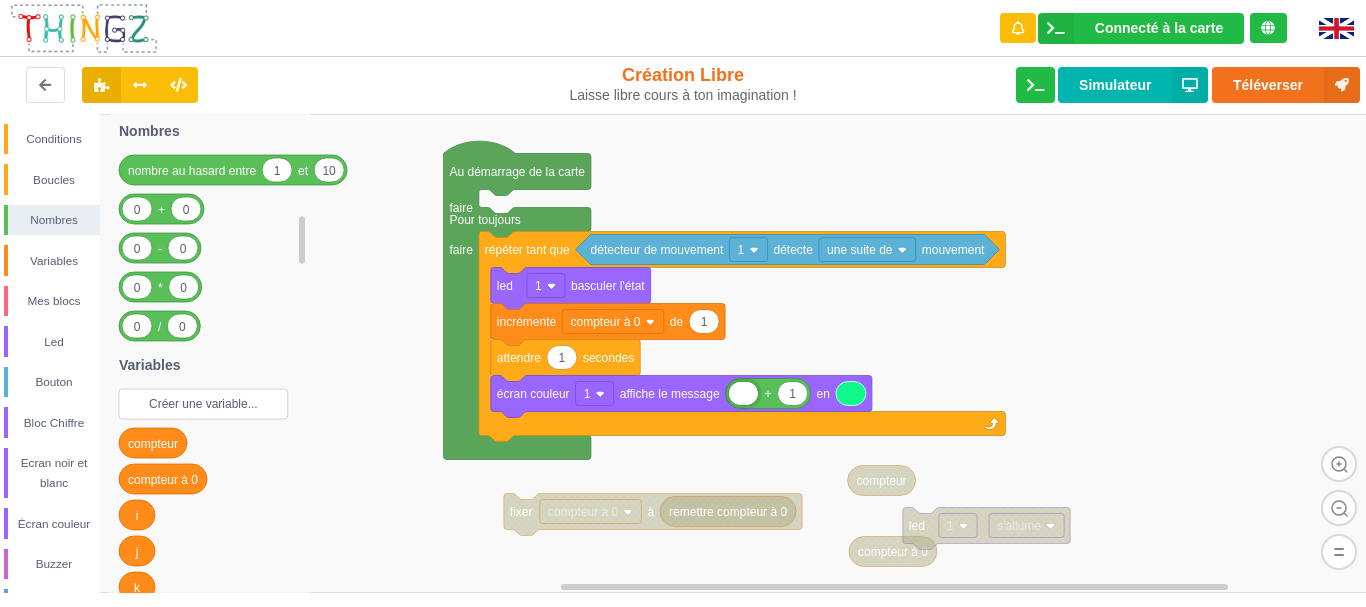 click on "Créer une variable..." 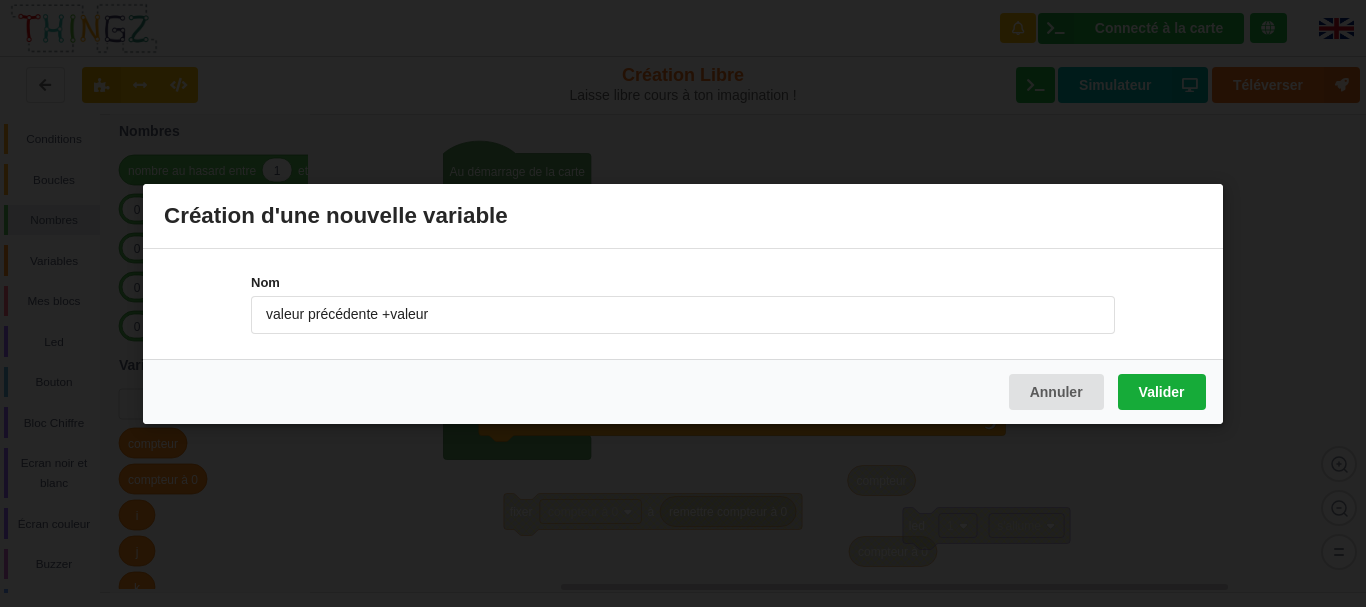 type on "valeur précédente +valeur" 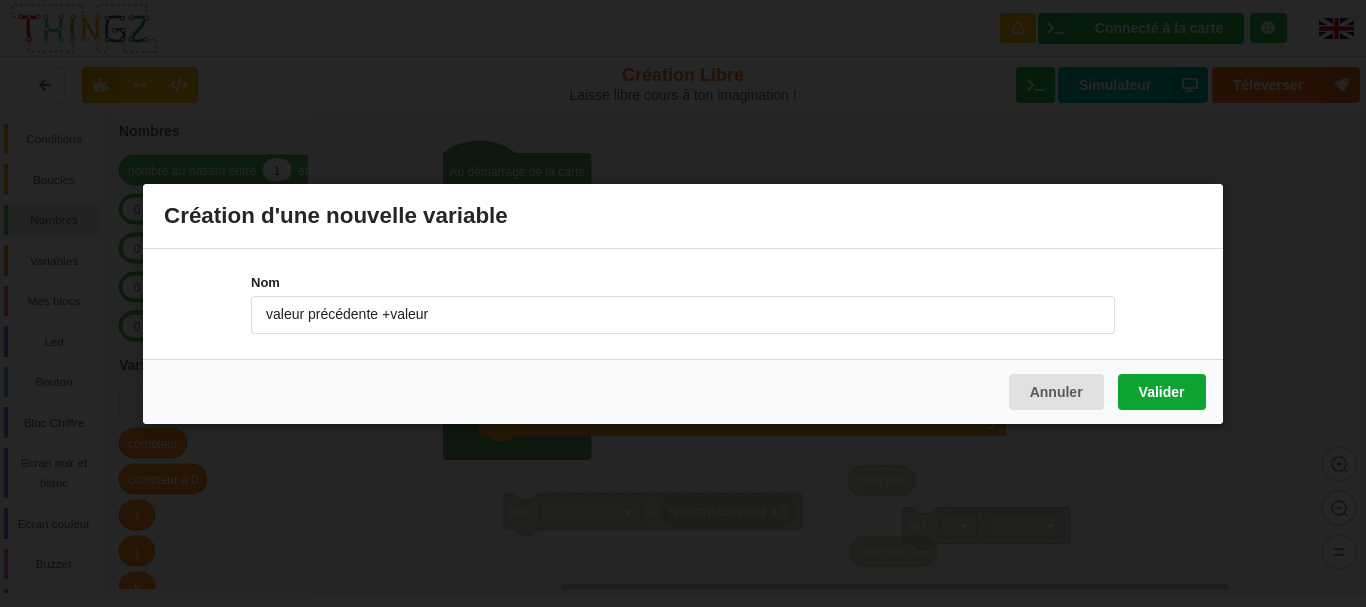 click on "Valider" at bounding box center (1162, 391) 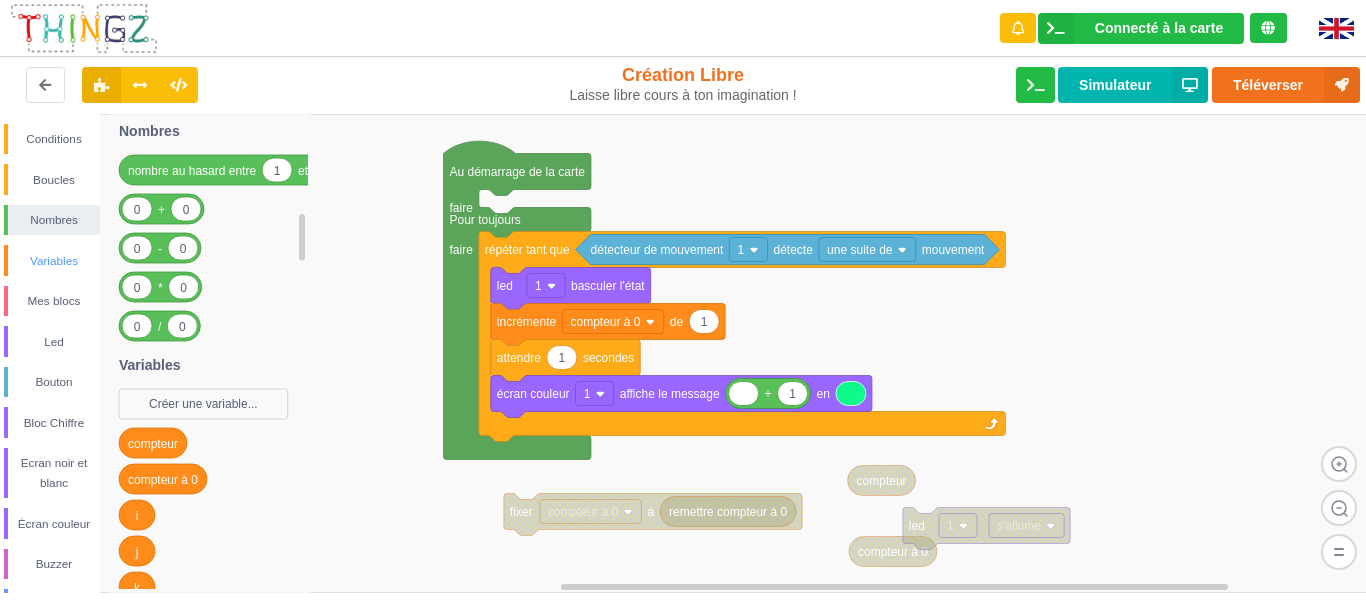 click on "Variables" at bounding box center [54, 261] 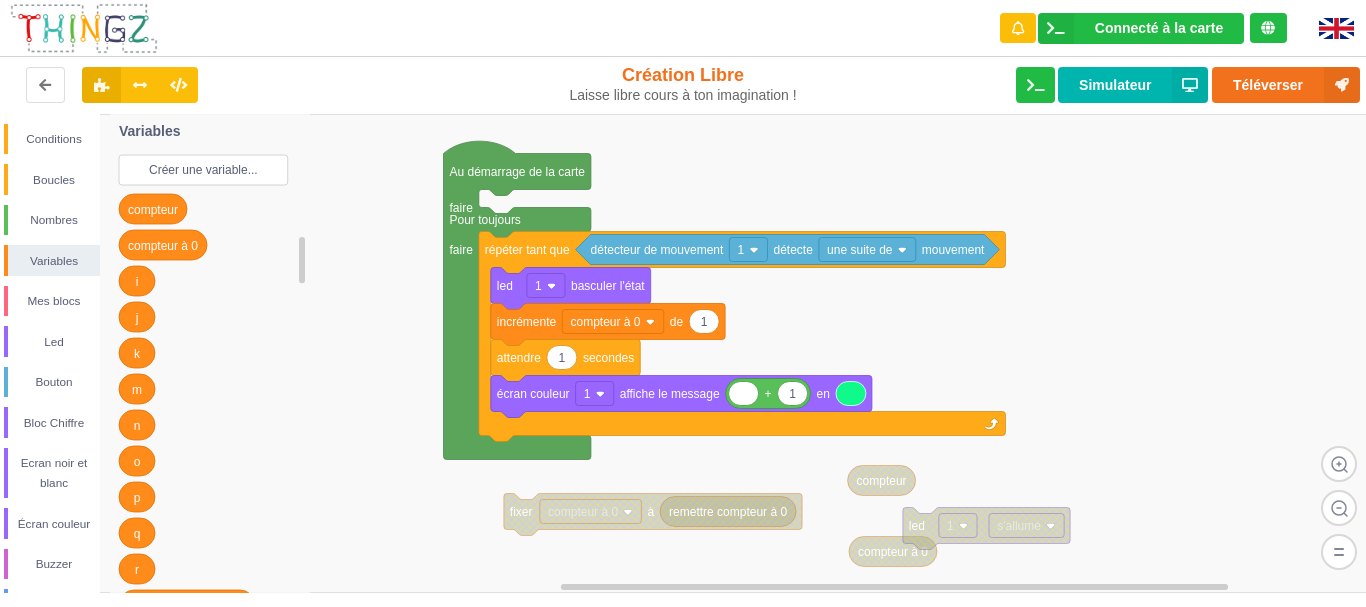 click on "Créer une variable..." 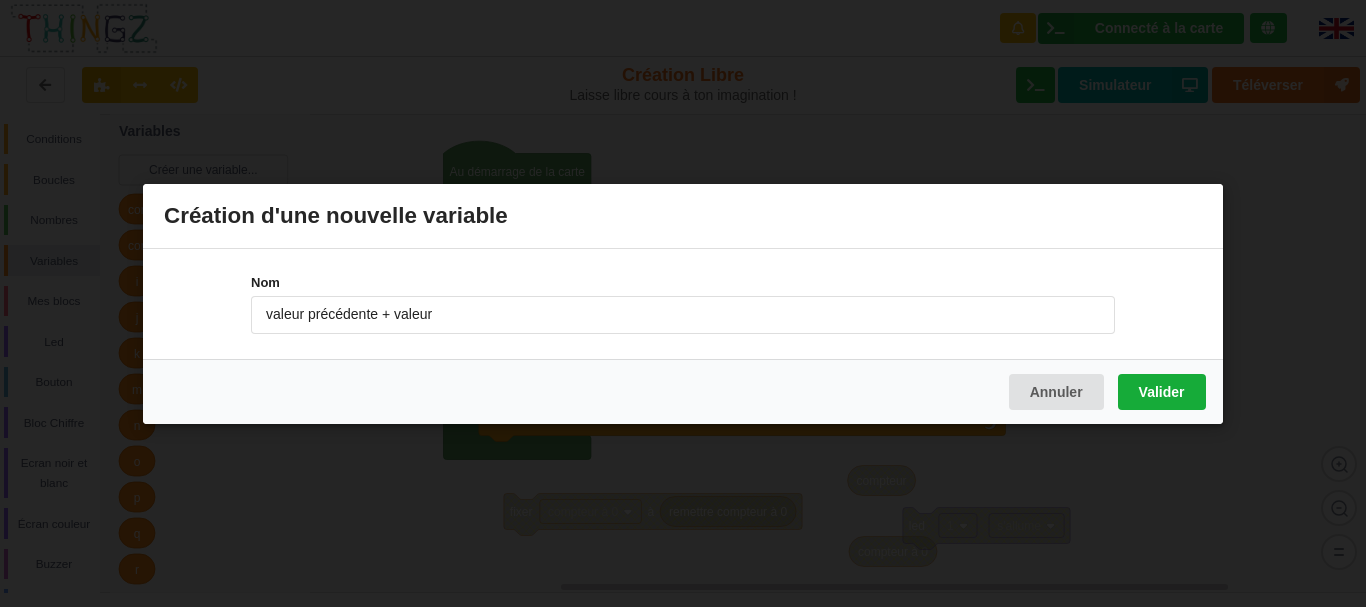 type on "valeur précédente + valeur" 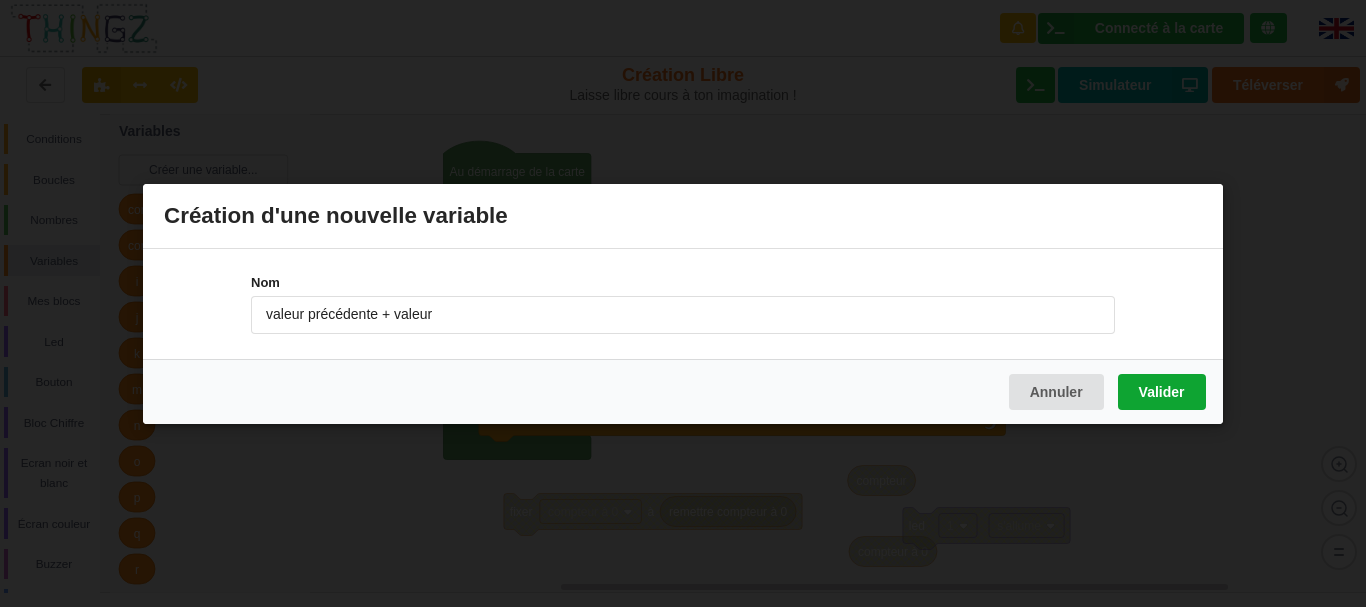 click on "Valider" at bounding box center (1162, 391) 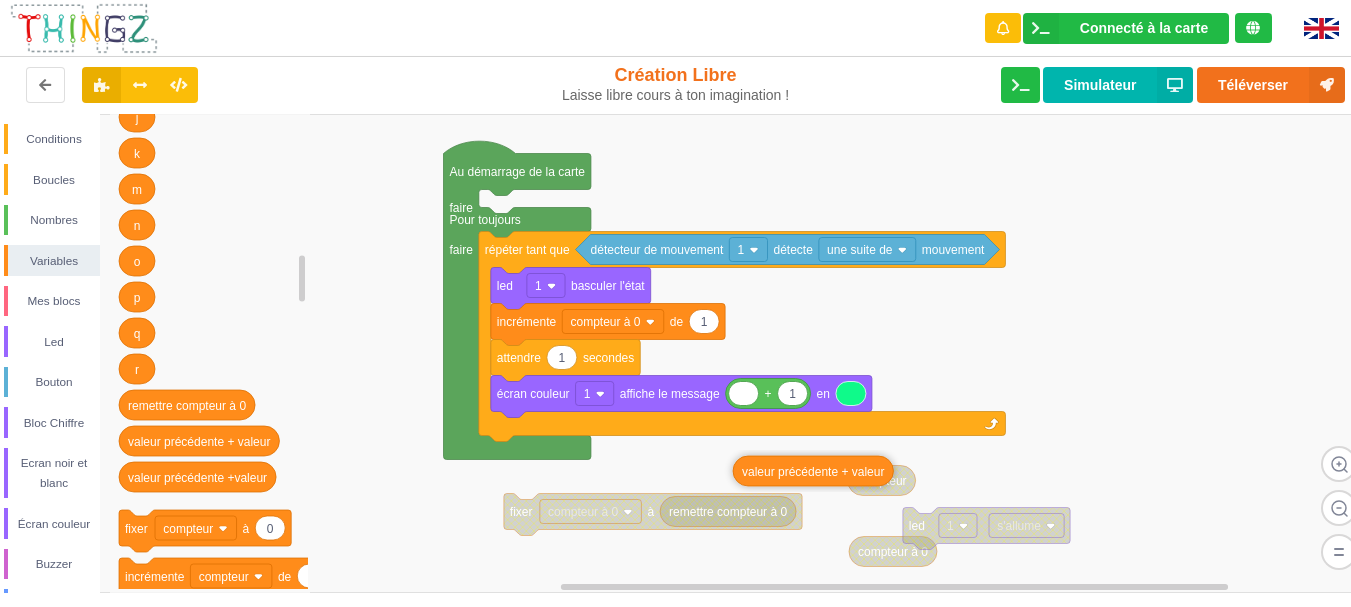 drag, startPoint x: 157, startPoint y: 448, endPoint x: 769, endPoint y: 478, distance: 612.73486 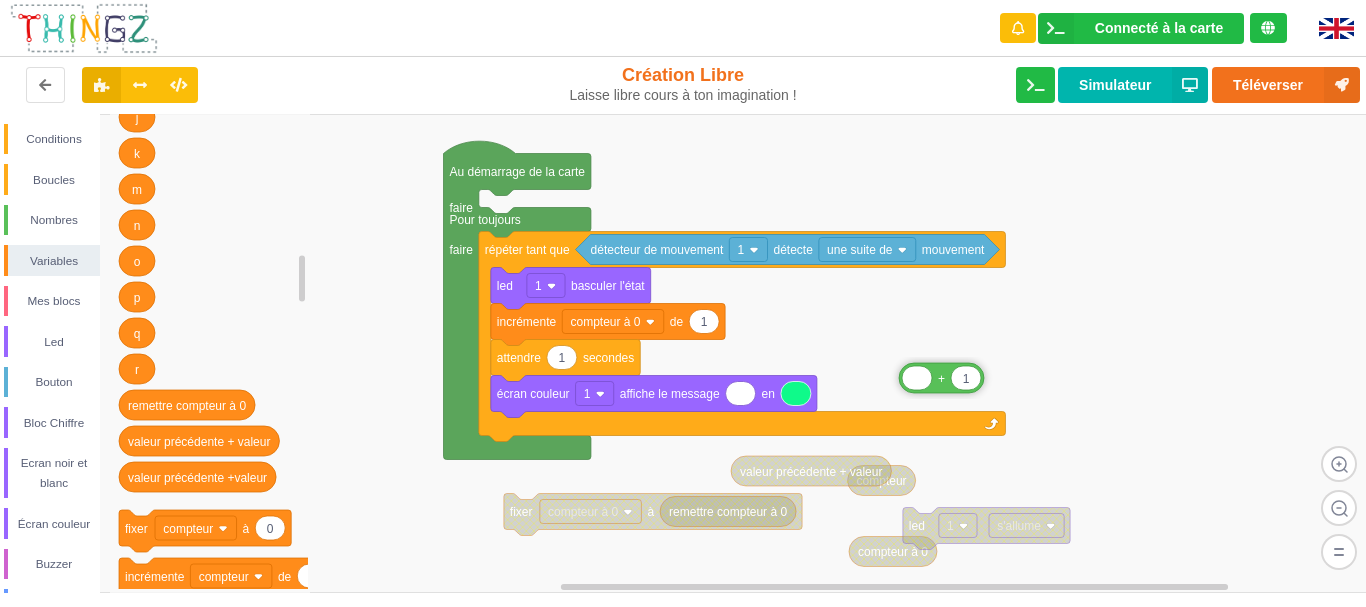 drag, startPoint x: 753, startPoint y: 390, endPoint x: 926, endPoint y: 374, distance: 173.73831 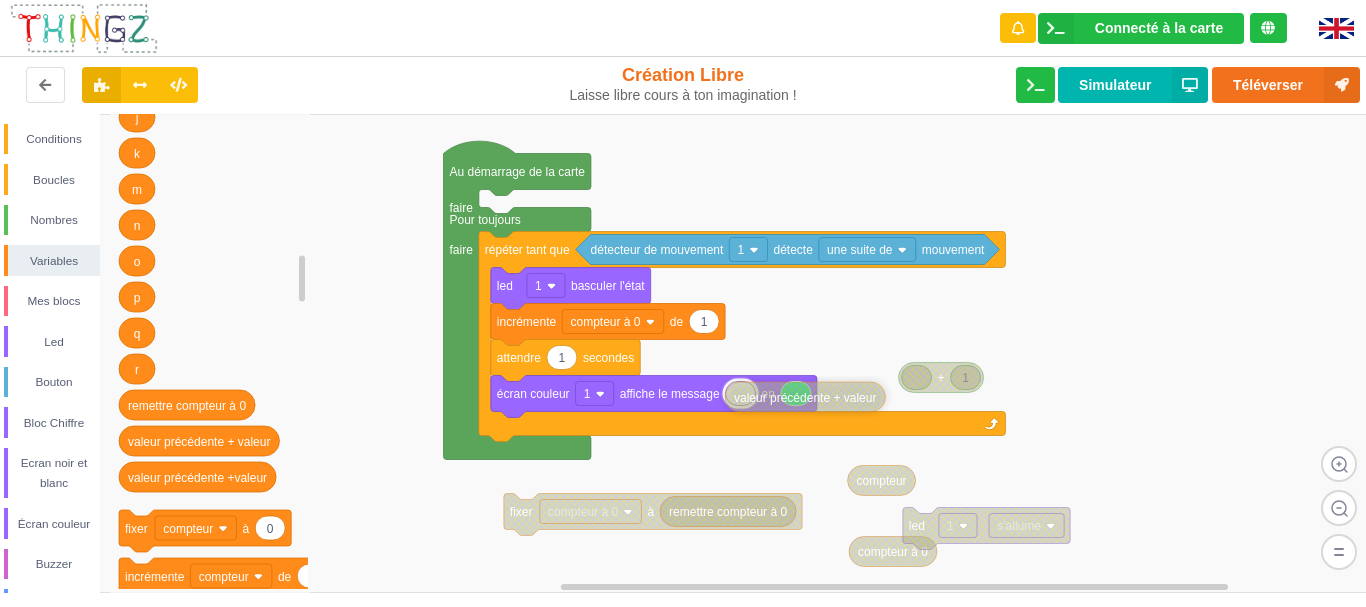drag, startPoint x: 784, startPoint y: 473, endPoint x: 780, endPoint y: 399, distance: 74.10803 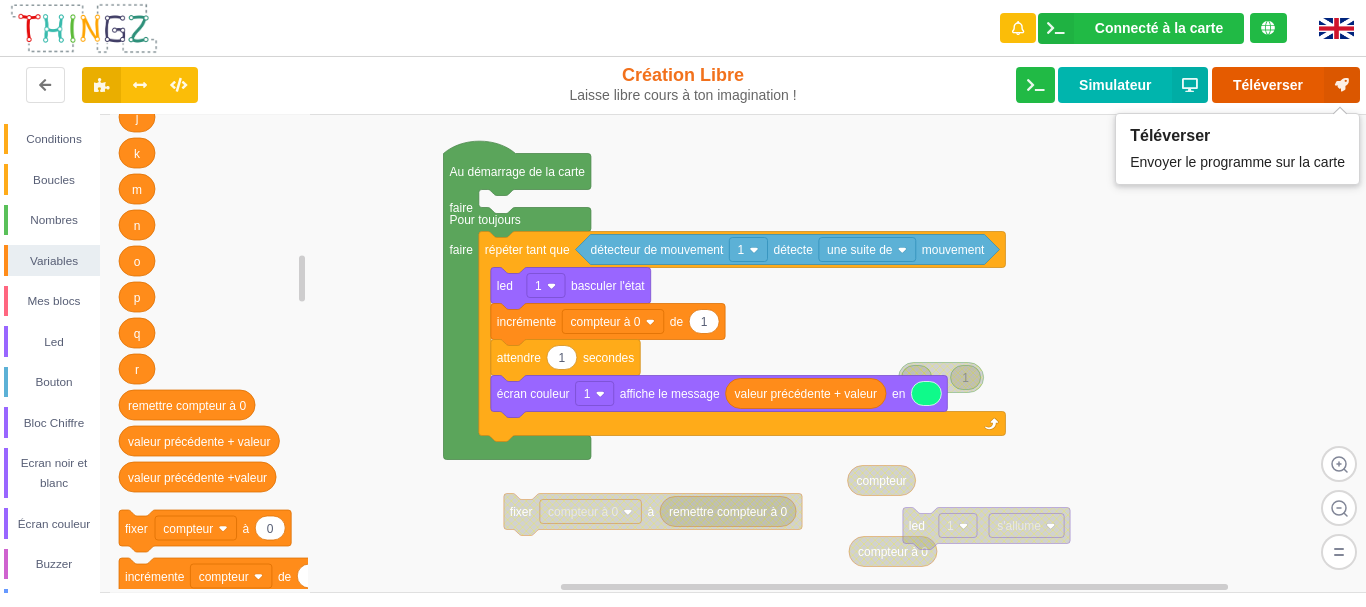 click on "Téléverser" at bounding box center (1286, 85) 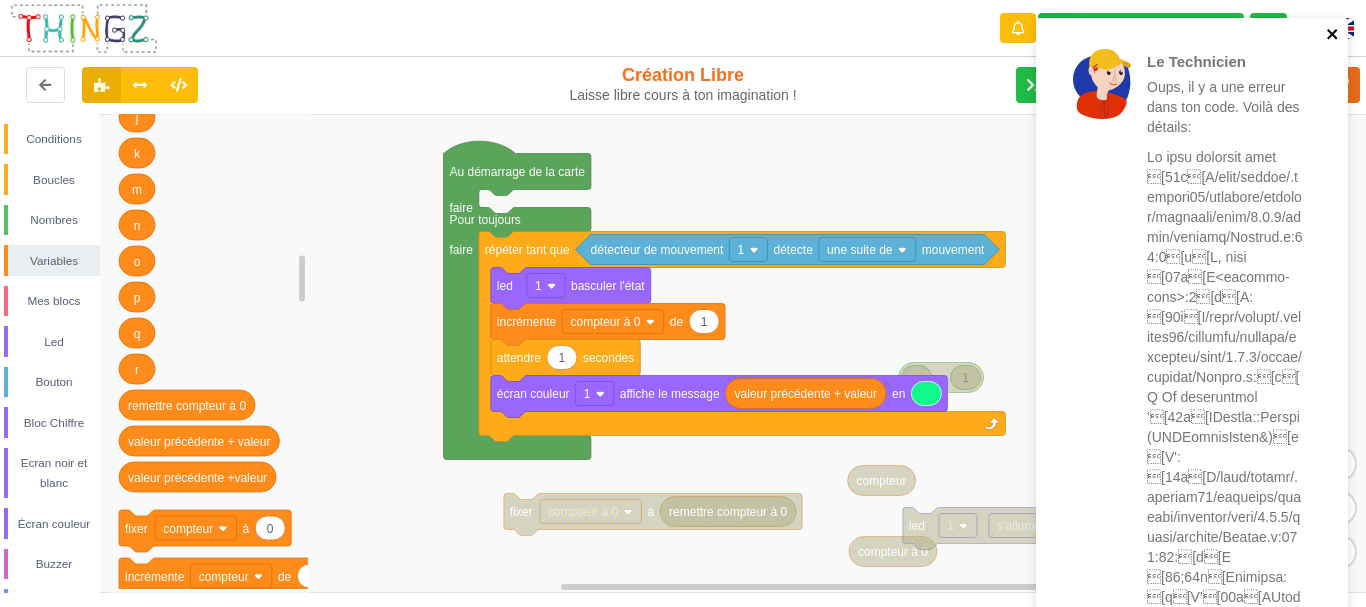 click 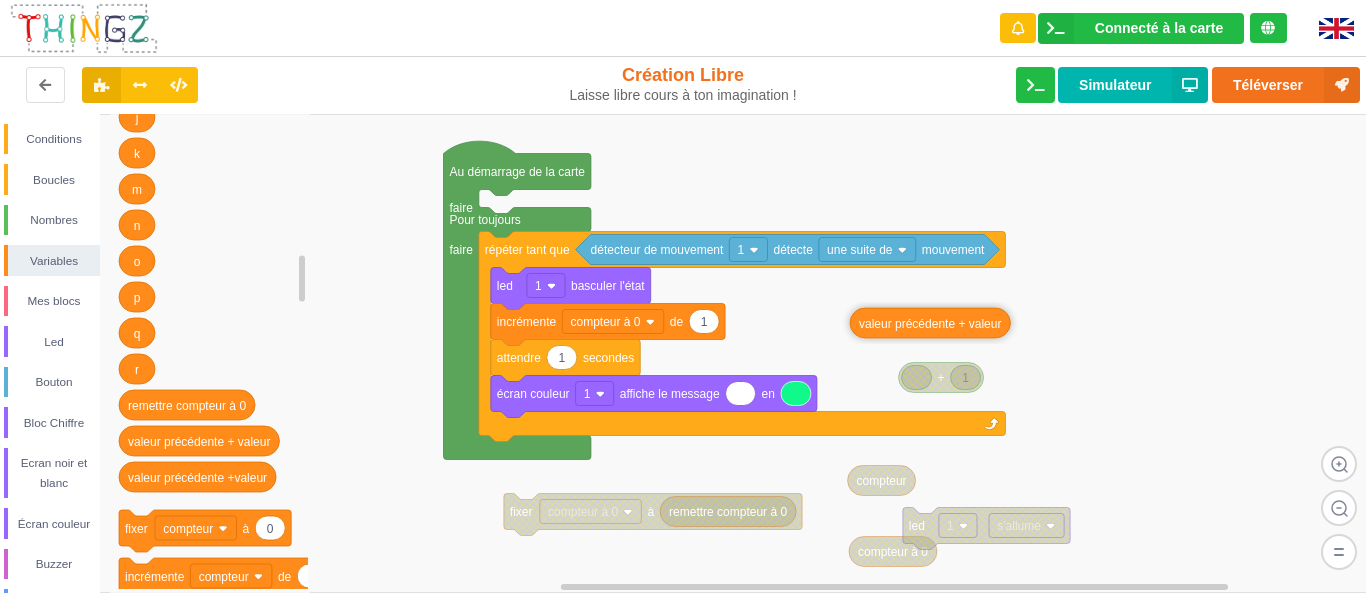 drag, startPoint x: 768, startPoint y: 397, endPoint x: 896, endPoint y: 343, distance: 138.92444 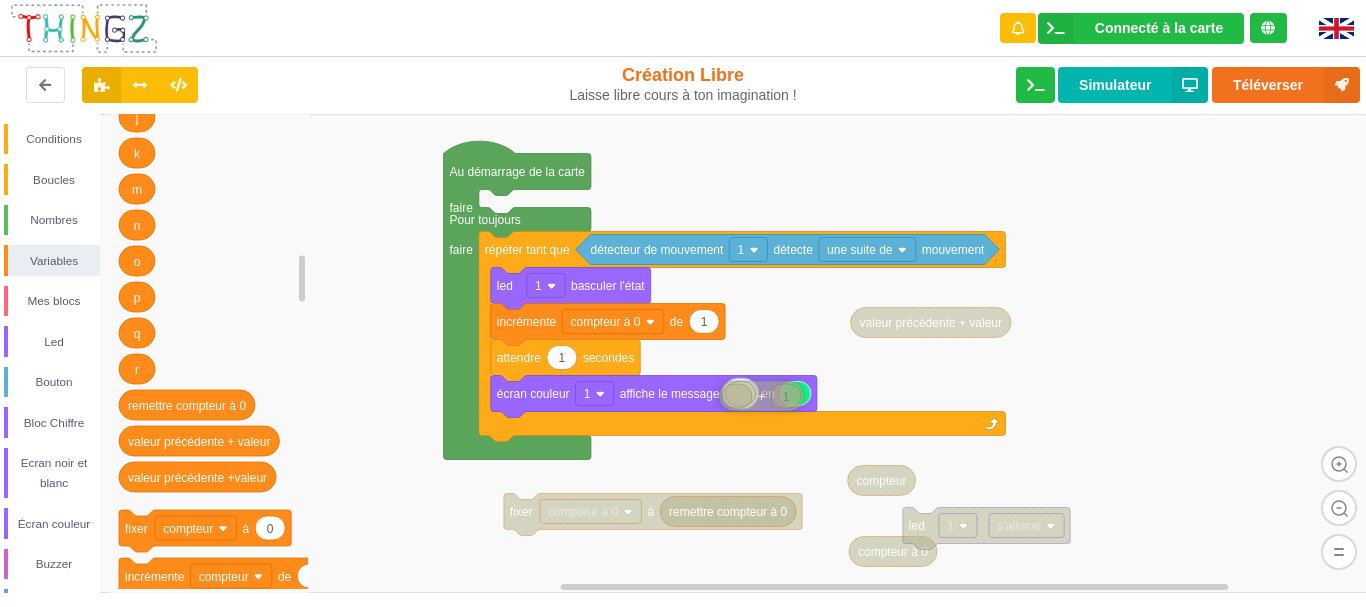 drag, startPoint x: 924, startPoint y: 380, endPoint x: 744, endPoint y: 398, distance: 180.89777 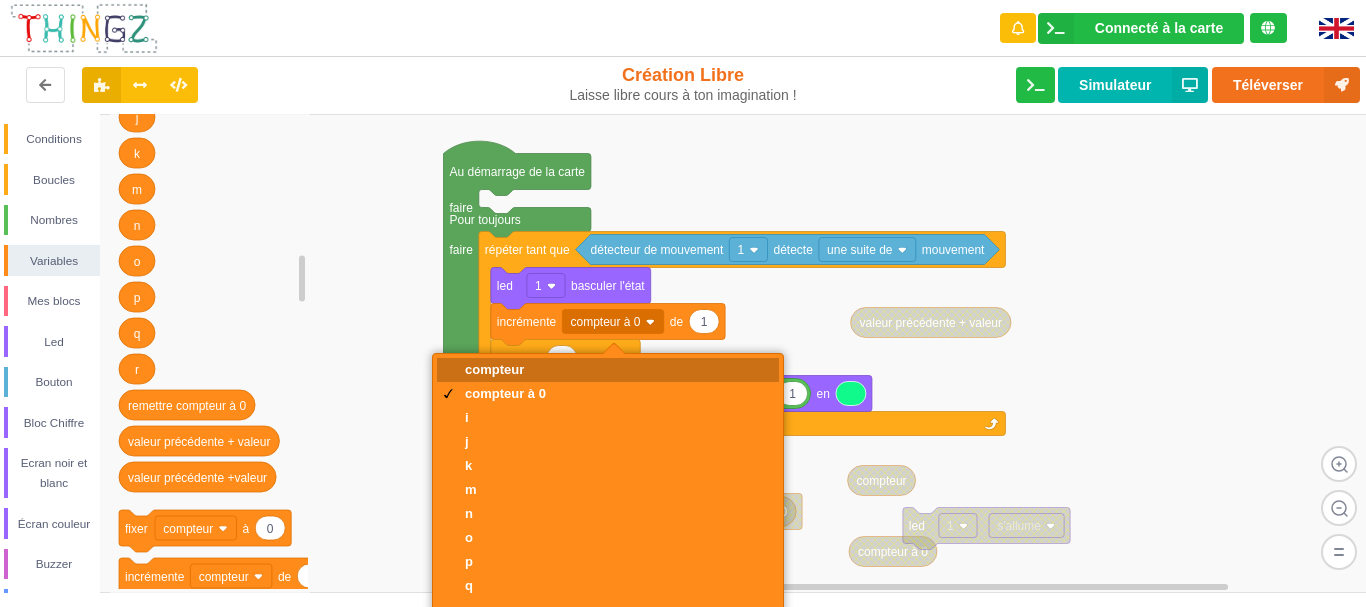 click on "compteur" at bounding box center [576, 369] 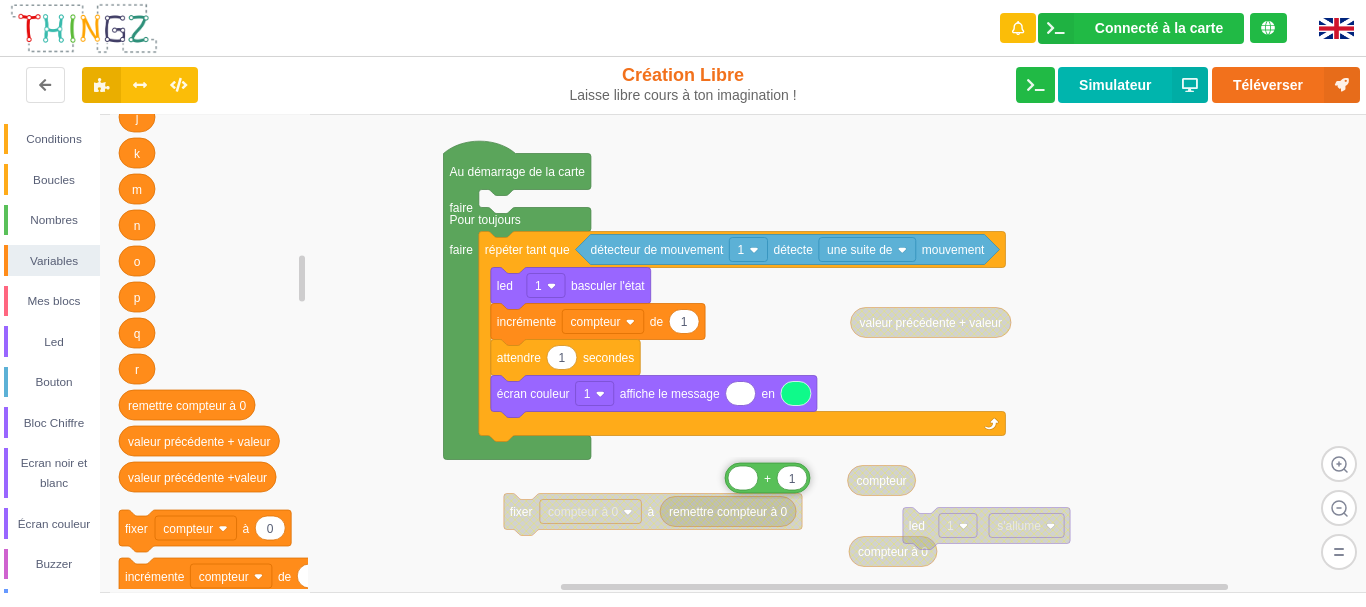 drag, startPoint x: 765, startPoint y: 398, endPoint x: 764, endPoint y: 482, distance: 84.00595 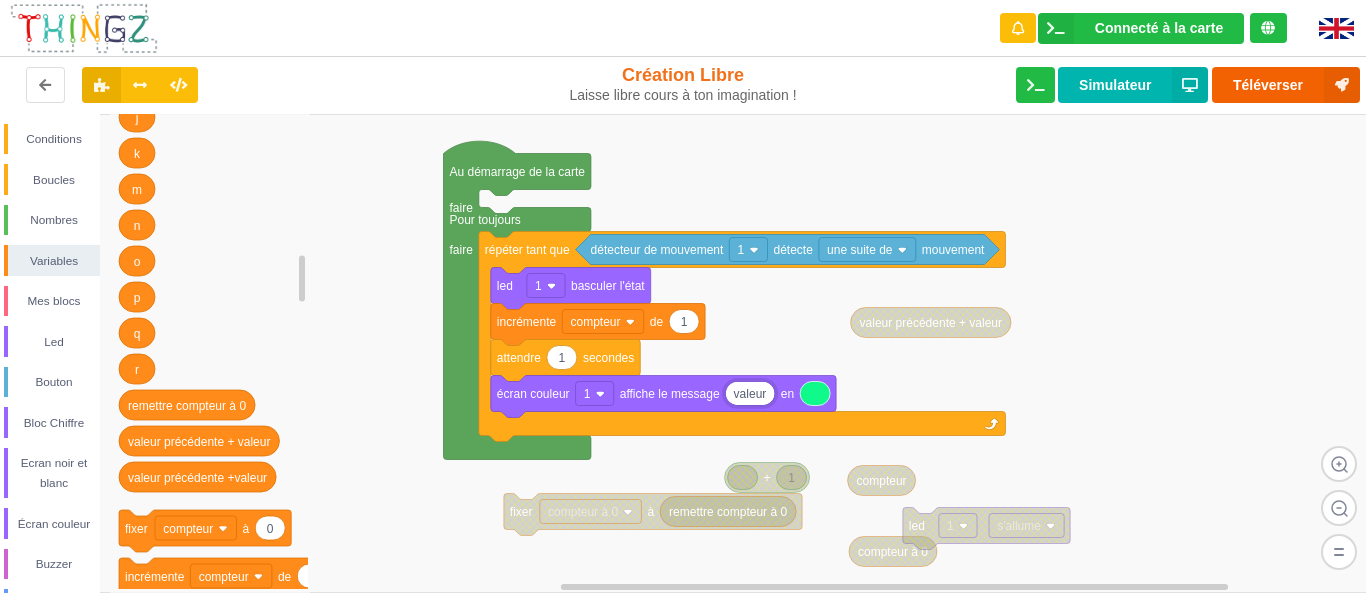 type on "valeur" 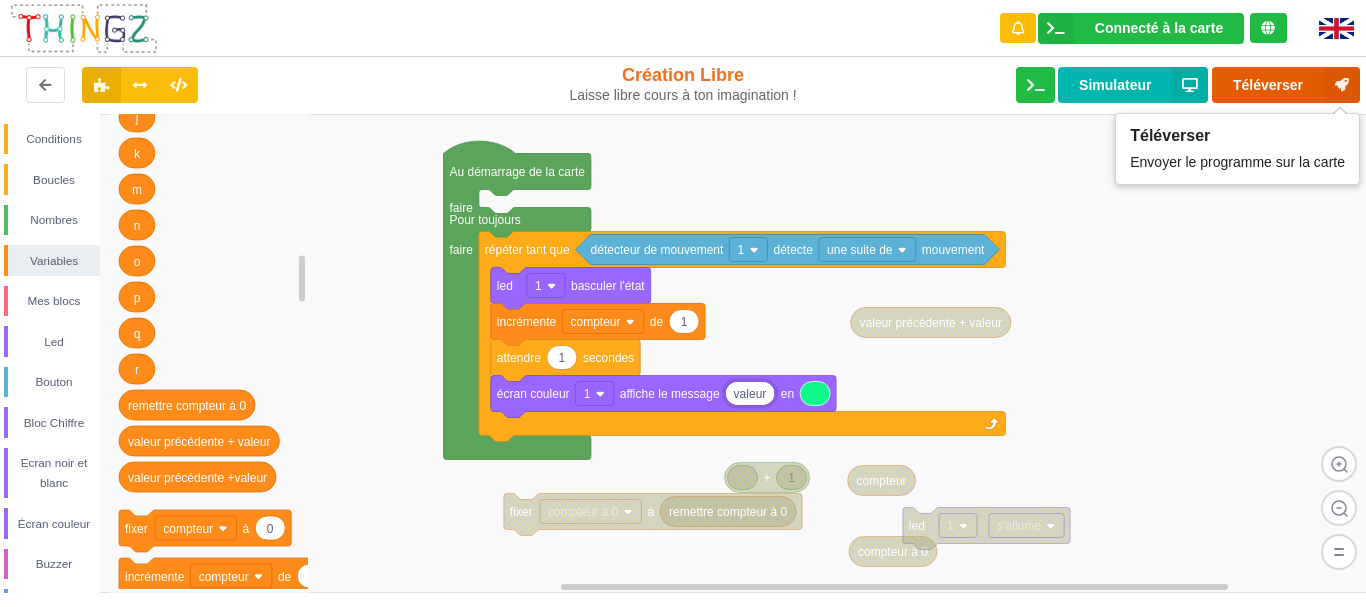 click on "Téléverser" at bounding box center [1286, 85] 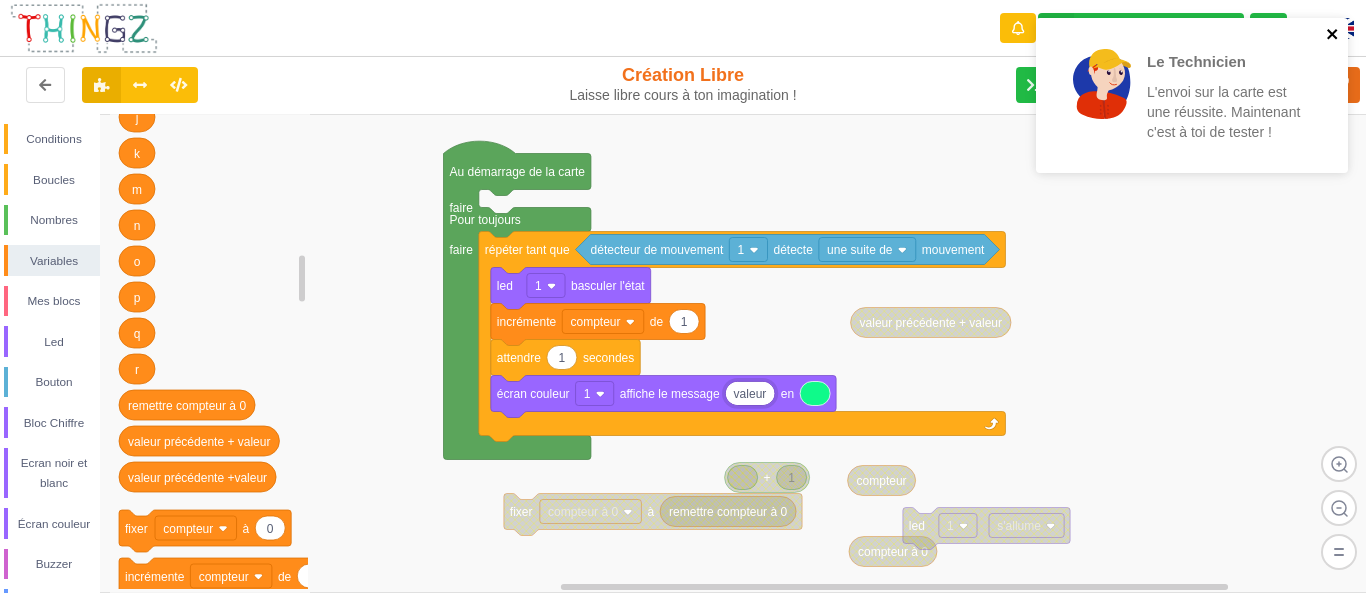 click 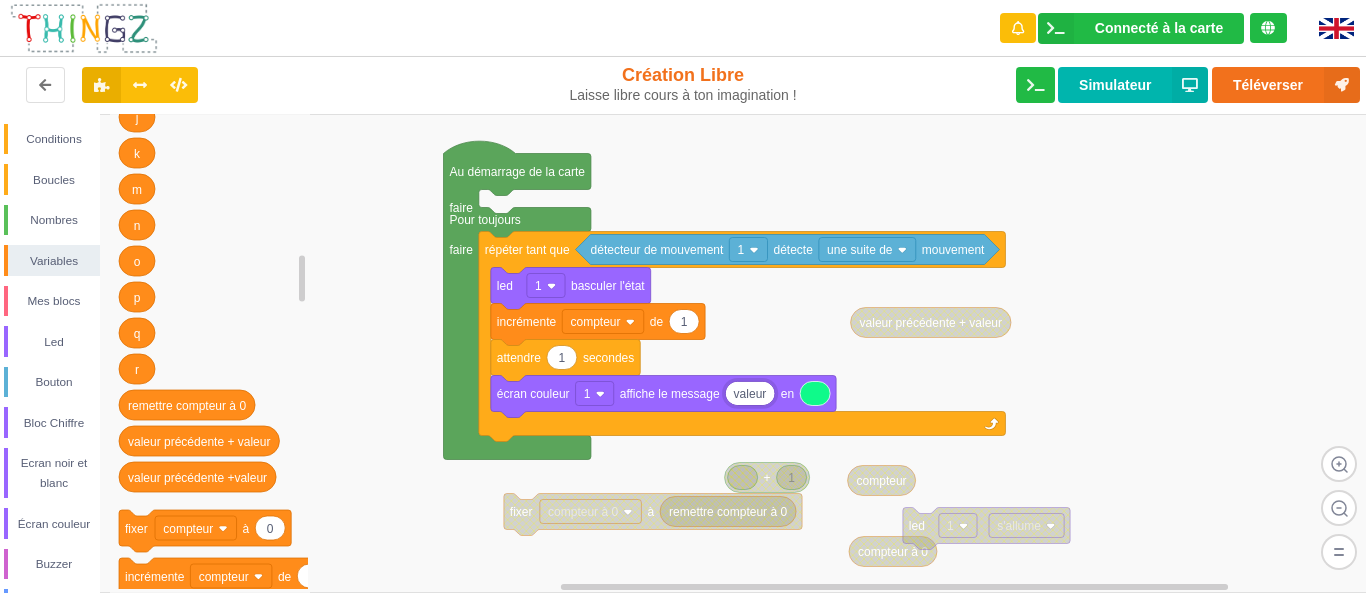 click on "valeur" at bounding box center [750, 393] 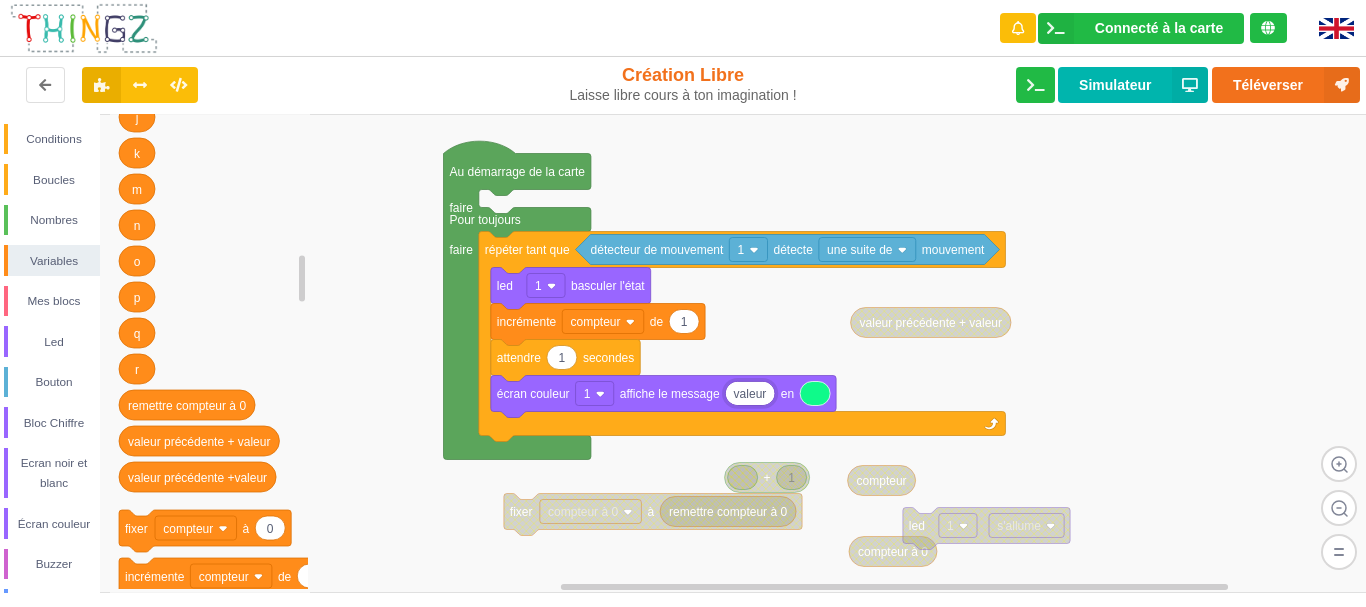 drag, startPoint x: 769, startPoint y: 396, endPoint x: 661, endPoint y: 388, distance: 108.29589 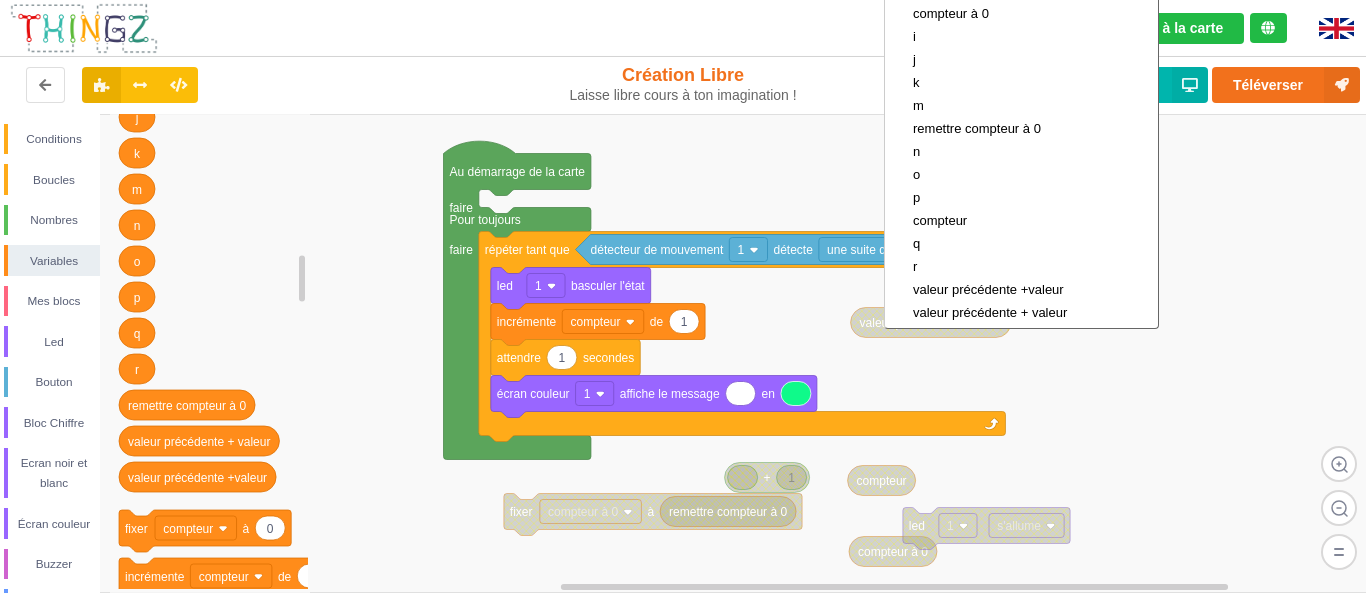click 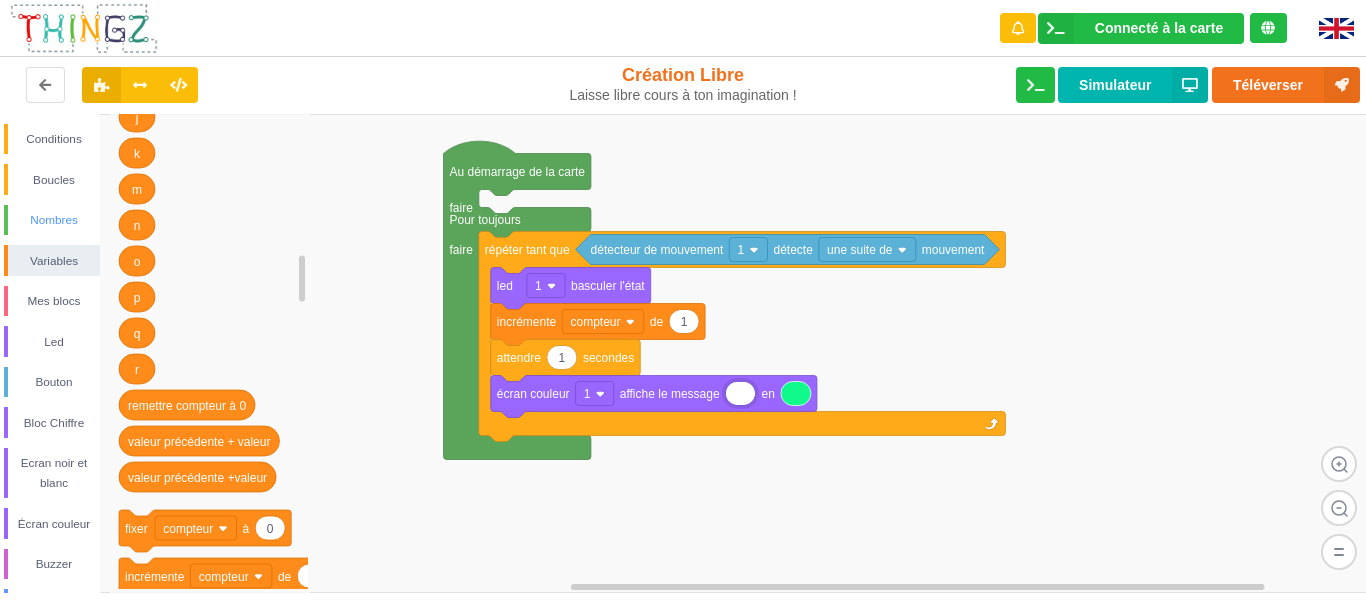 click on "Nombres" at bounding box center [54, 220] 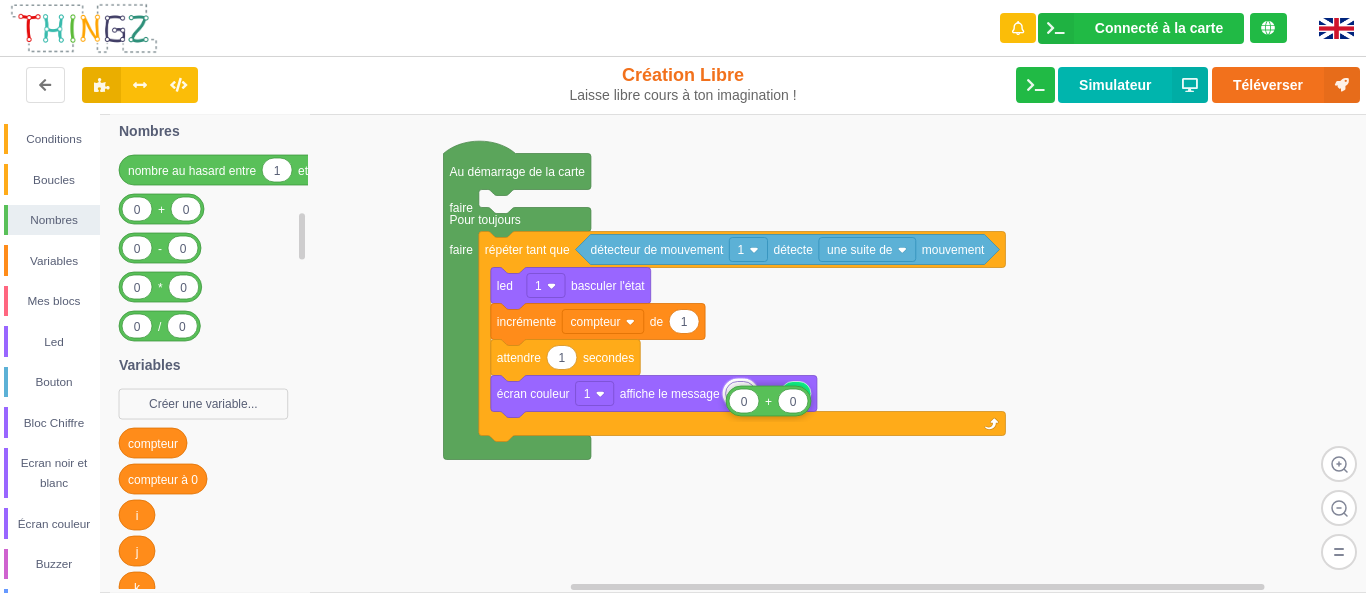 drag, startPoint x: 156, startPoint y: 208, endPoint x: 762, endPoint y: 400, distance: 635.6886 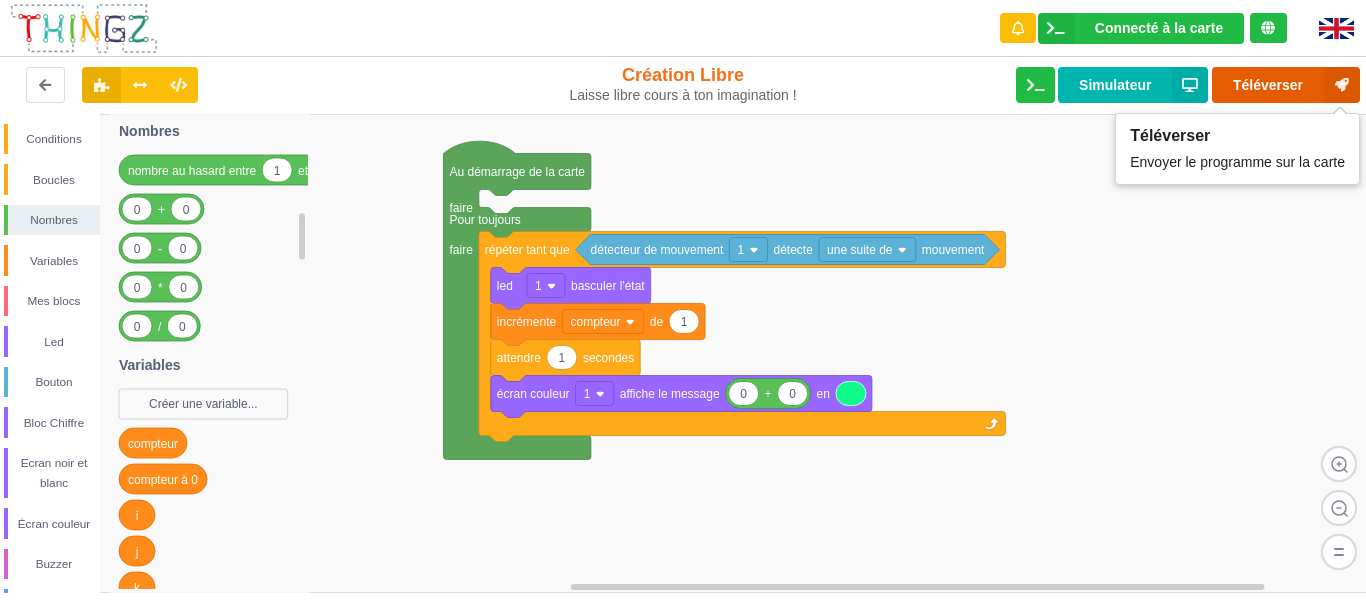 click on "Téléverser" at bounding box center (1286, 85) 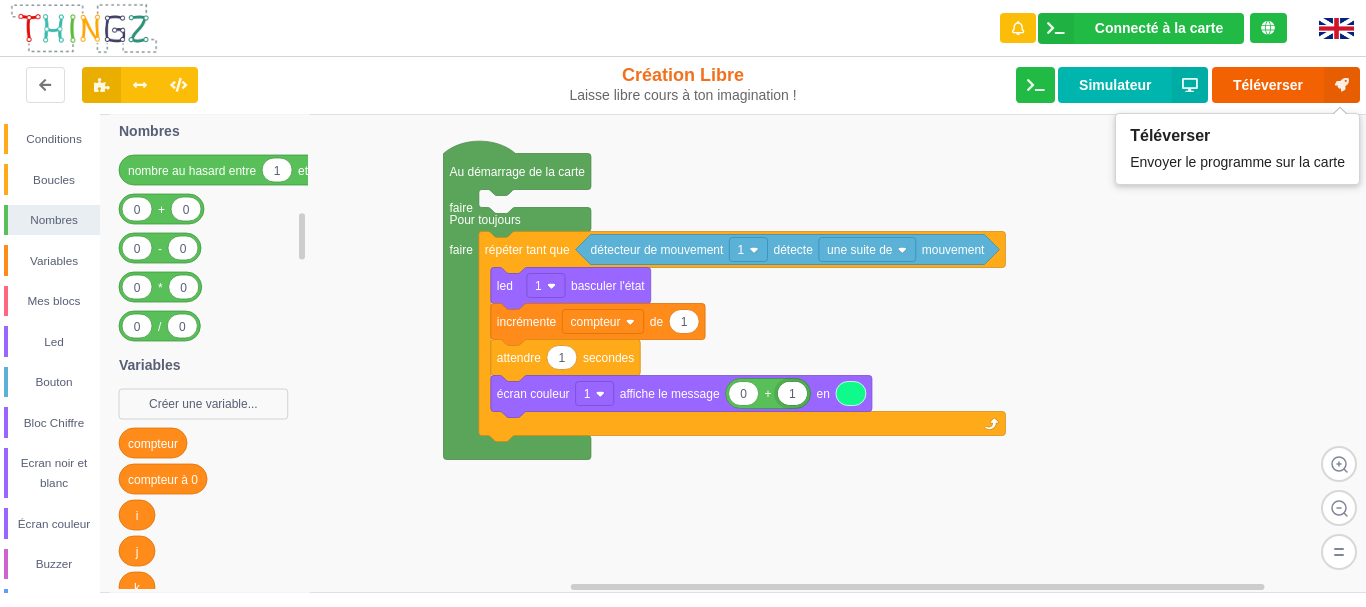 type on "1" 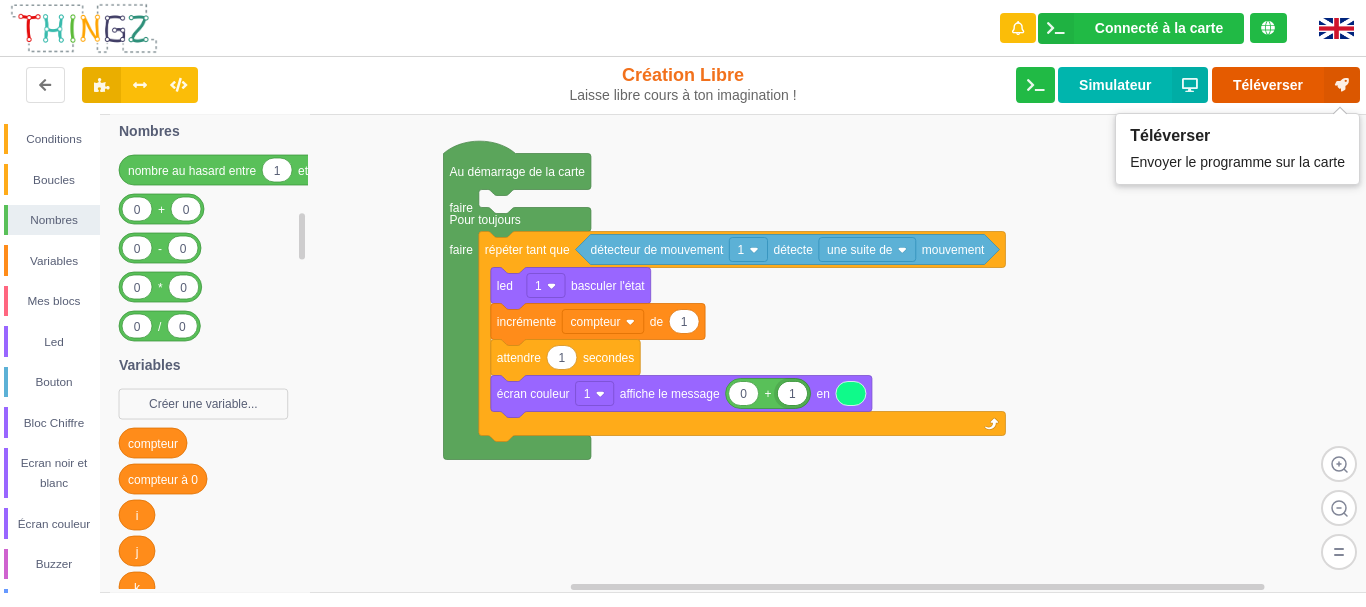 click on "Téléverser" at bounding box center (1286, 85) 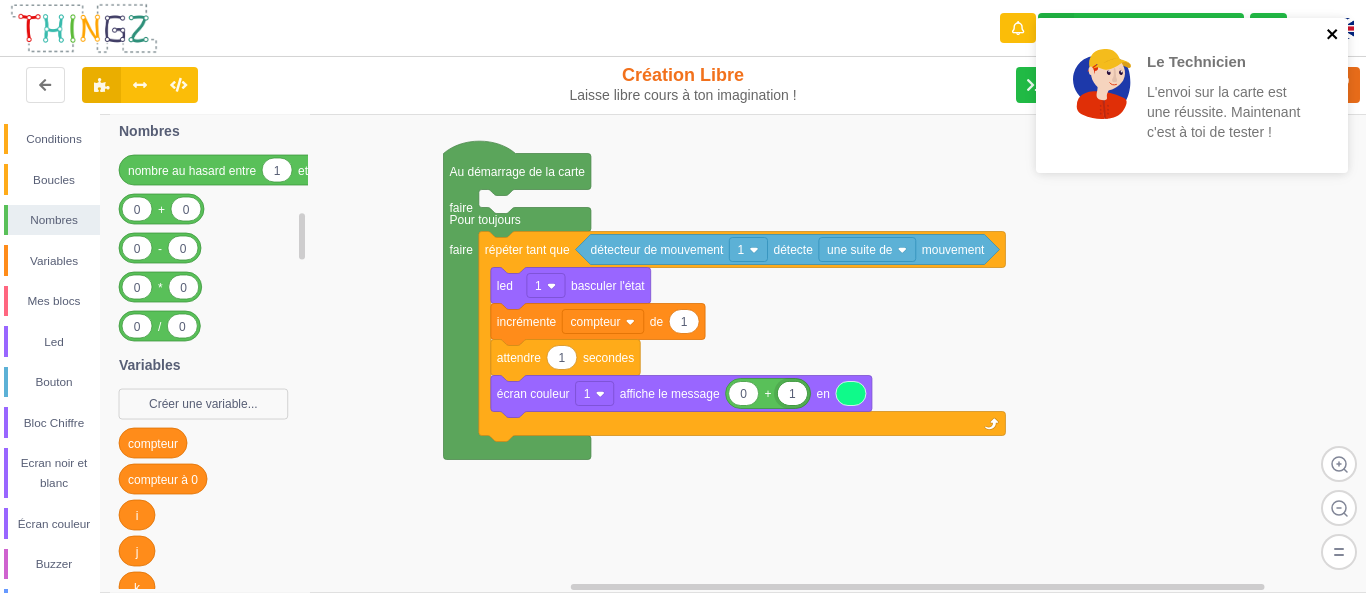 click 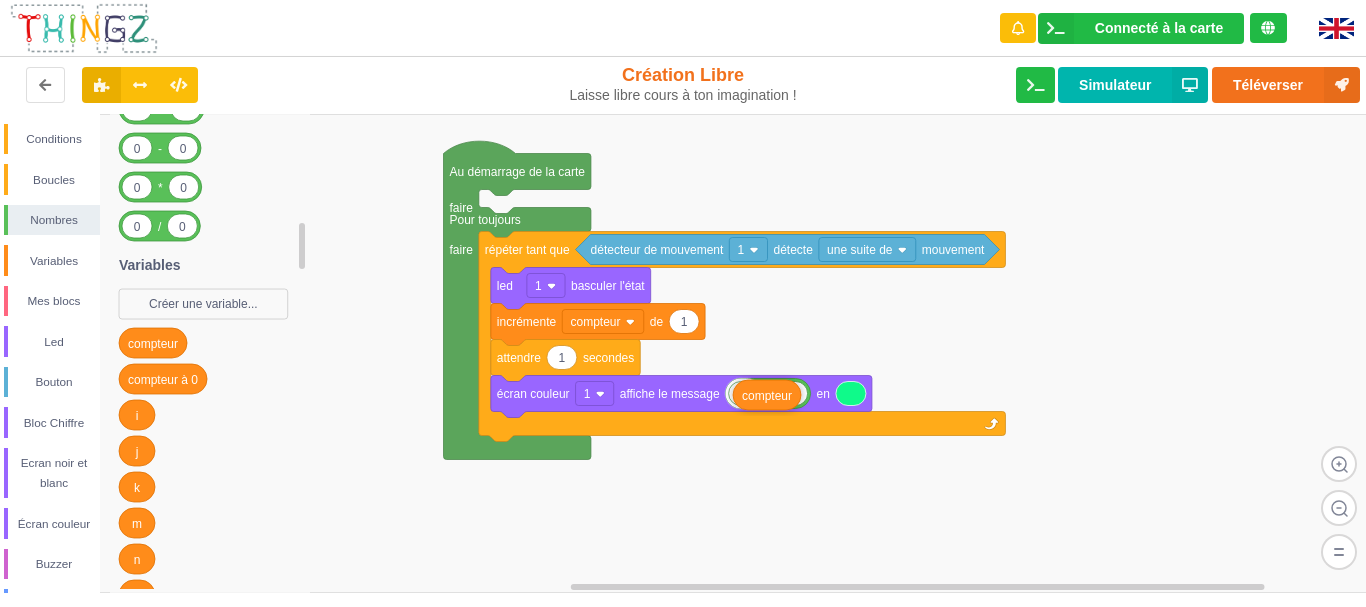 drag, startPoint x: 152, startPoint y: 343, endPoint x: 763, endPoint y: 394, distance: 613.12476 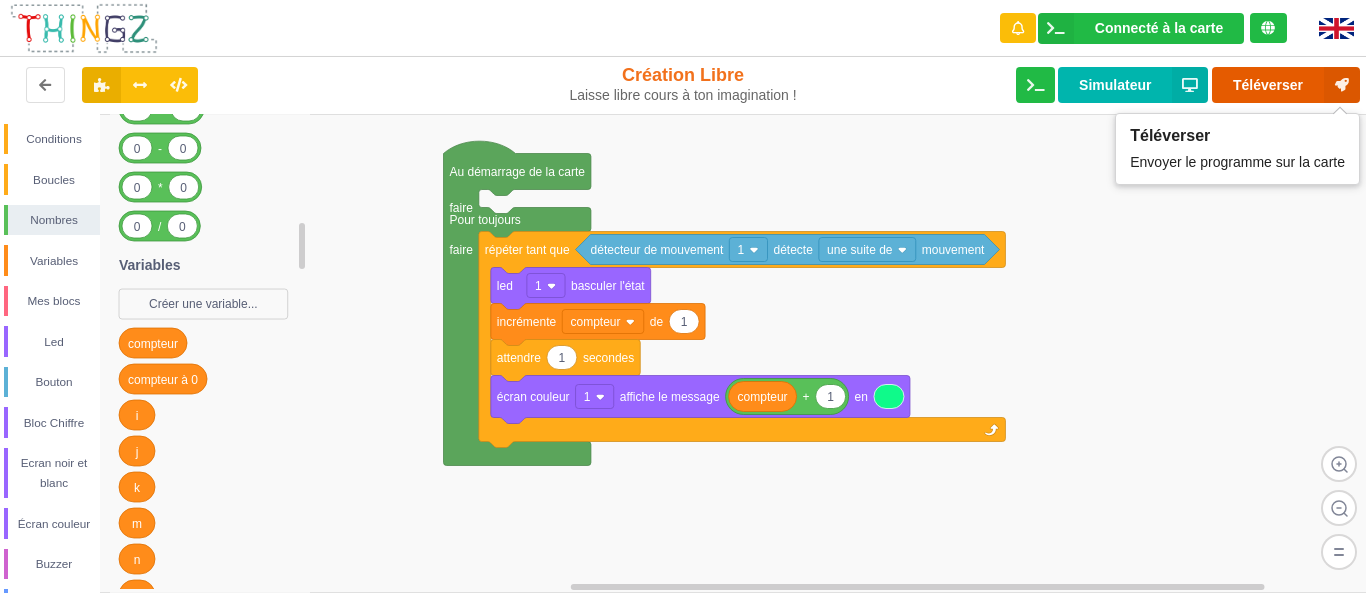 click on "Téléverser" at bounding box center (1286, 85) 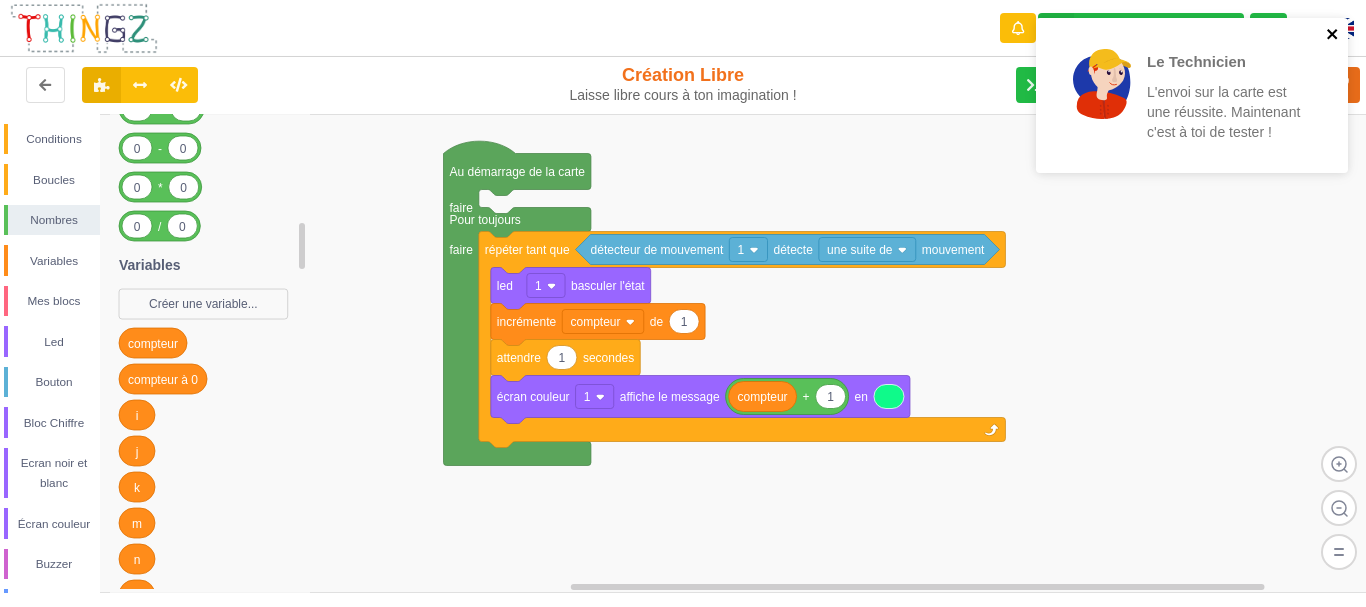 click 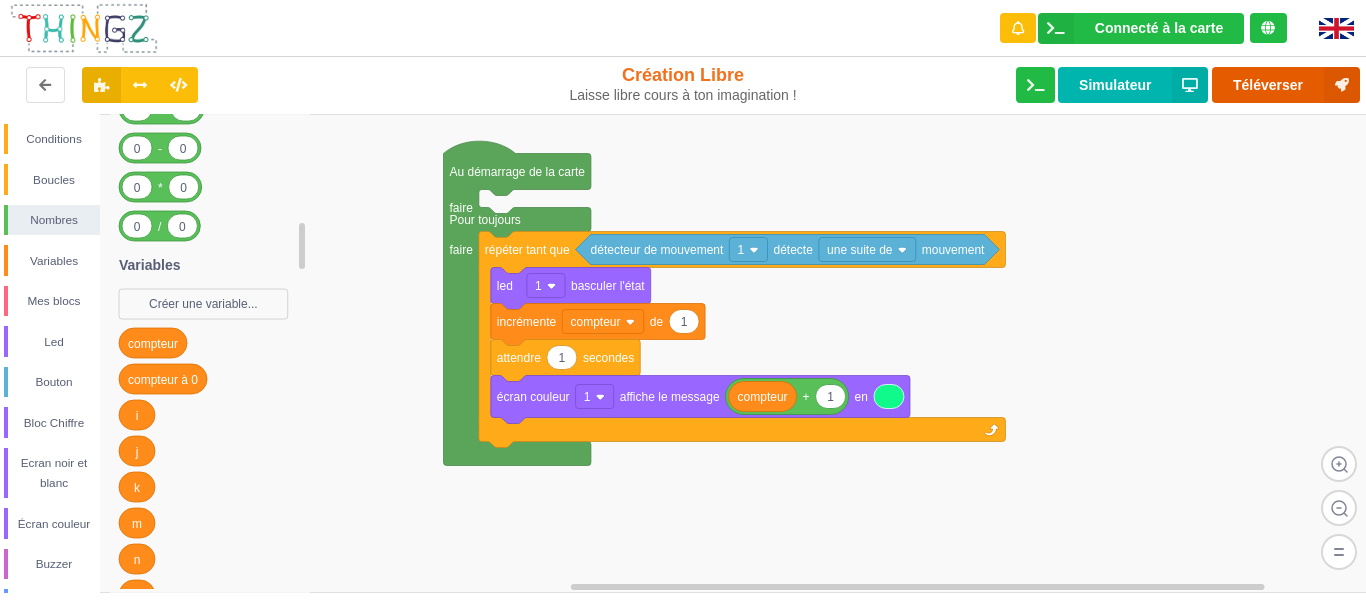 click on "Téléverser" at bounding box center [1286, 85] 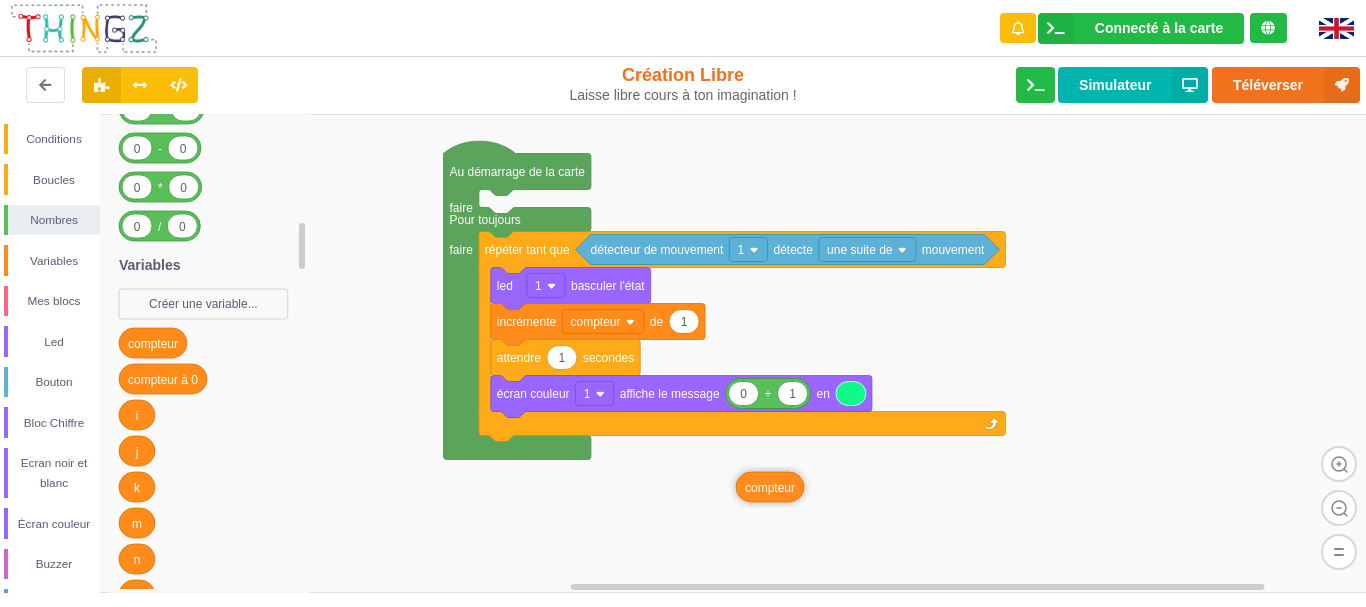 drag, startPoint x: 752, startPoint y: 401, endPoint x: 690, endPoint y: 535, distance: 147.64822 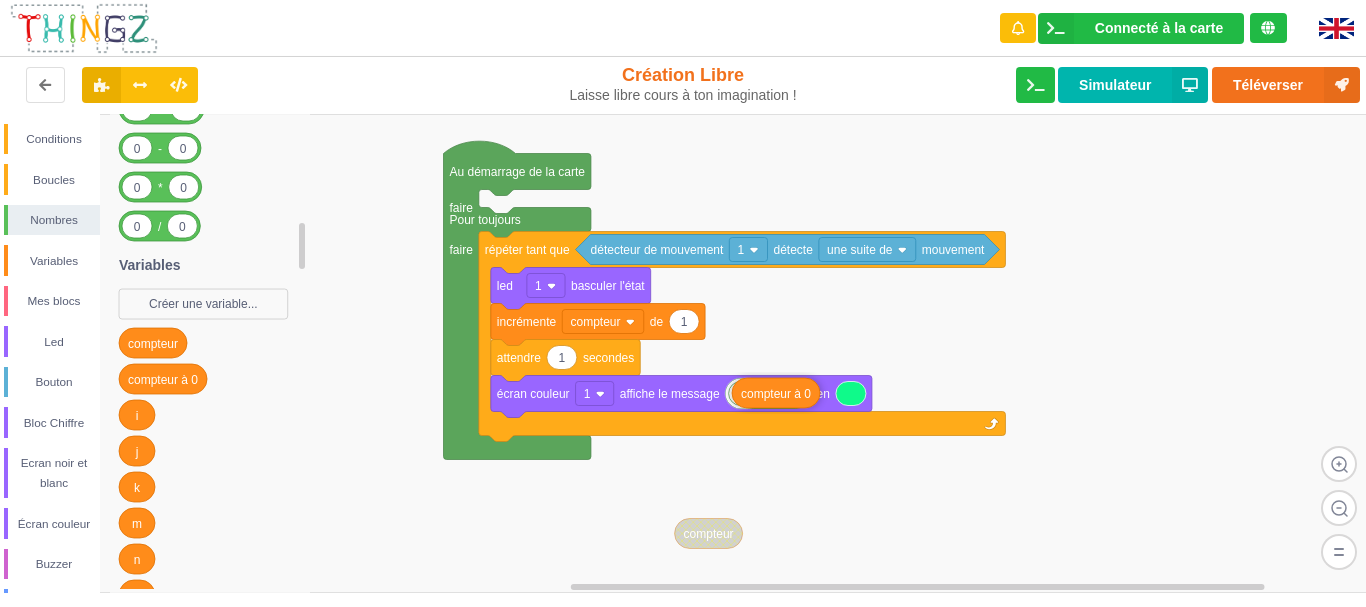 drag, startPoint x: 165, startPoint y: 384, endPoint x: 775, endPoint y: 399, distance: 610.1844 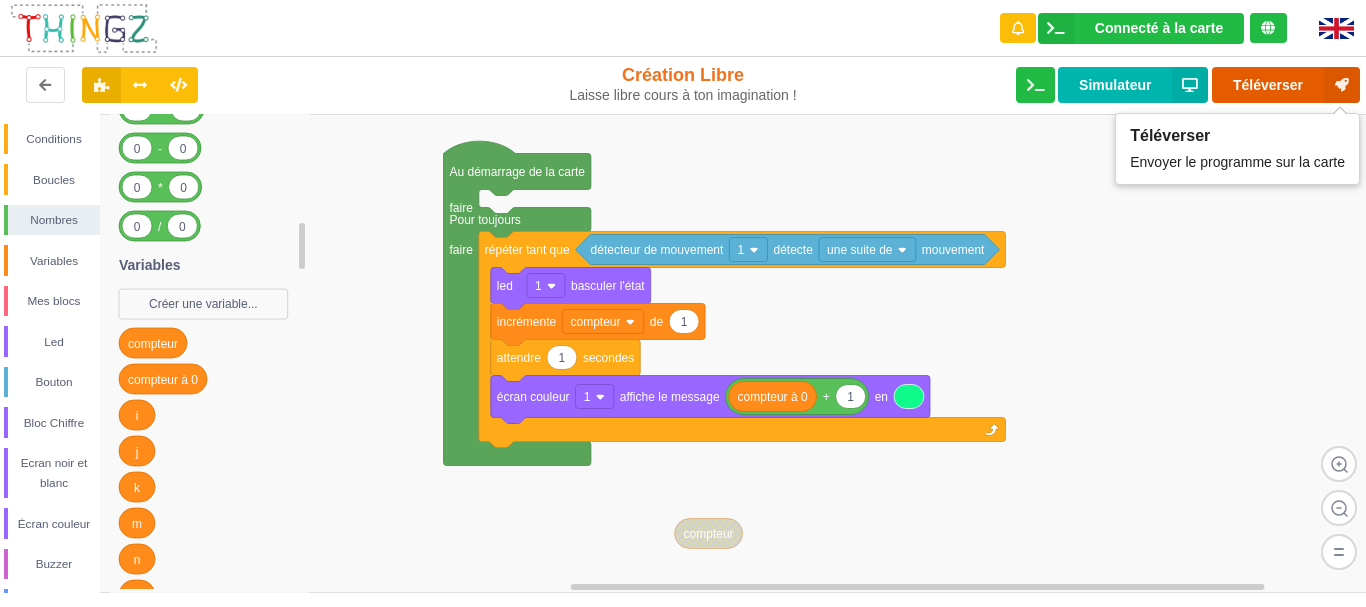 click on "Téléverser" at bounding box center [1286, 85] 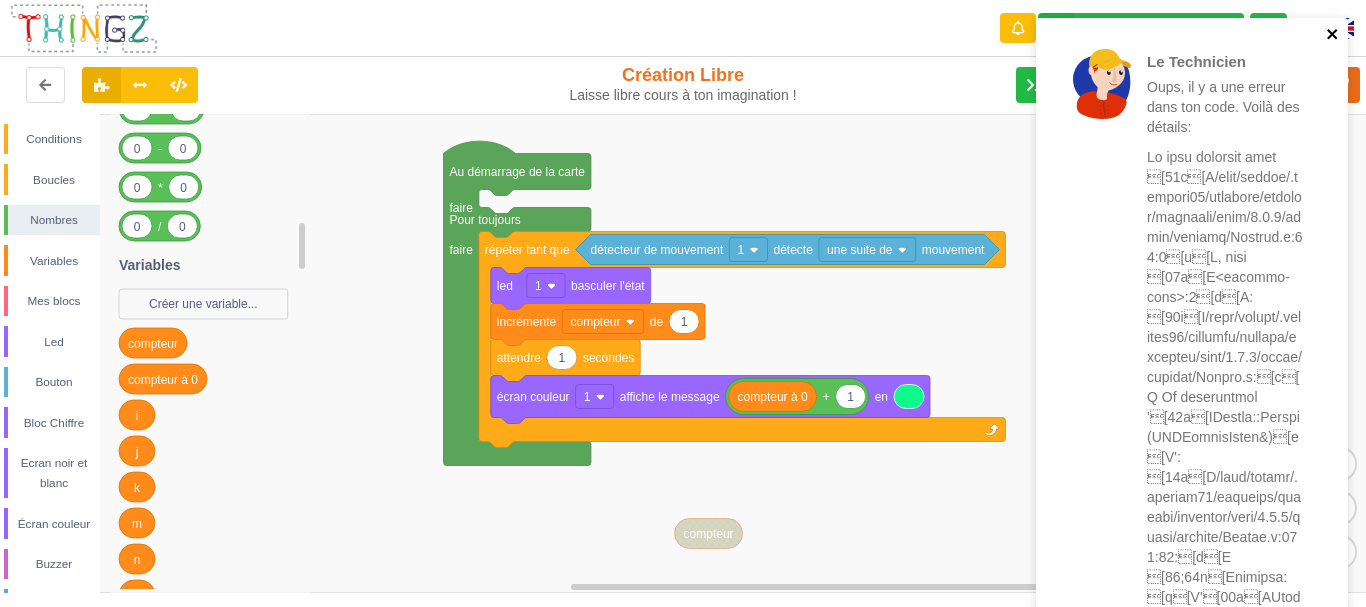 click 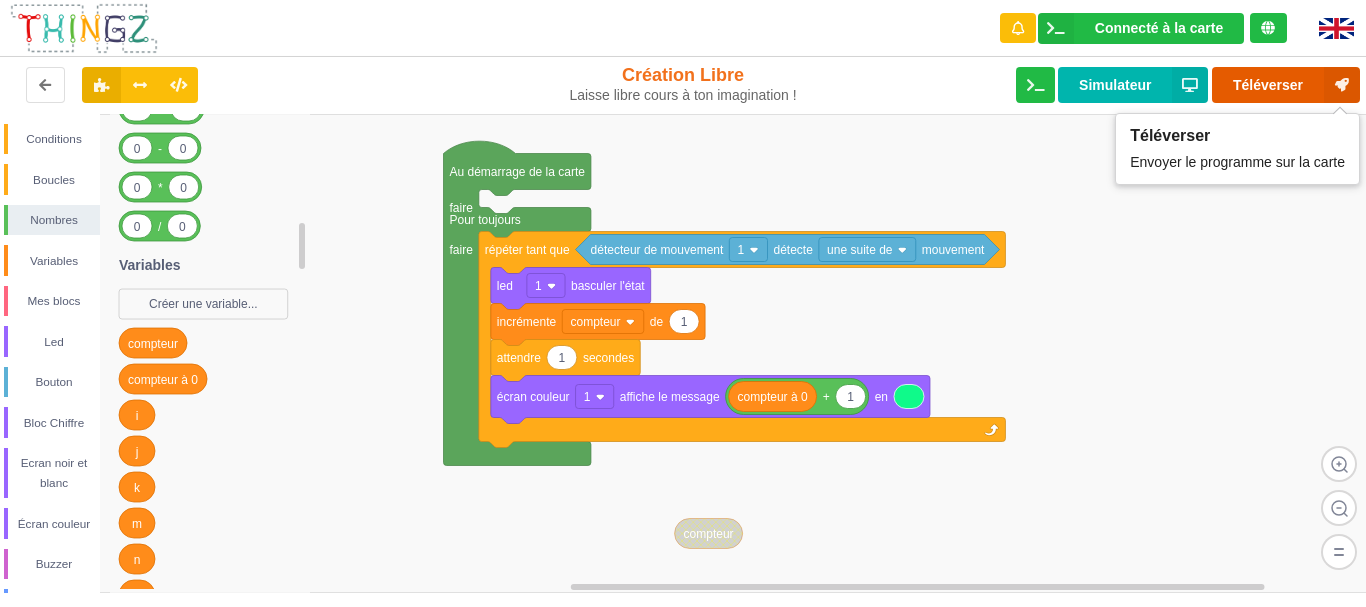 click on "Téléverser" at bounding box center [1286, 85] 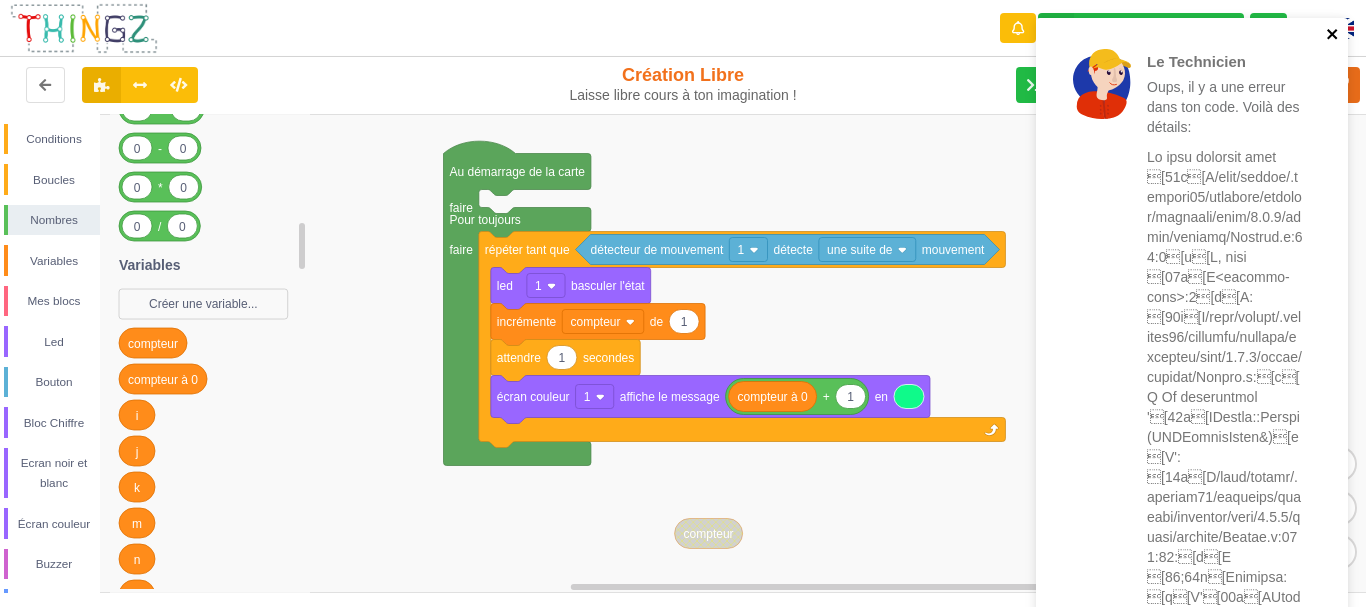 click 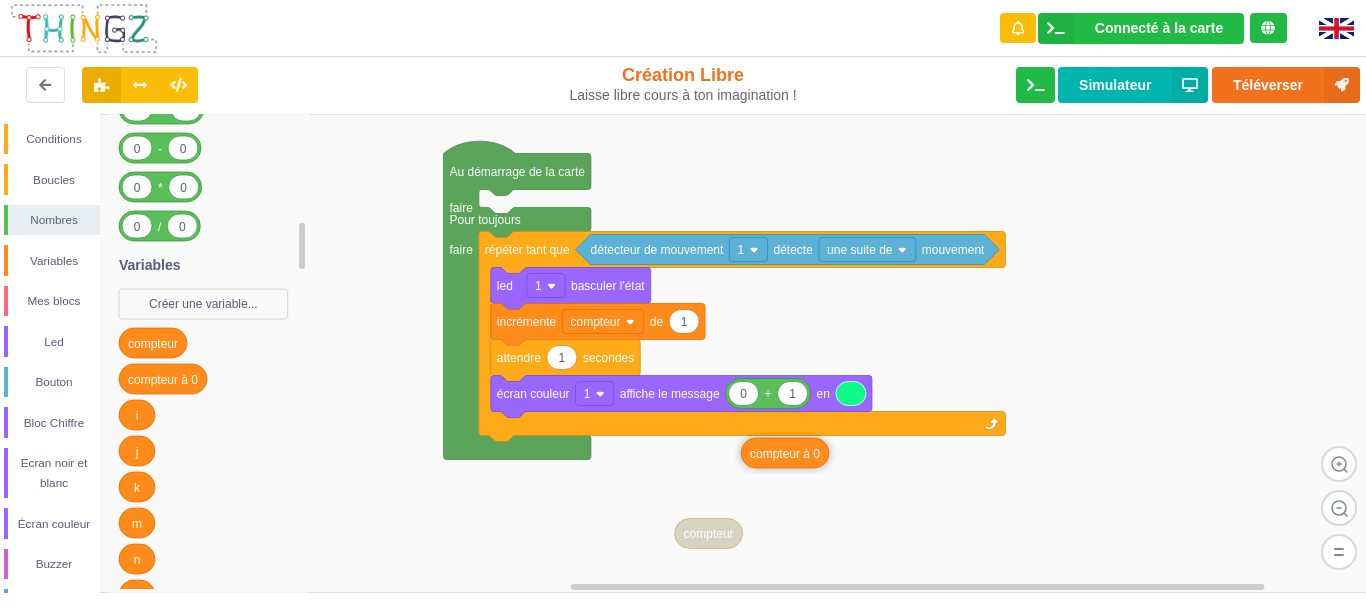 drag, startPoint x: 756, startPoint y: 410, endPoint x: 751, endPoint y: 512, distance: 102.122475 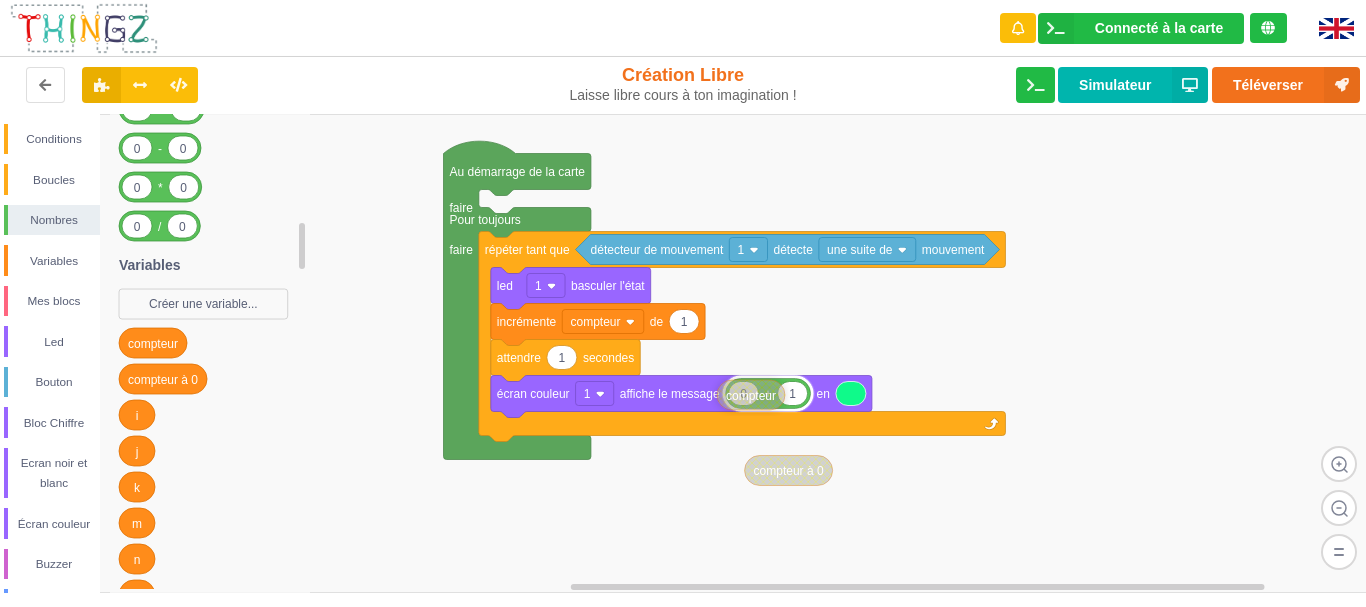drag, startPoint x: 712, startPoint y: 544, endPoint x: 754, endPoint y: 405, distance: 145.20676 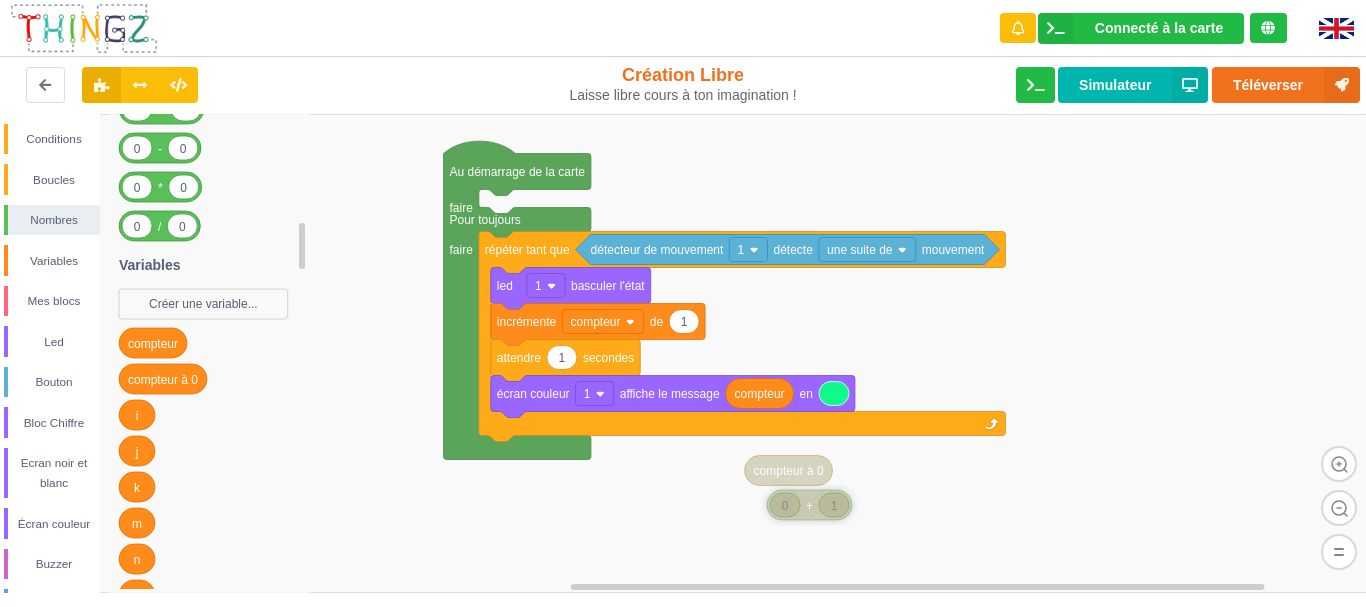 drag, startPoint x: 792, startPoint y: 440, endPoint x: 797, endPoint y: 514, distance: 74.168724 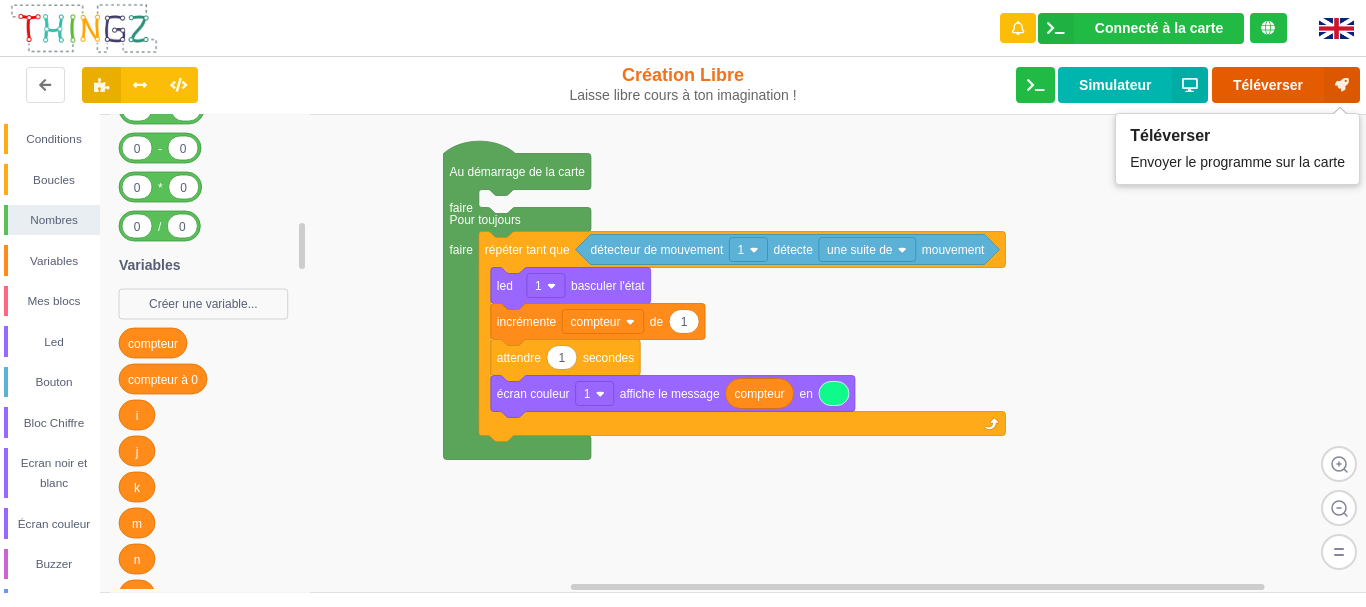 click on "Téléverser" at bounding box center [1286, 85] 